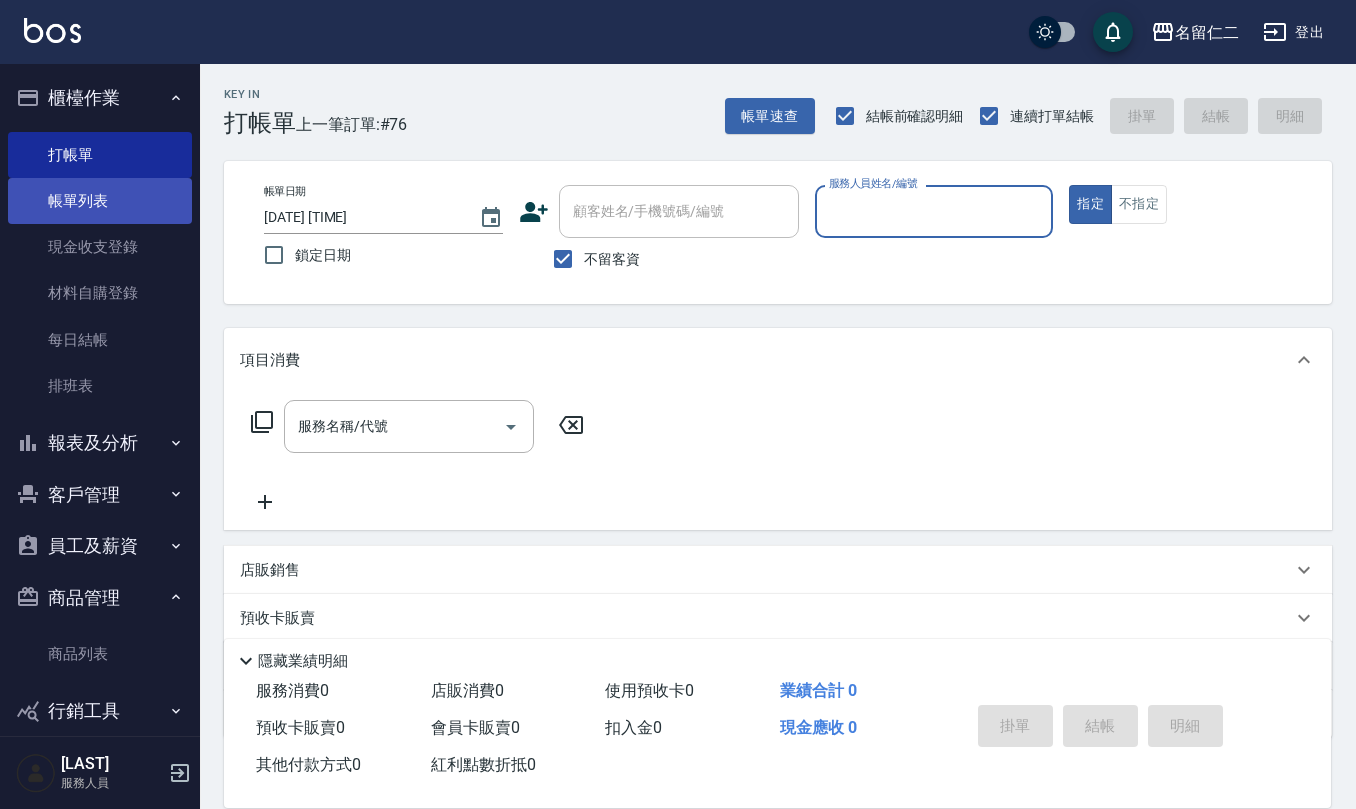 scroll, scrollTop: 0, scrollLeft: 0, axis: both 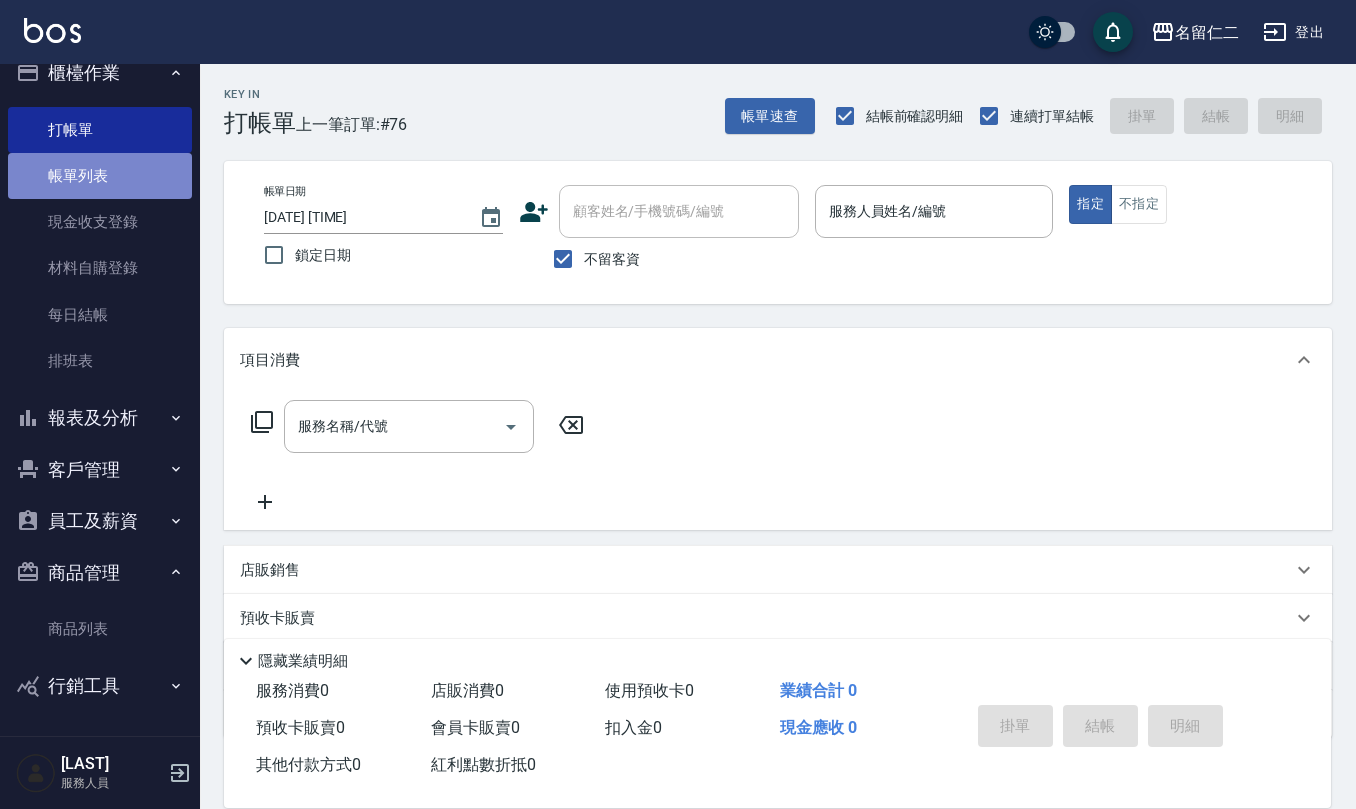 click on "帳單列表" at bounding box center [100, 176] 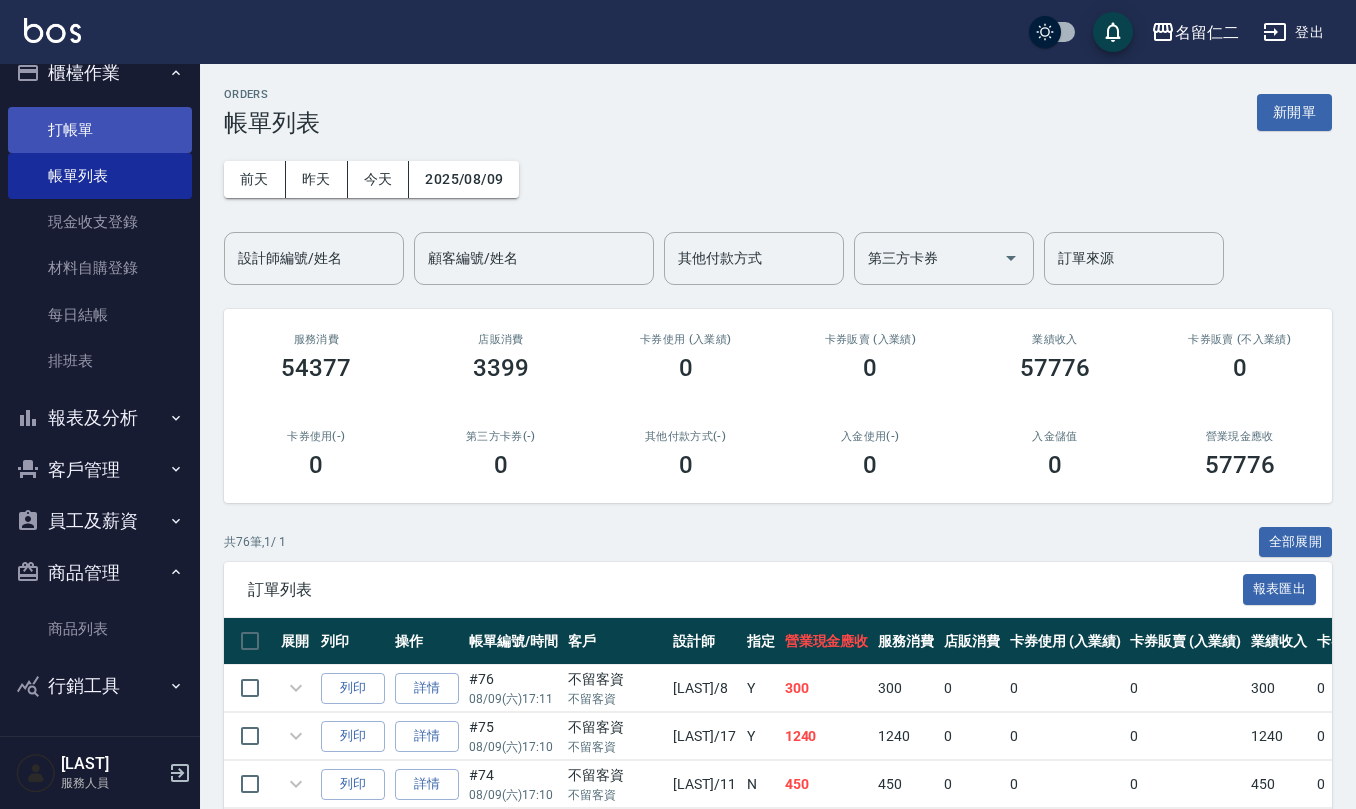 click on "打帳單" at bounding box center [100, 130] 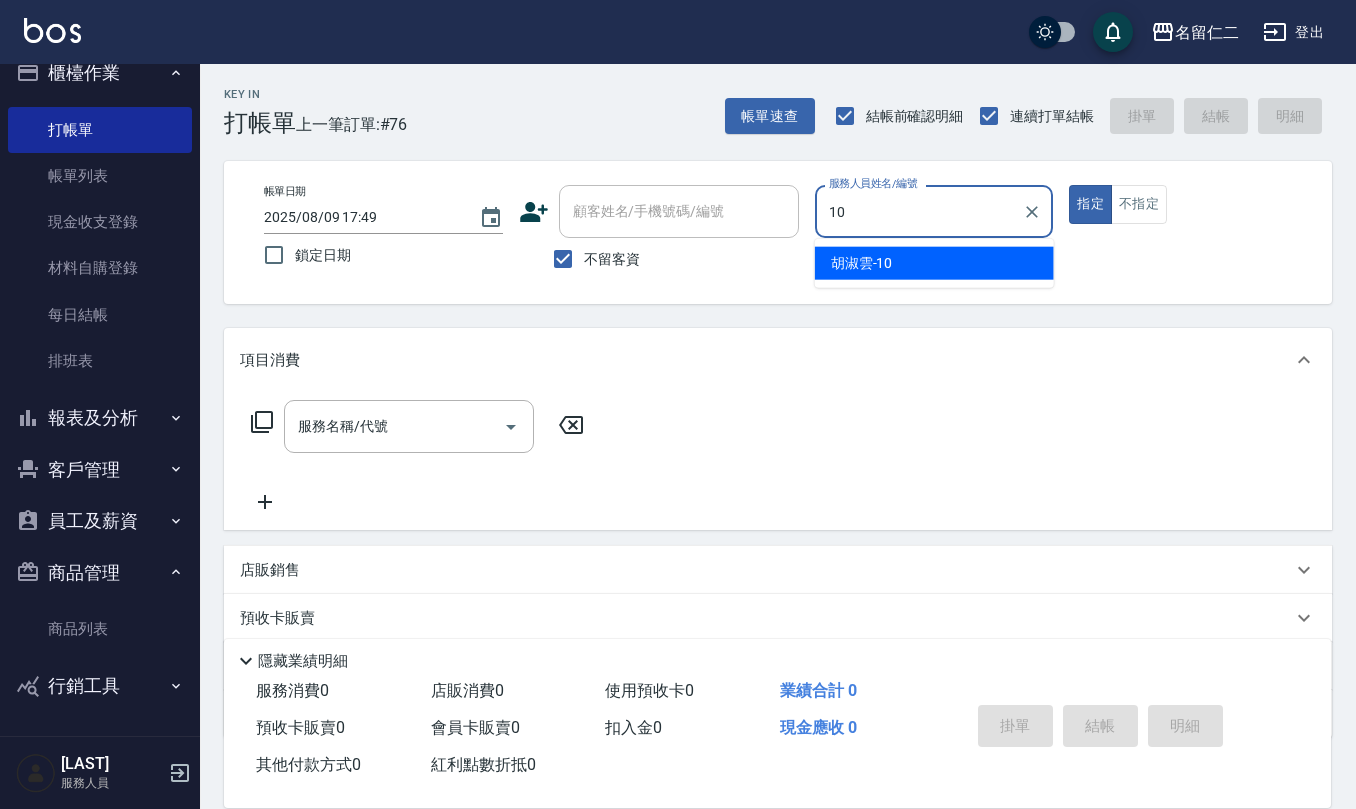 type on "胡淑雲-10" 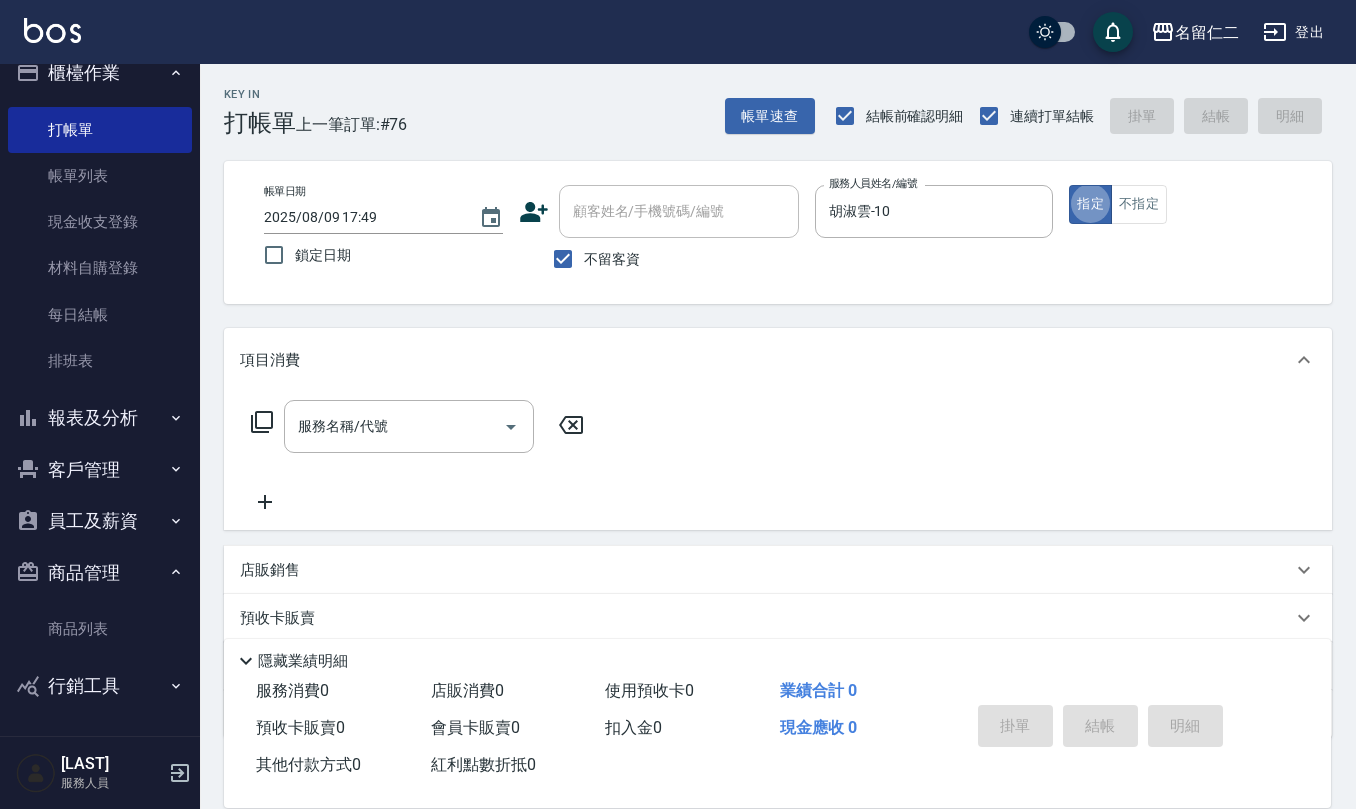 type on "true" 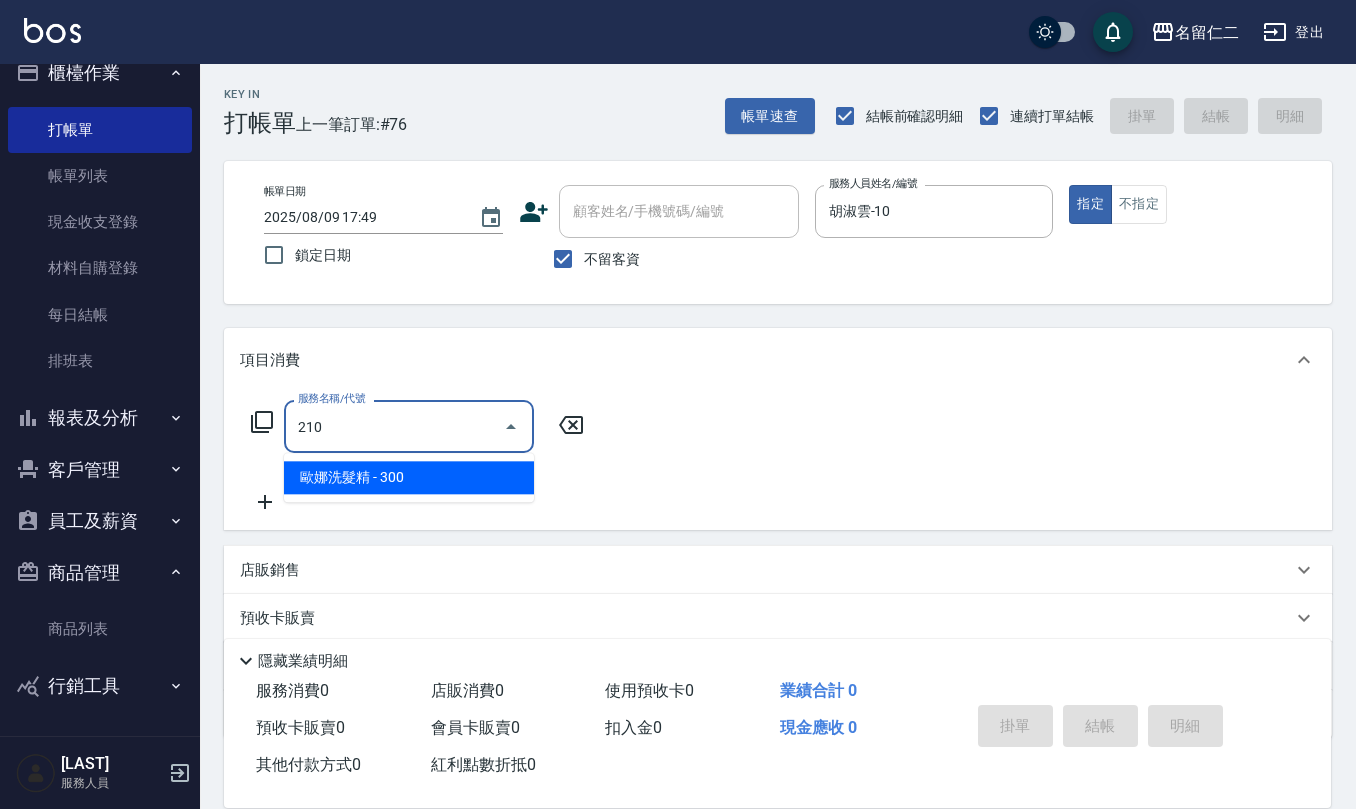type on "歐娜洗髮精(210)" 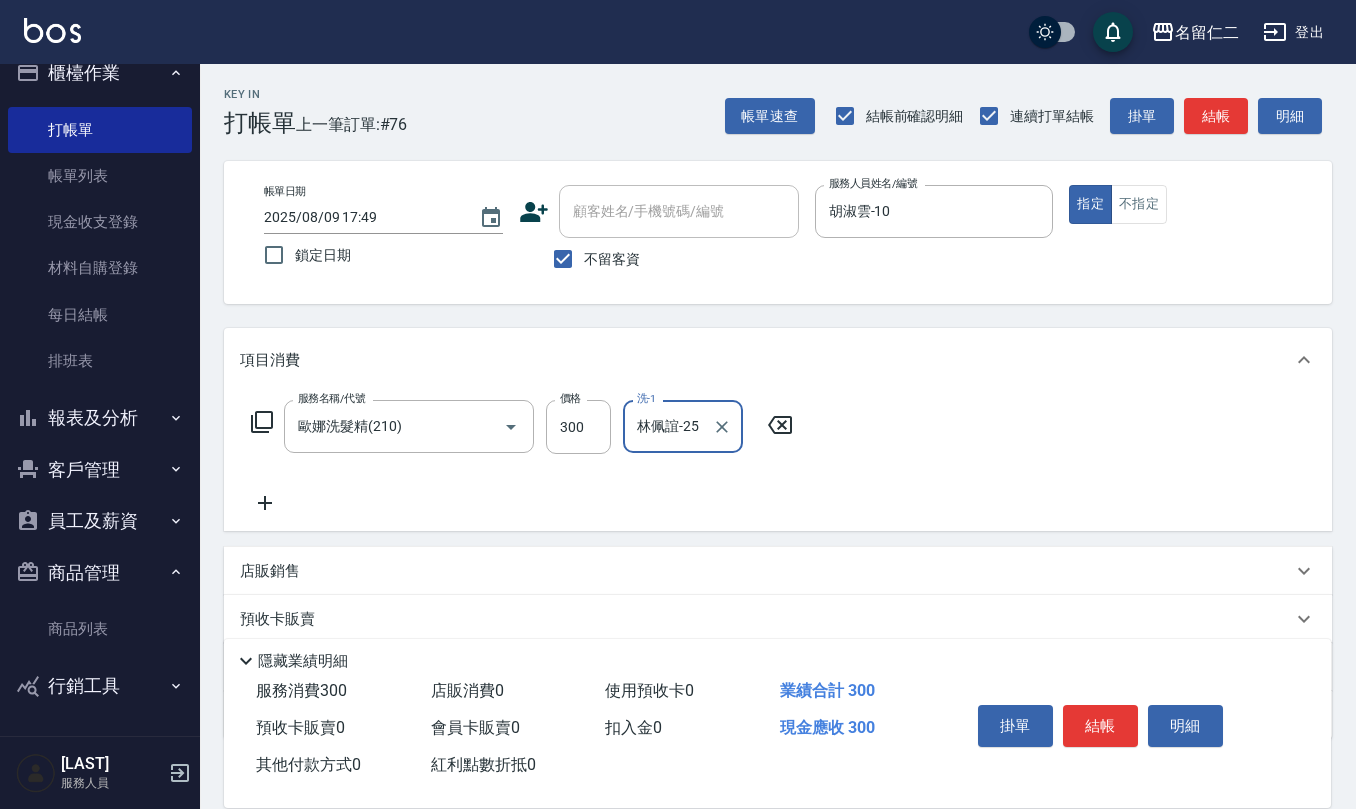 type on "林佩誼-25" 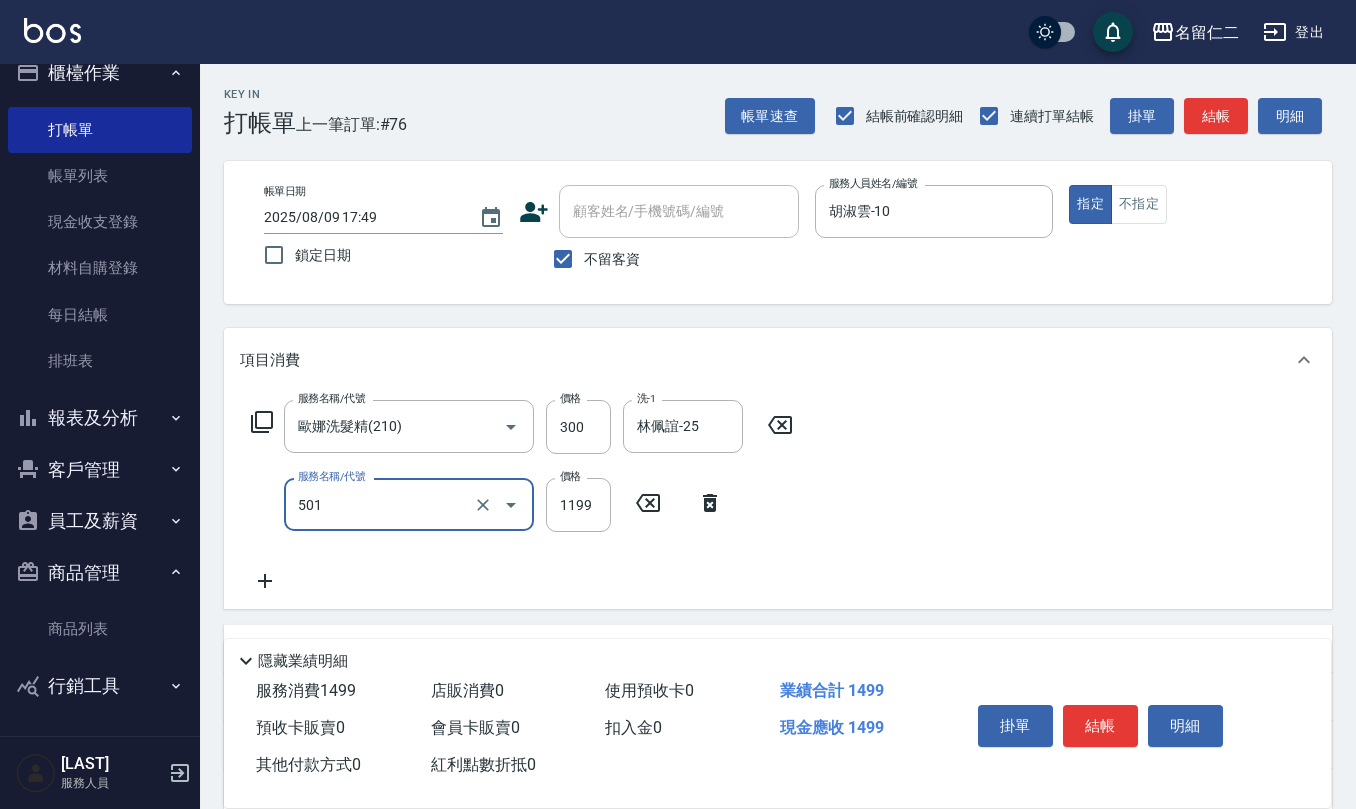 type on "染髮(501)" 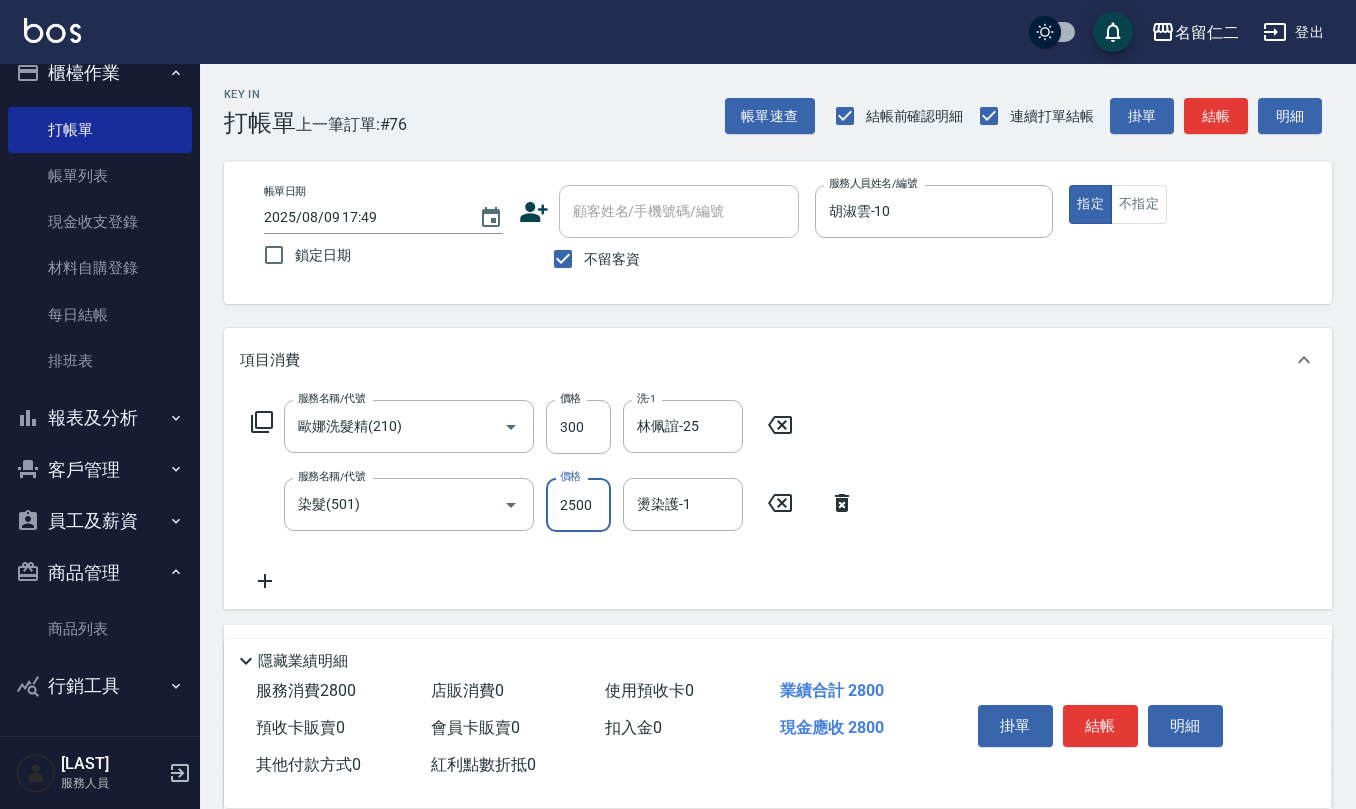 type on "2500" 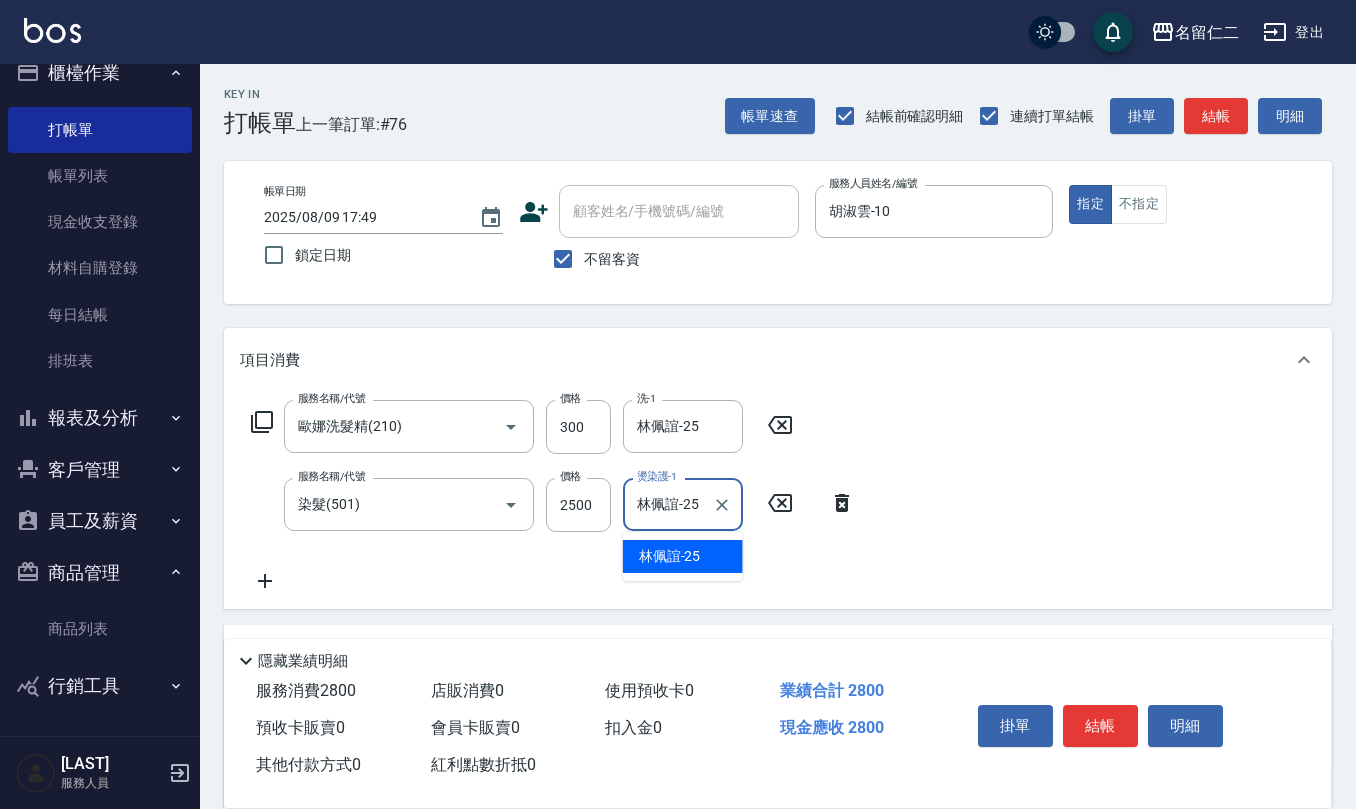 type on "林佩誼-25" 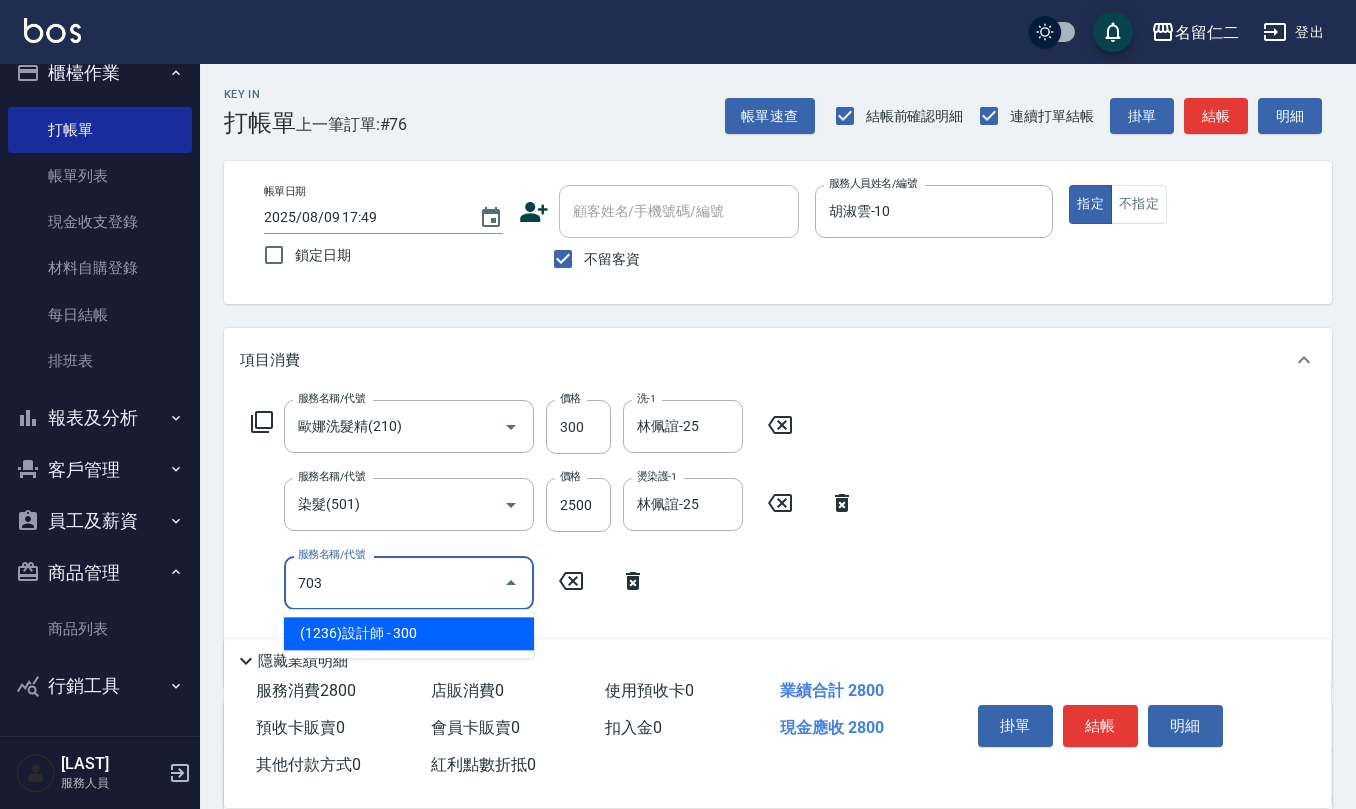 type on "(1236)設計師(703)" 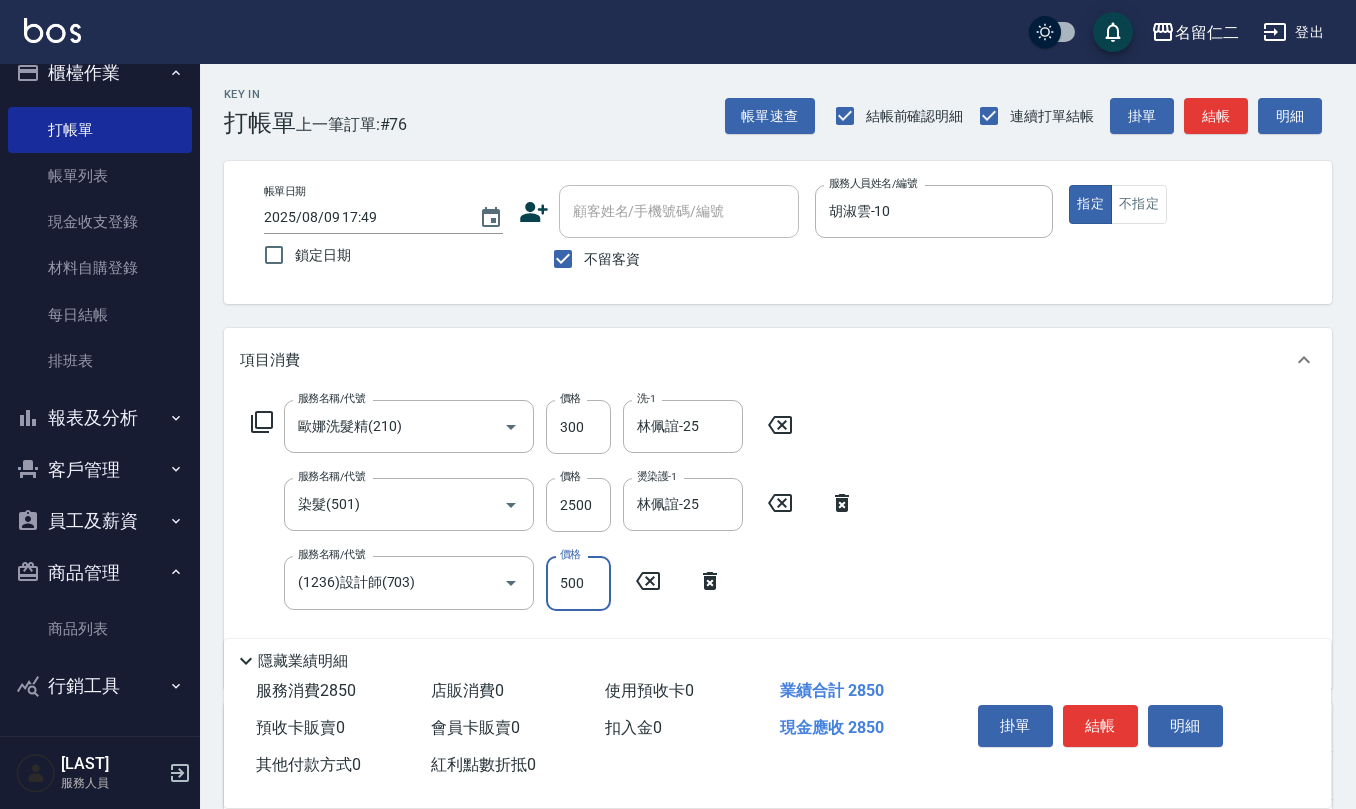 type on "500" 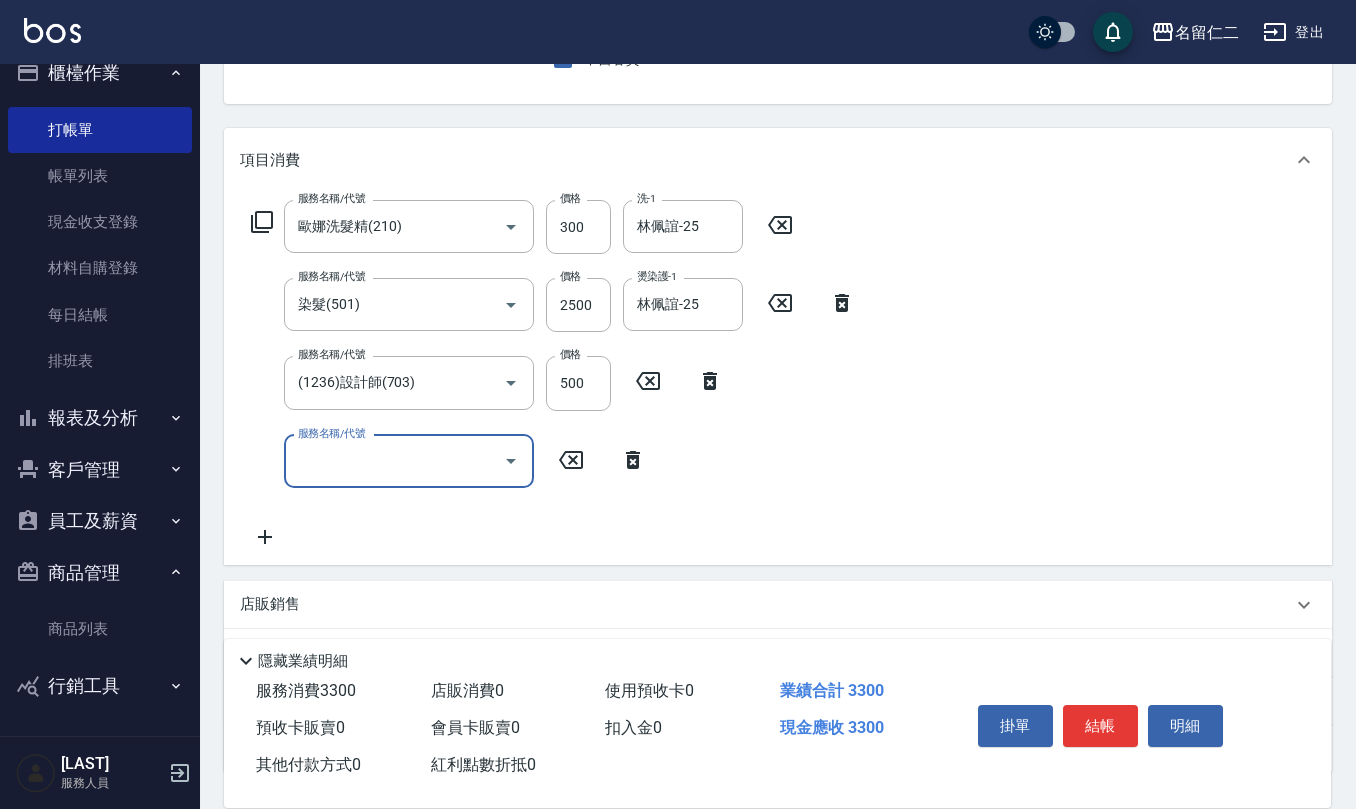 scroll, scrollTop: 266, scrollLeft: 0, axis: vertical 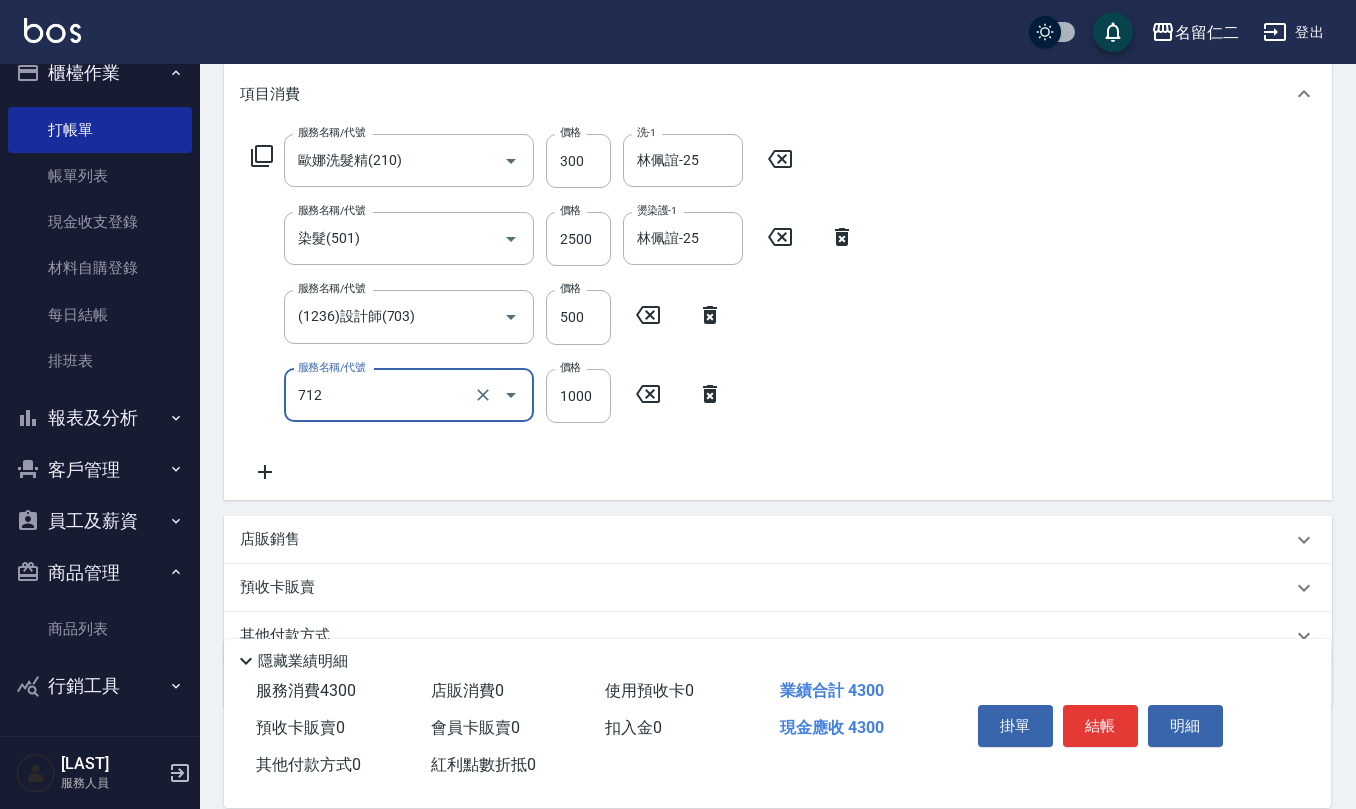 type on "伊蘭洋甘菊1000(712)" 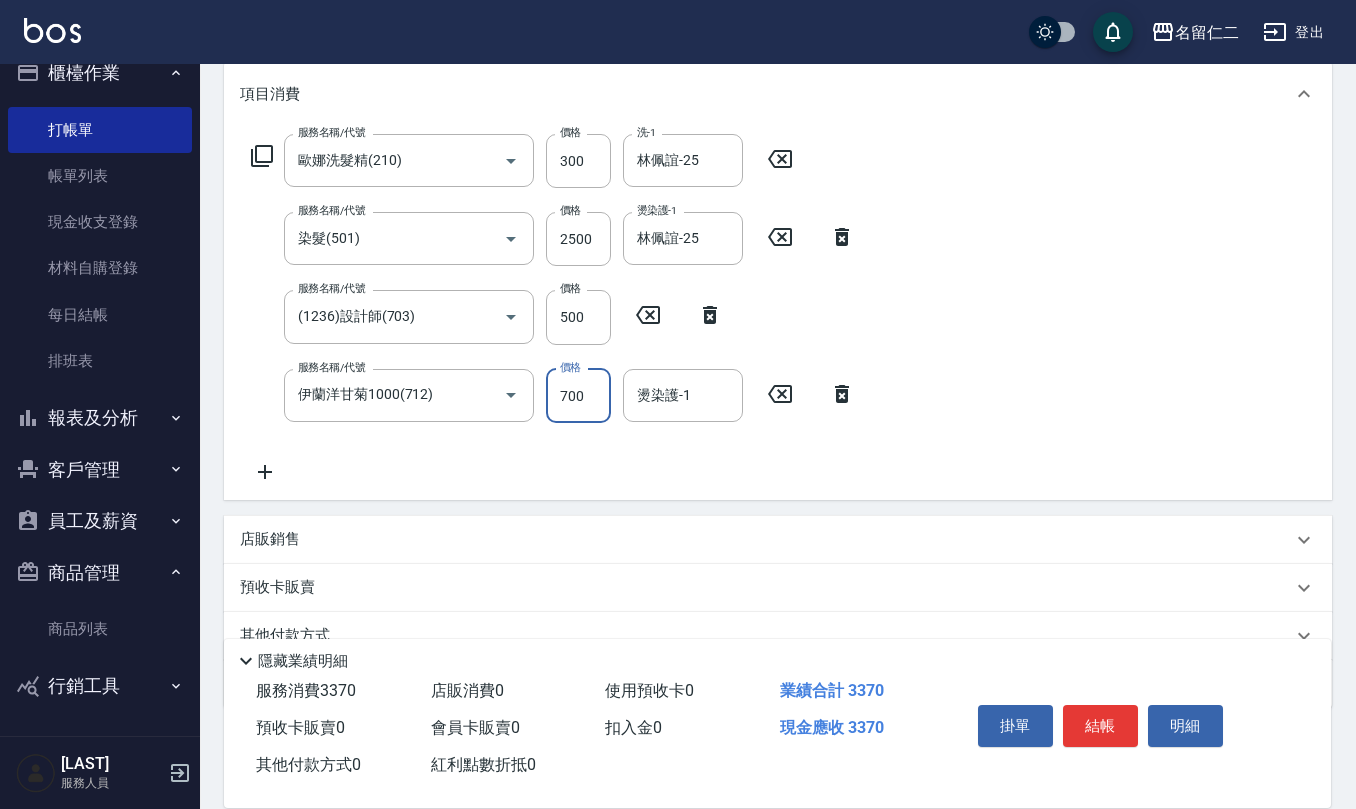 type on "700" 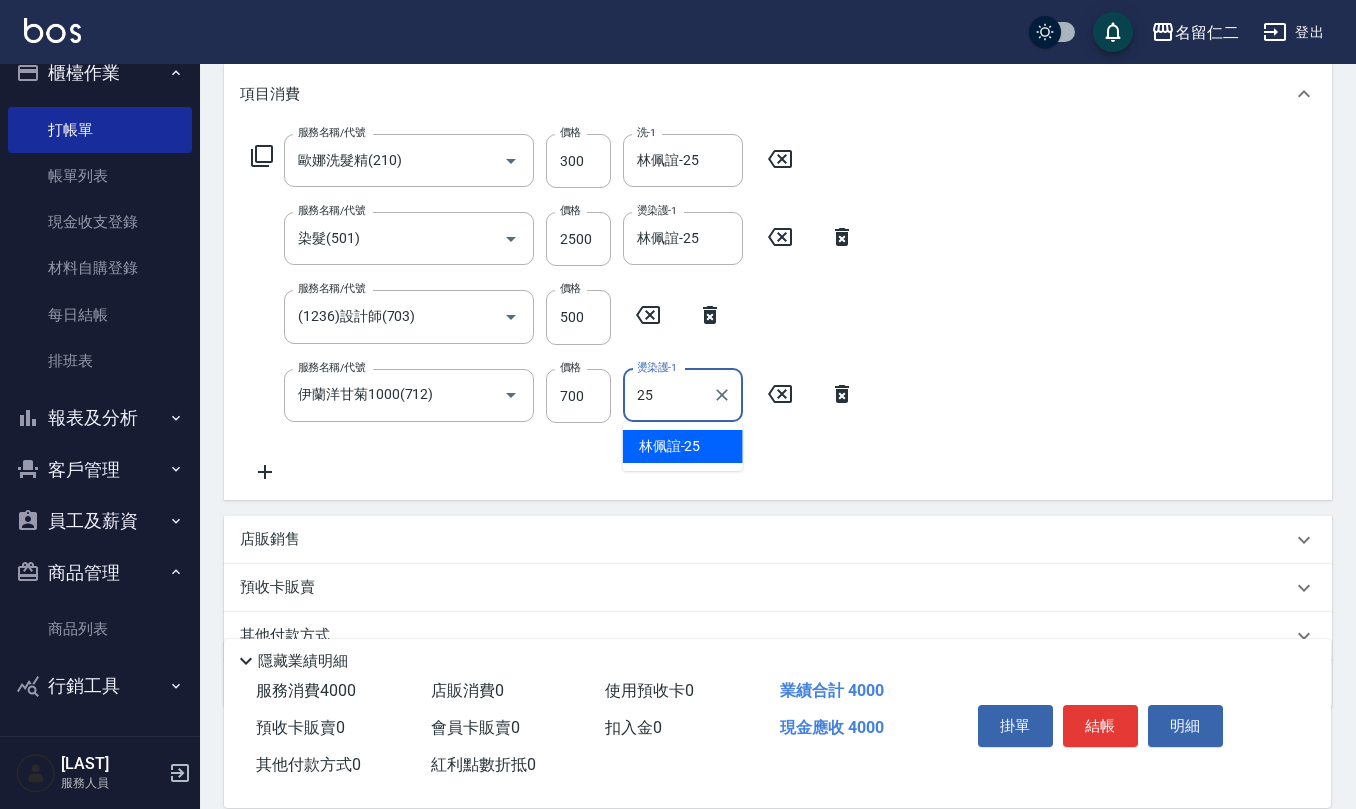 type on "林佩誼-25" 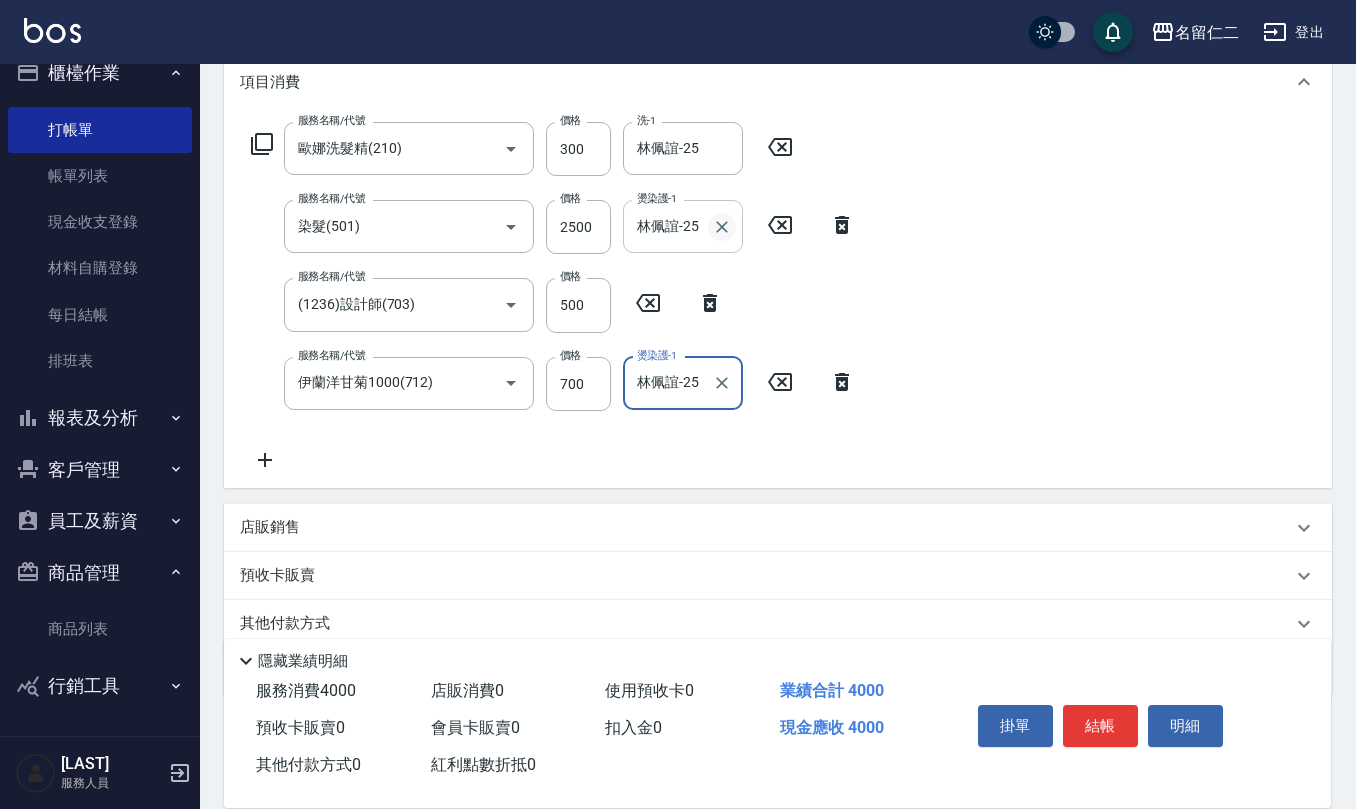 scroll, scrollTop: 352, scrollLeft: 0, axis: vertical 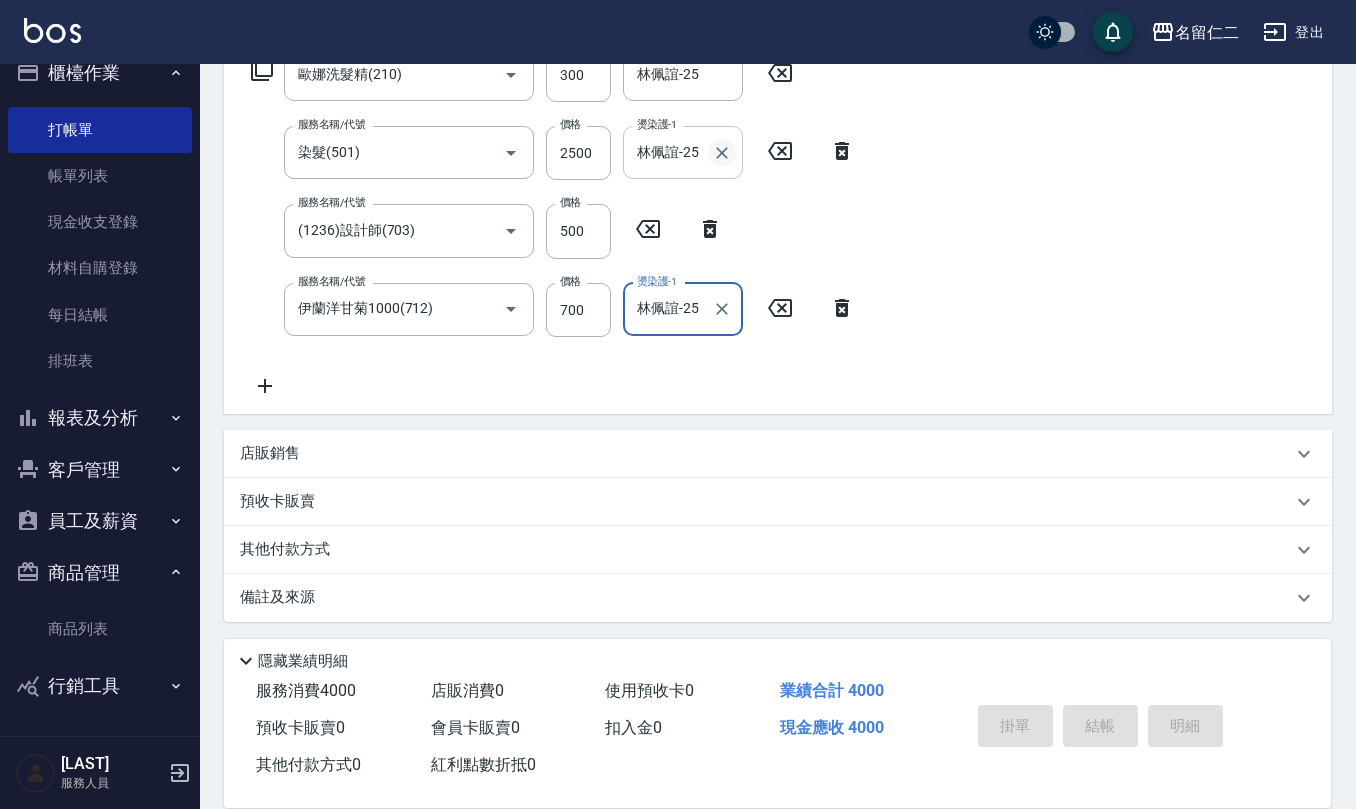 type on "2025/08/09 18:29" 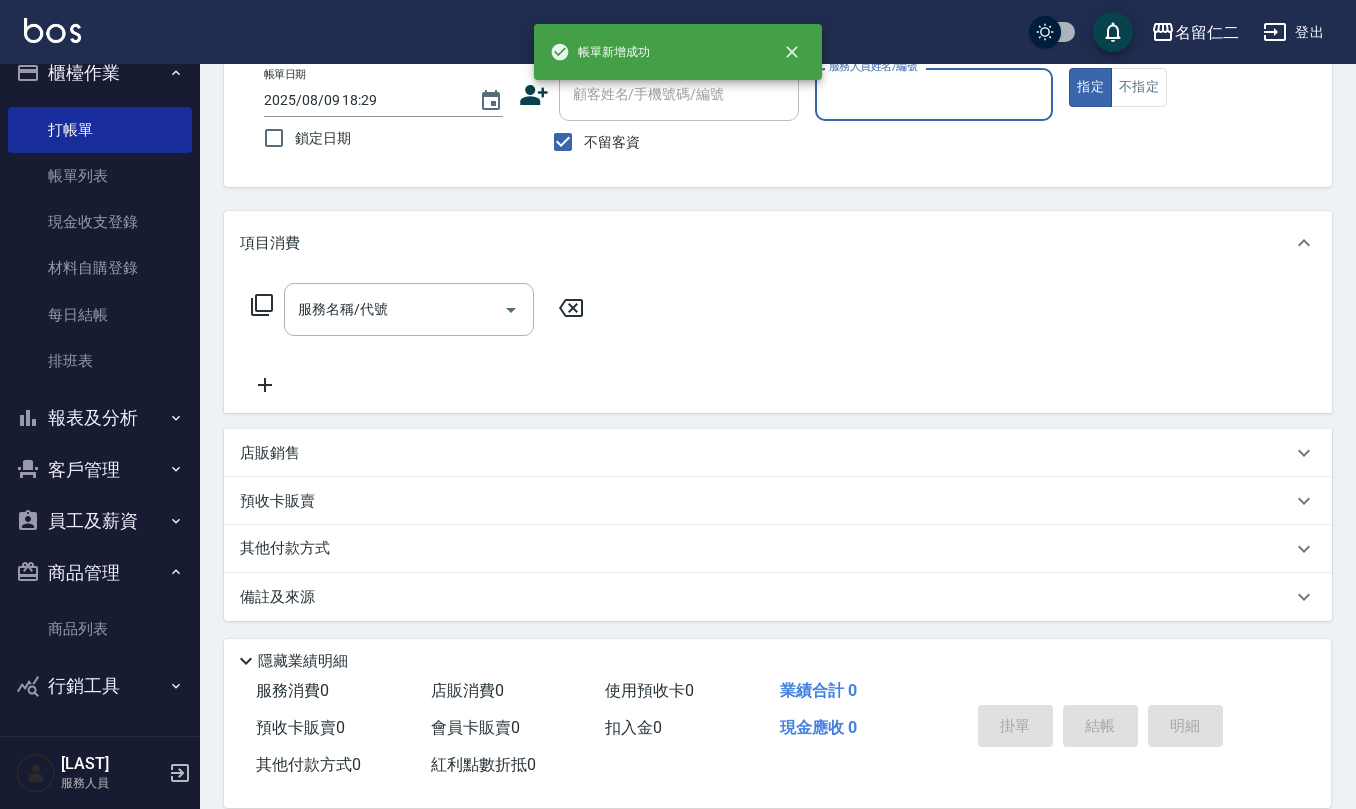 scroll, scrollTop: 0, scrollLeft: 0, axis: both 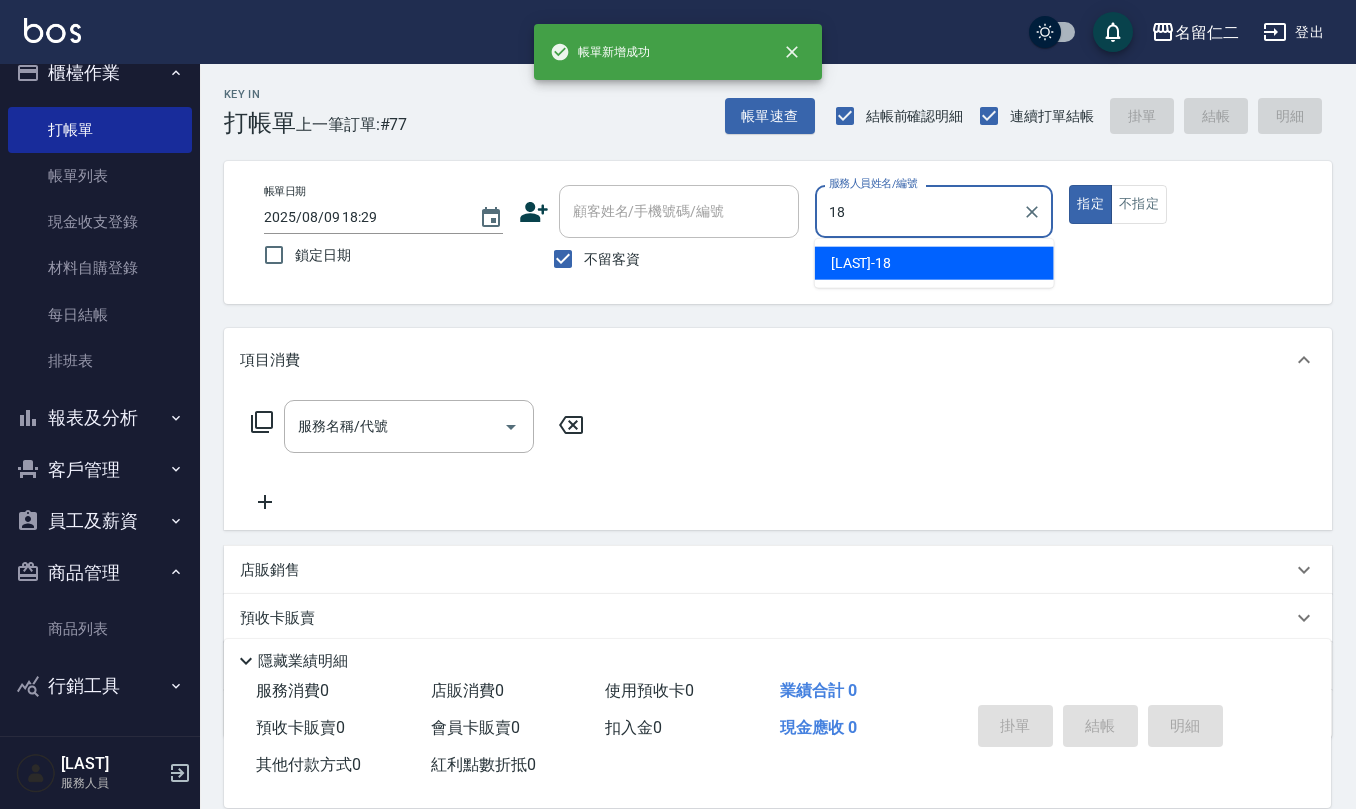 type on "吳婉如-18" 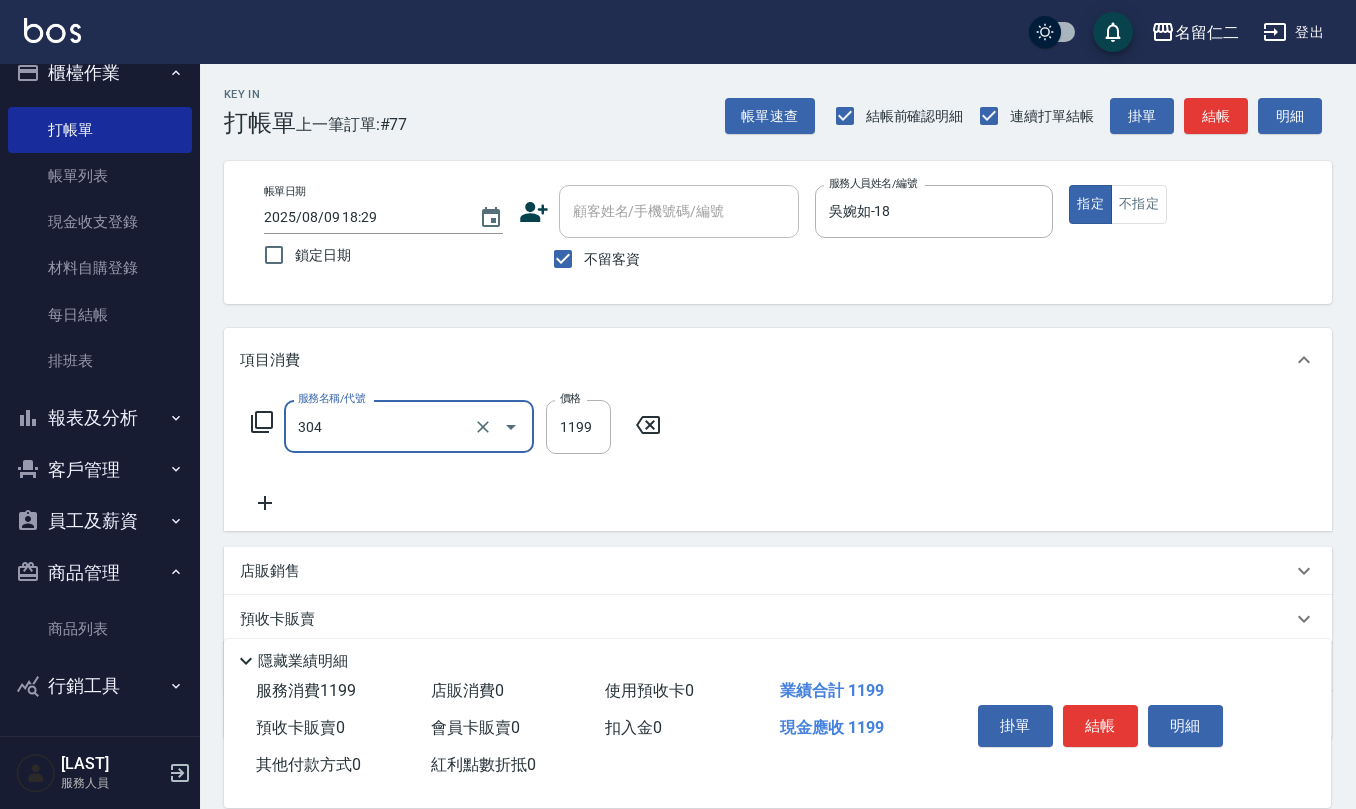 type on "離子燙(特價)(304)" 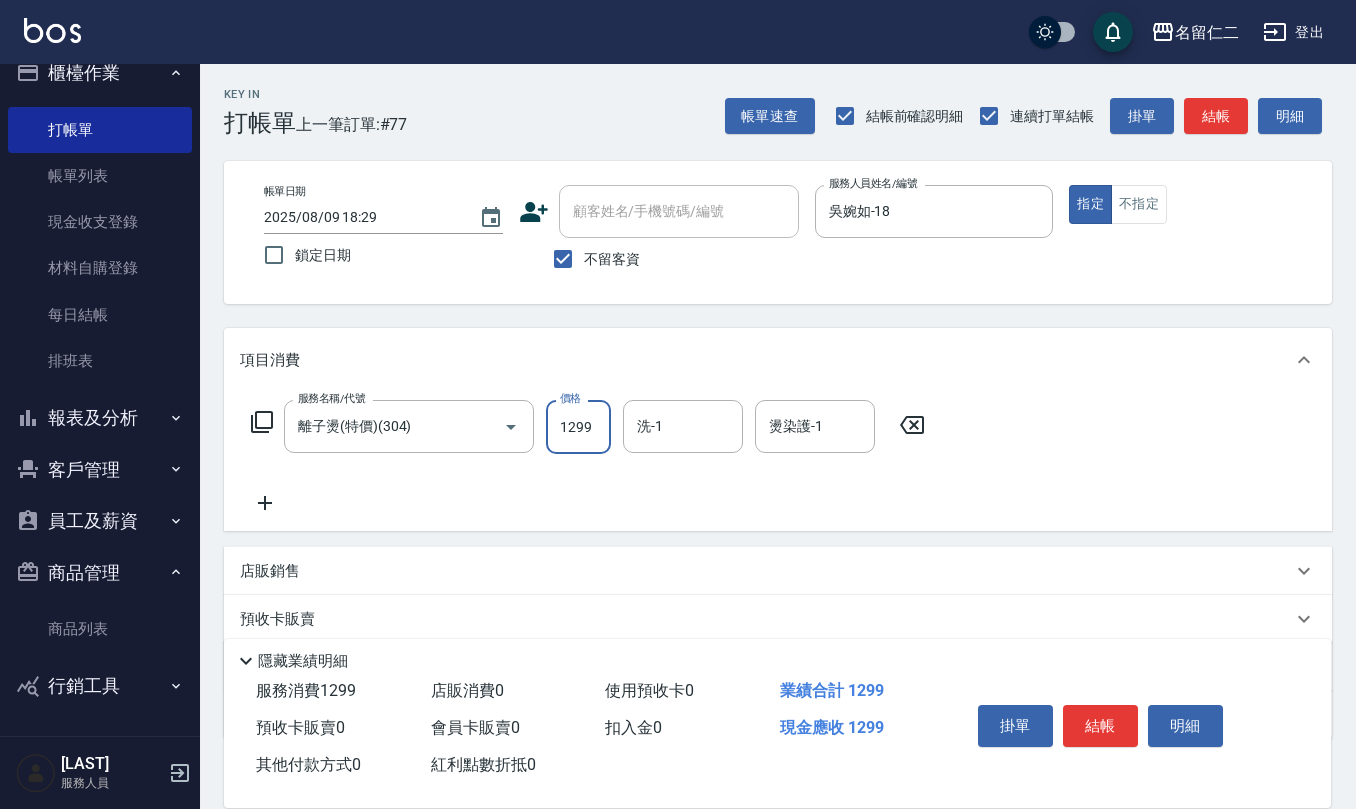 type on "1299" 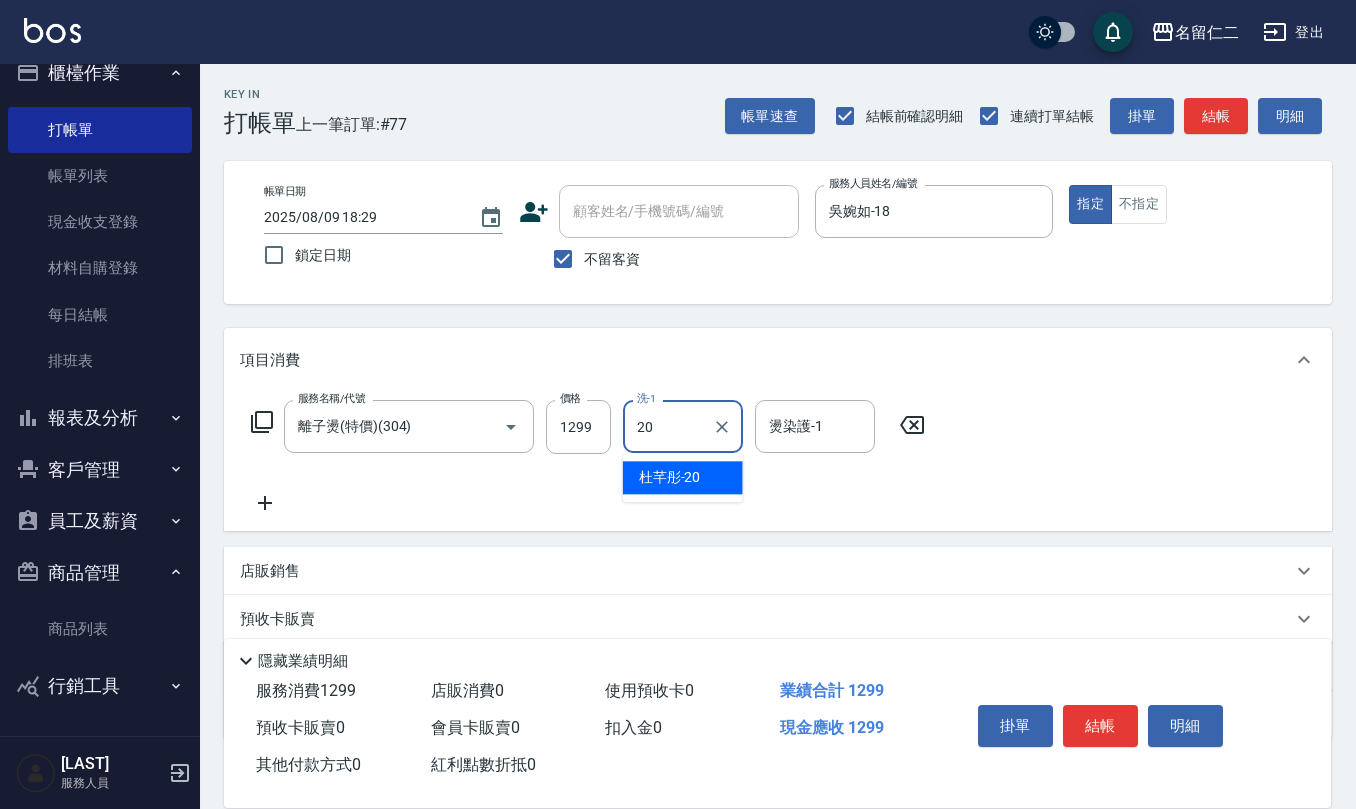 type on "[NAME]-[NUMBER]" 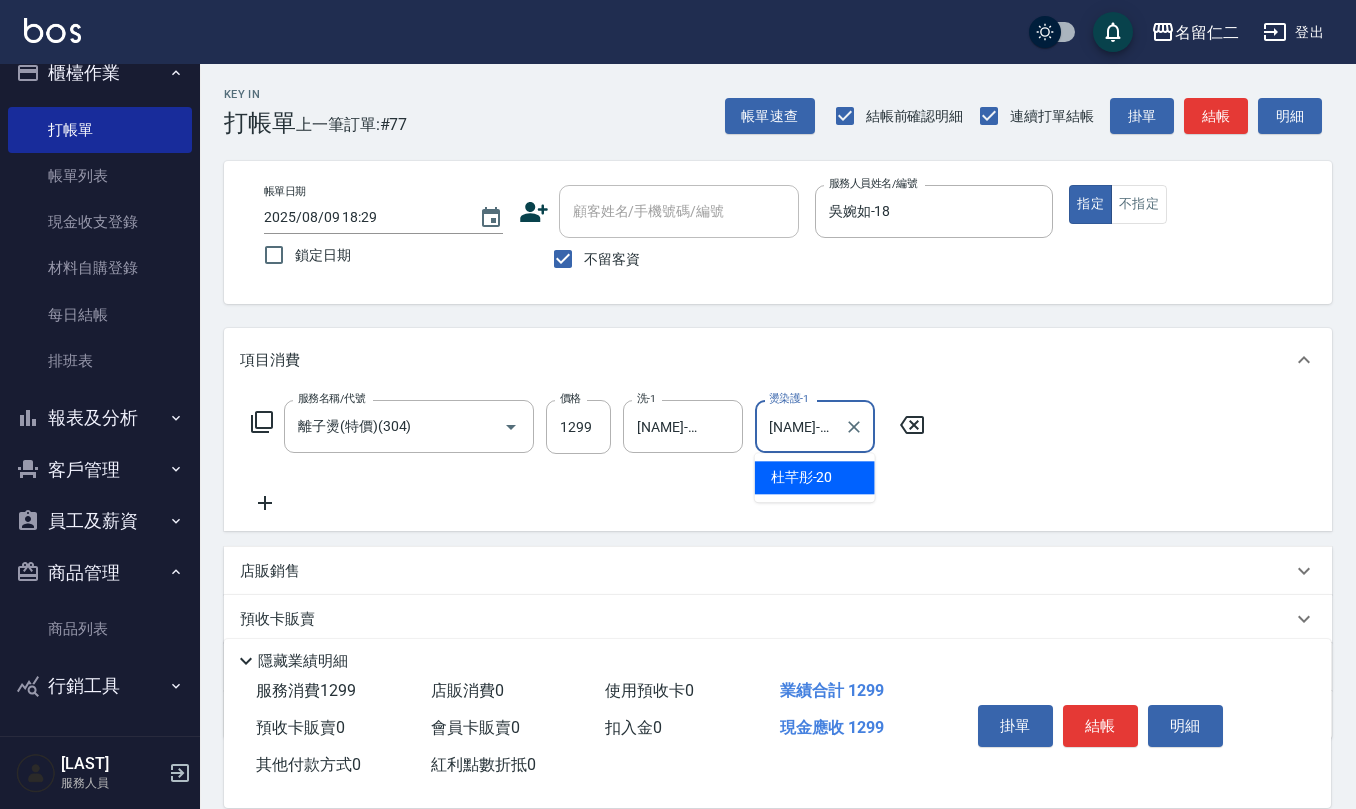 type on "[NAME]-[NUMBER]" 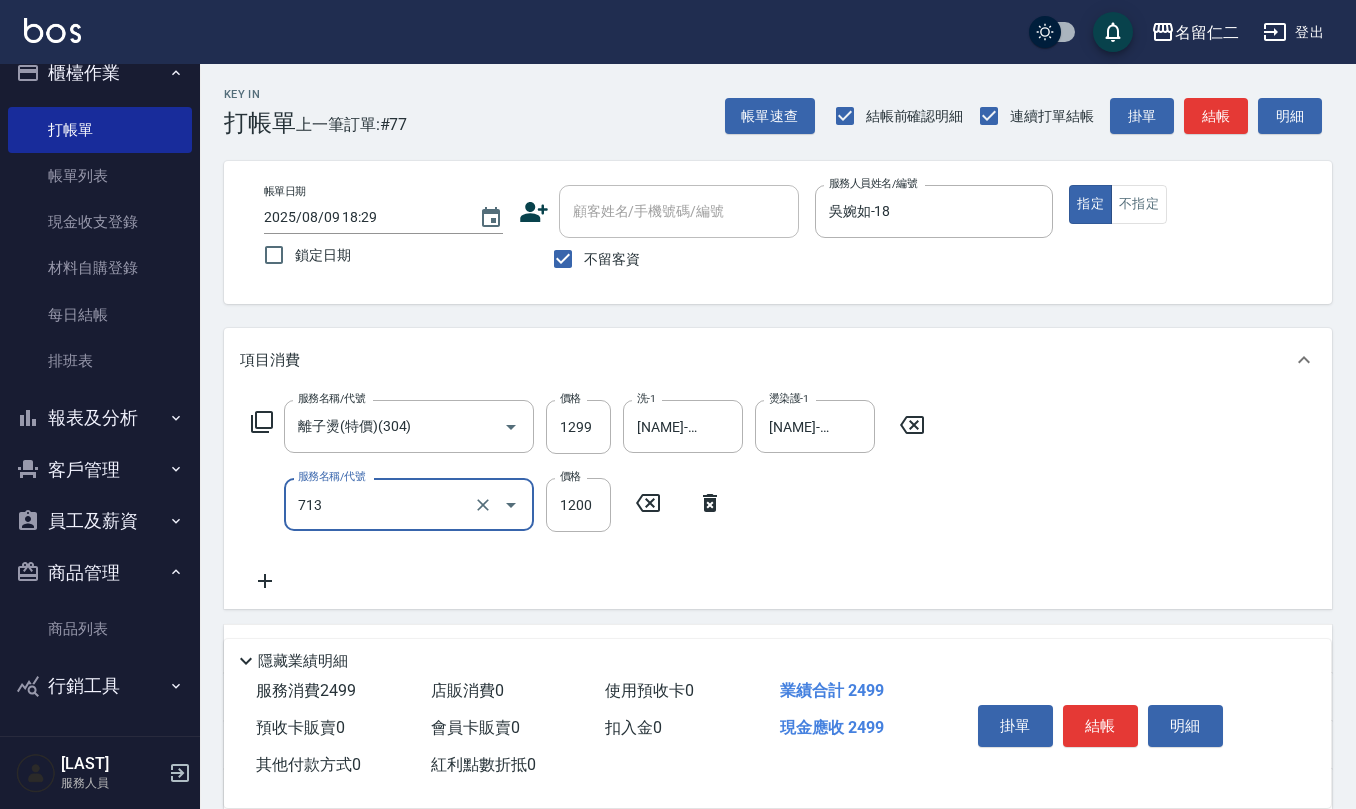 type on "水樣結構式1200(713)" 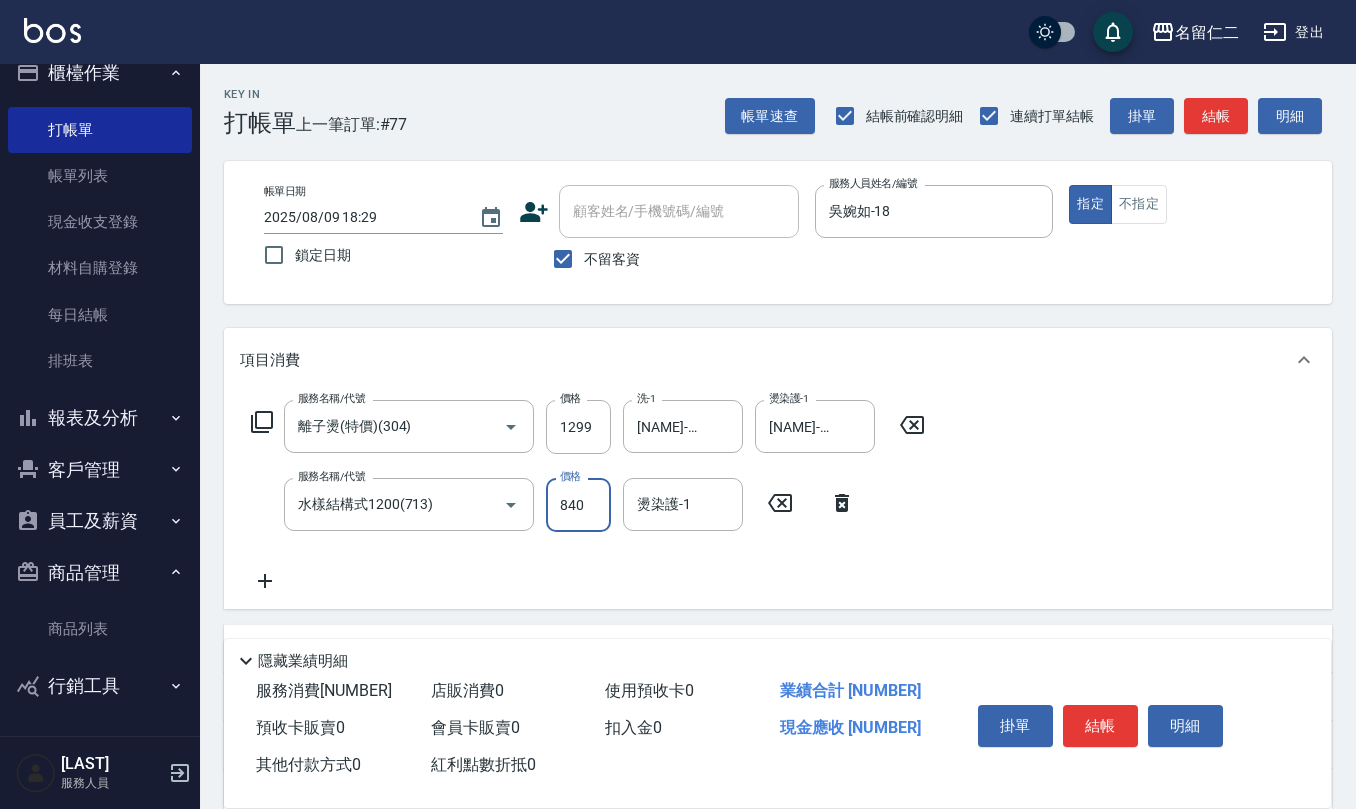 type on "840" 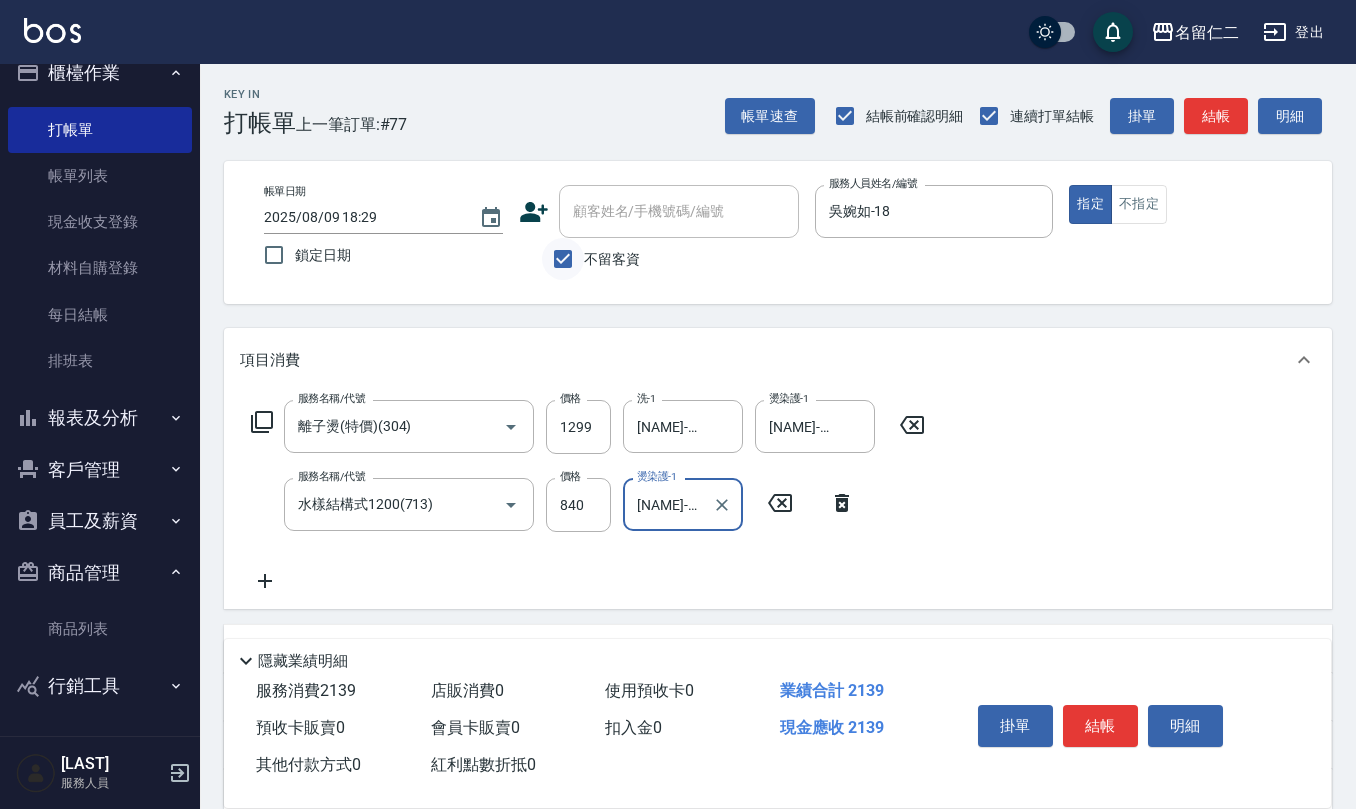 type on "[NAME]-[NUMBER]" 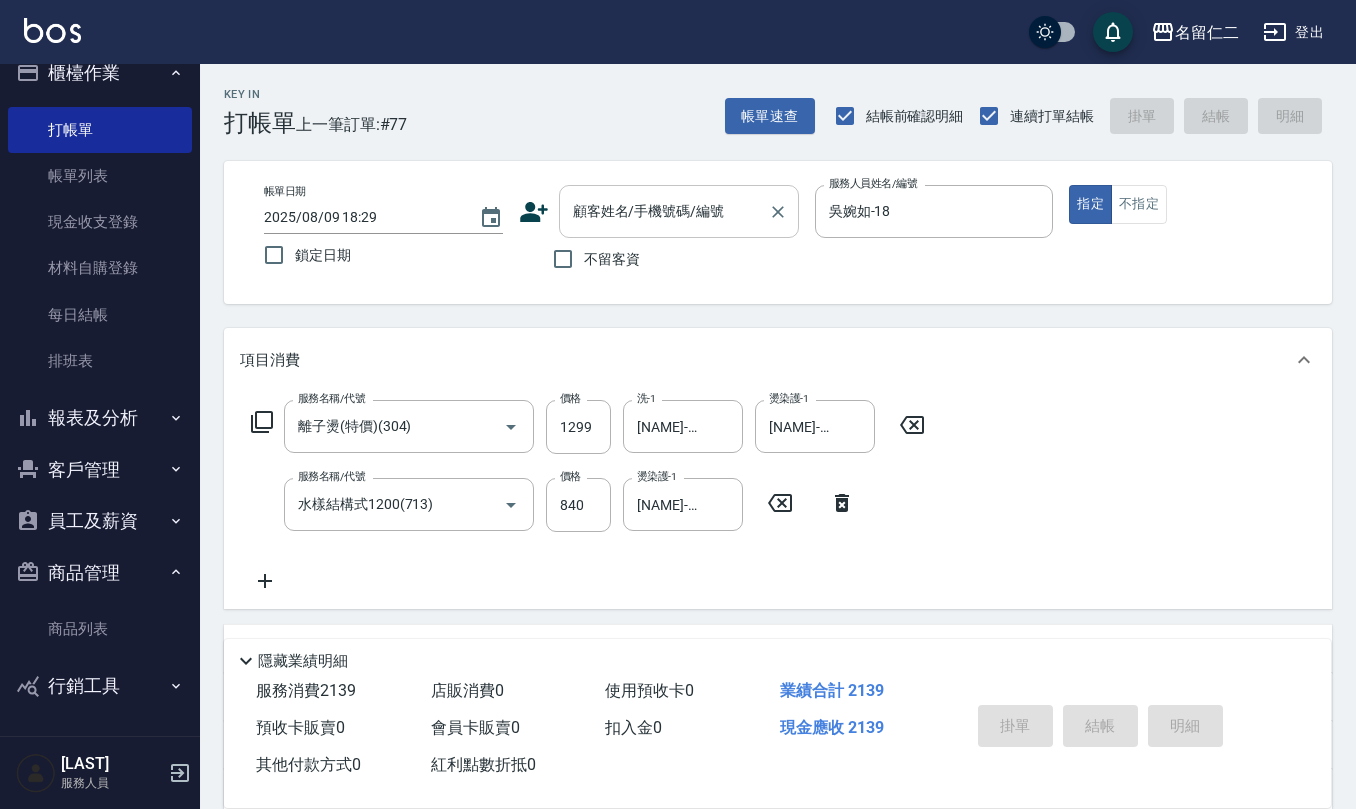 click on "顧客姓名/手機號碼/編號" at bounding box center (664, 211) 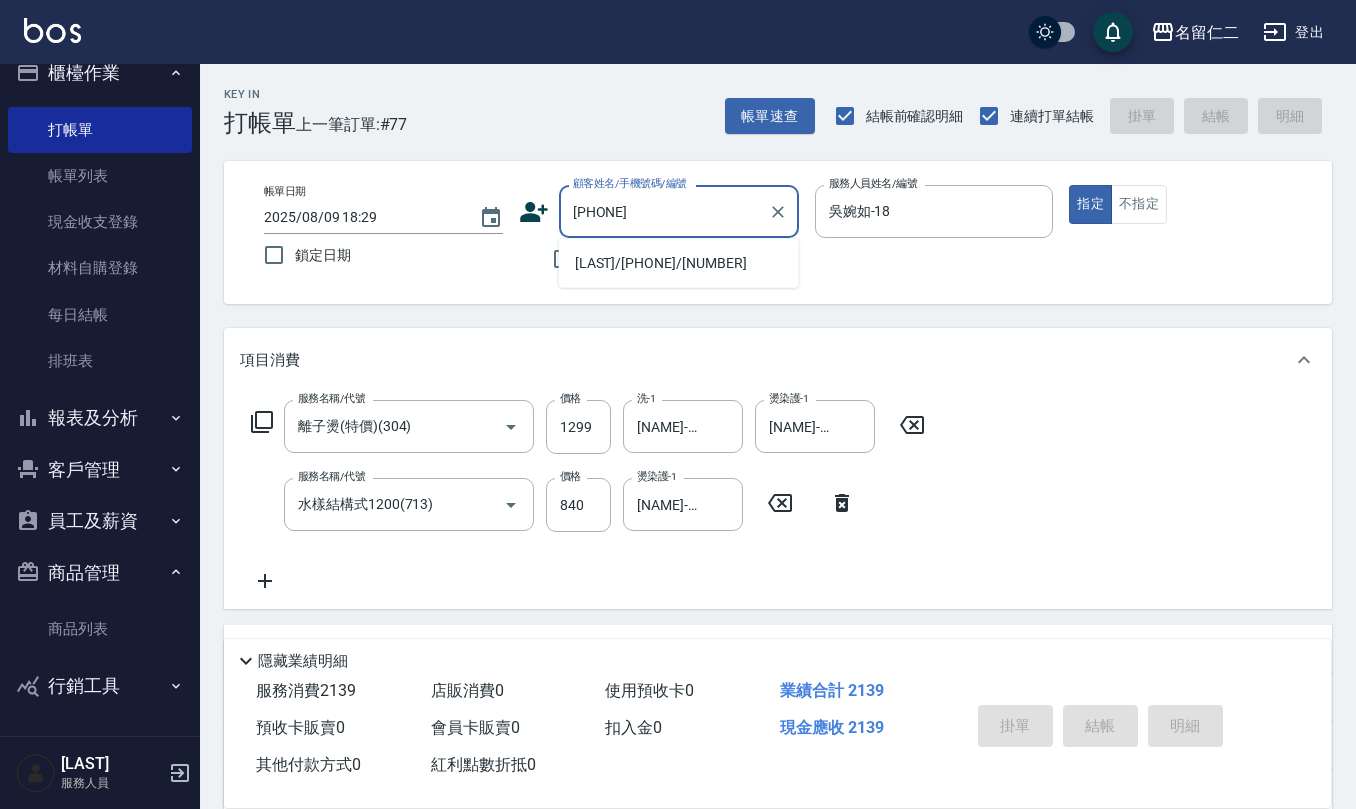 click on "[LAST]/[PHONE]/[NUMBER]" at bounding box center (679, 263) 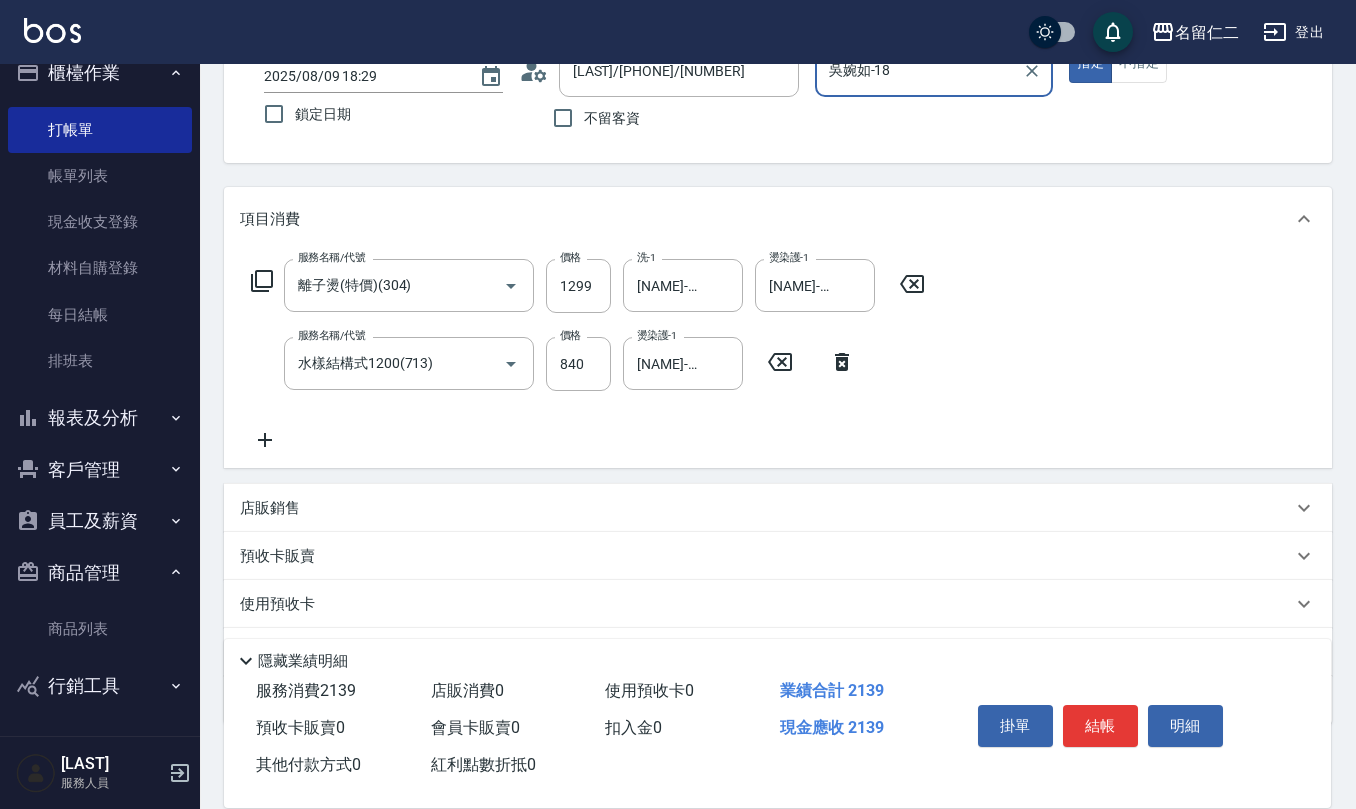 scroll, scrollTop: 0, scrollLeft: 0, axis: both 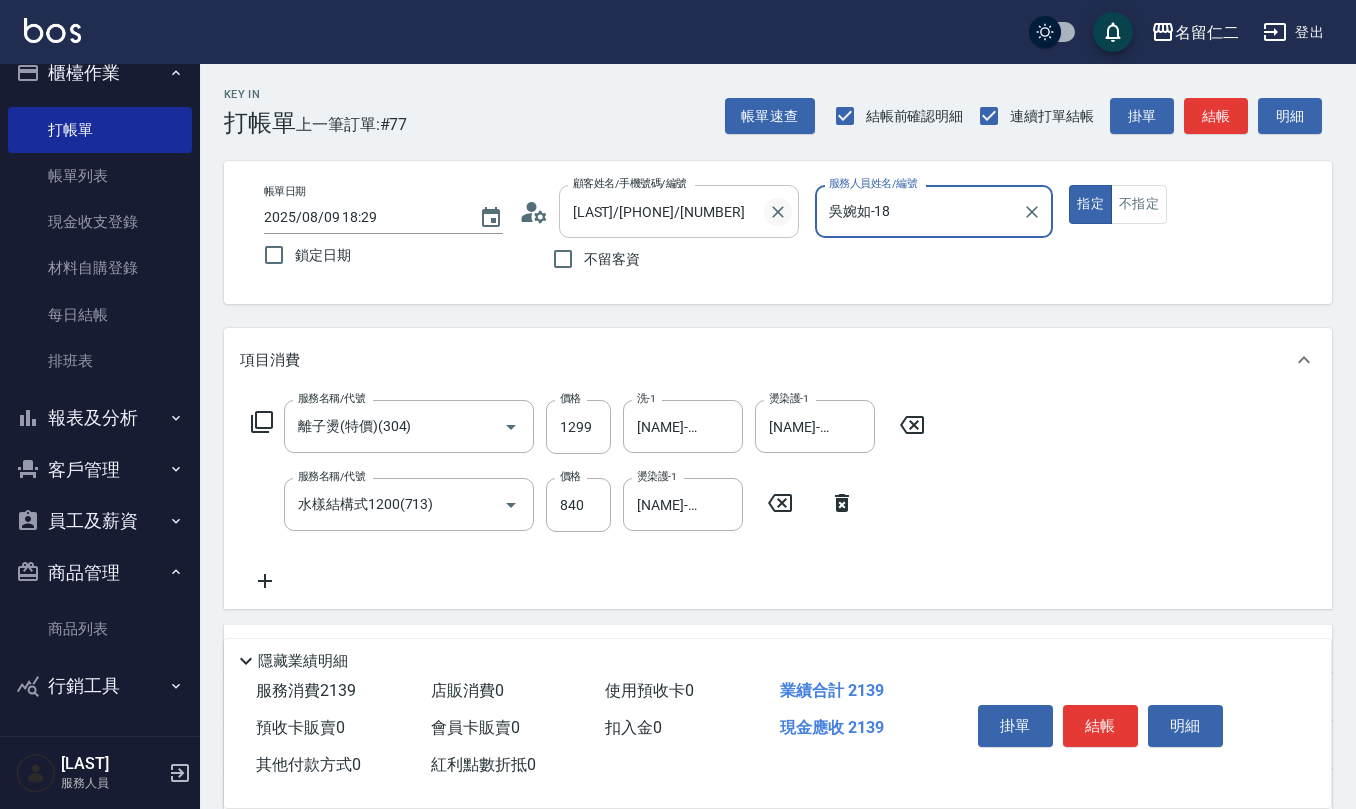 click 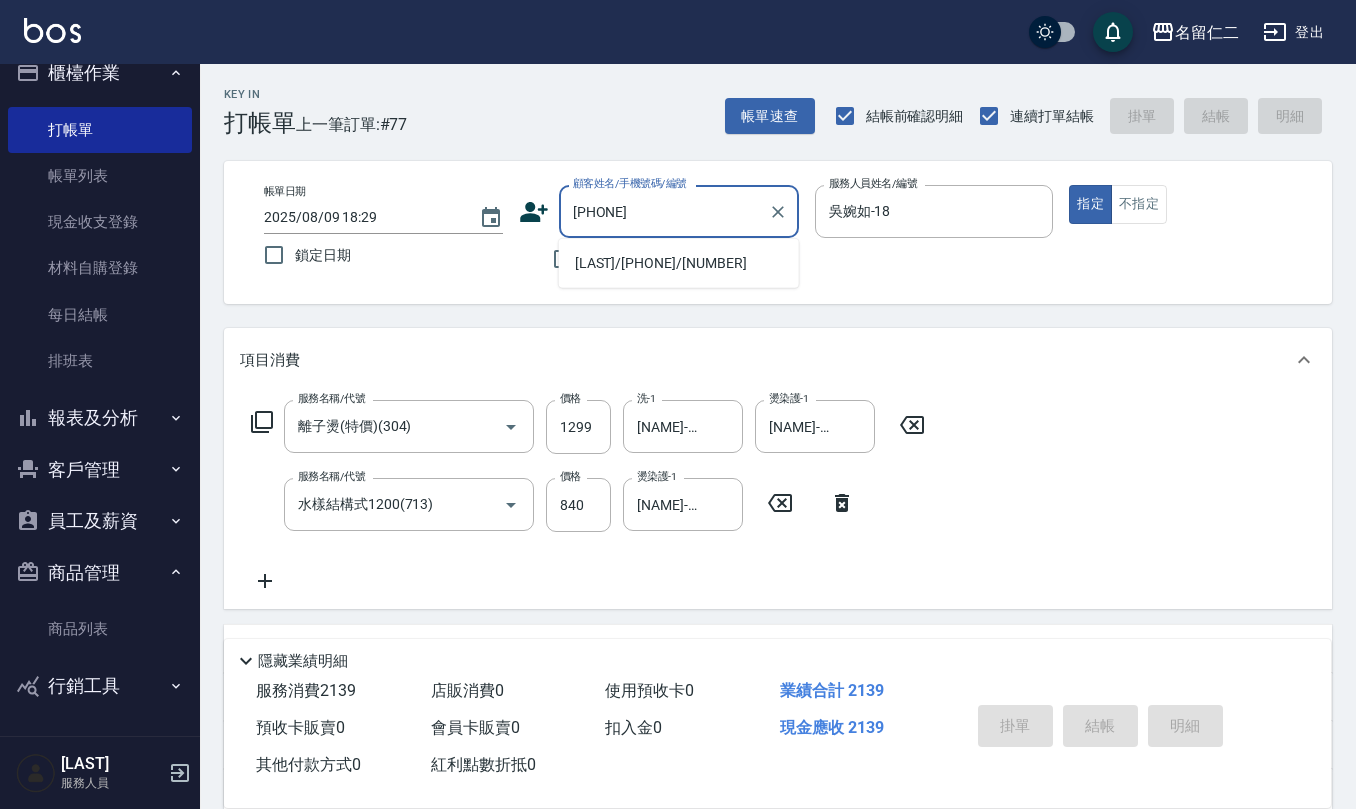 click on "[LAST]/[PHONE]/[NUMBER]" at bounding box center [679, 263] 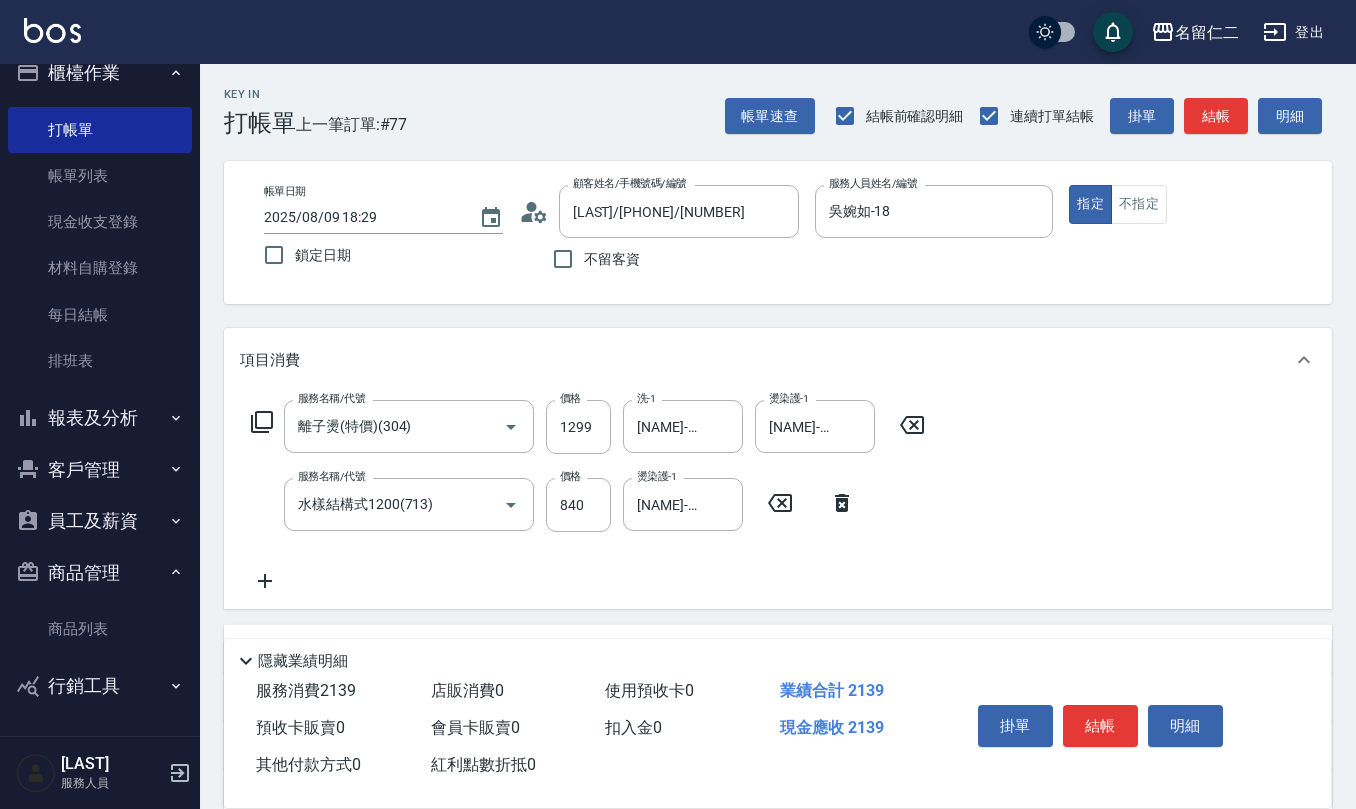 click 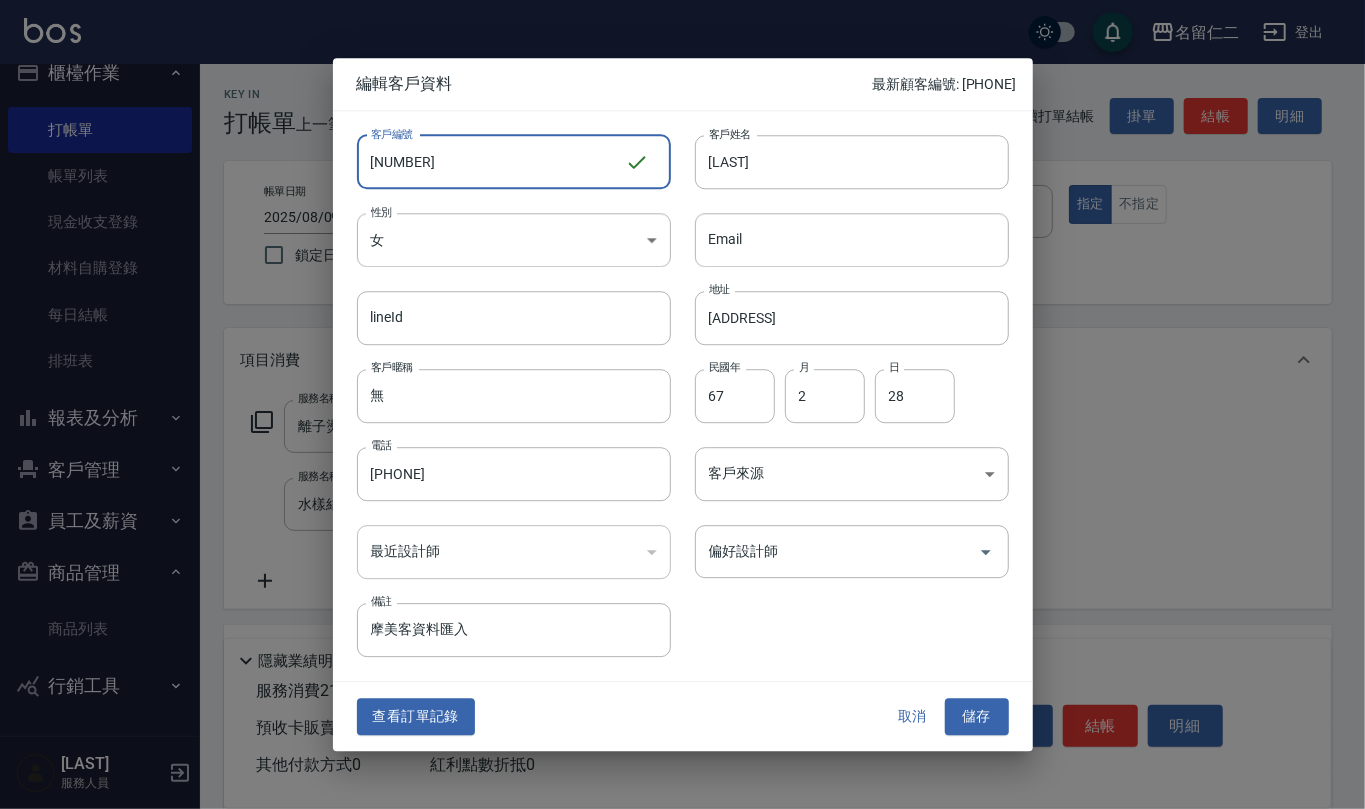 drag, startPoint x: 490, startPoint y: 162, endPoint x: 220, endPoint y: 172, distance: 270.18512 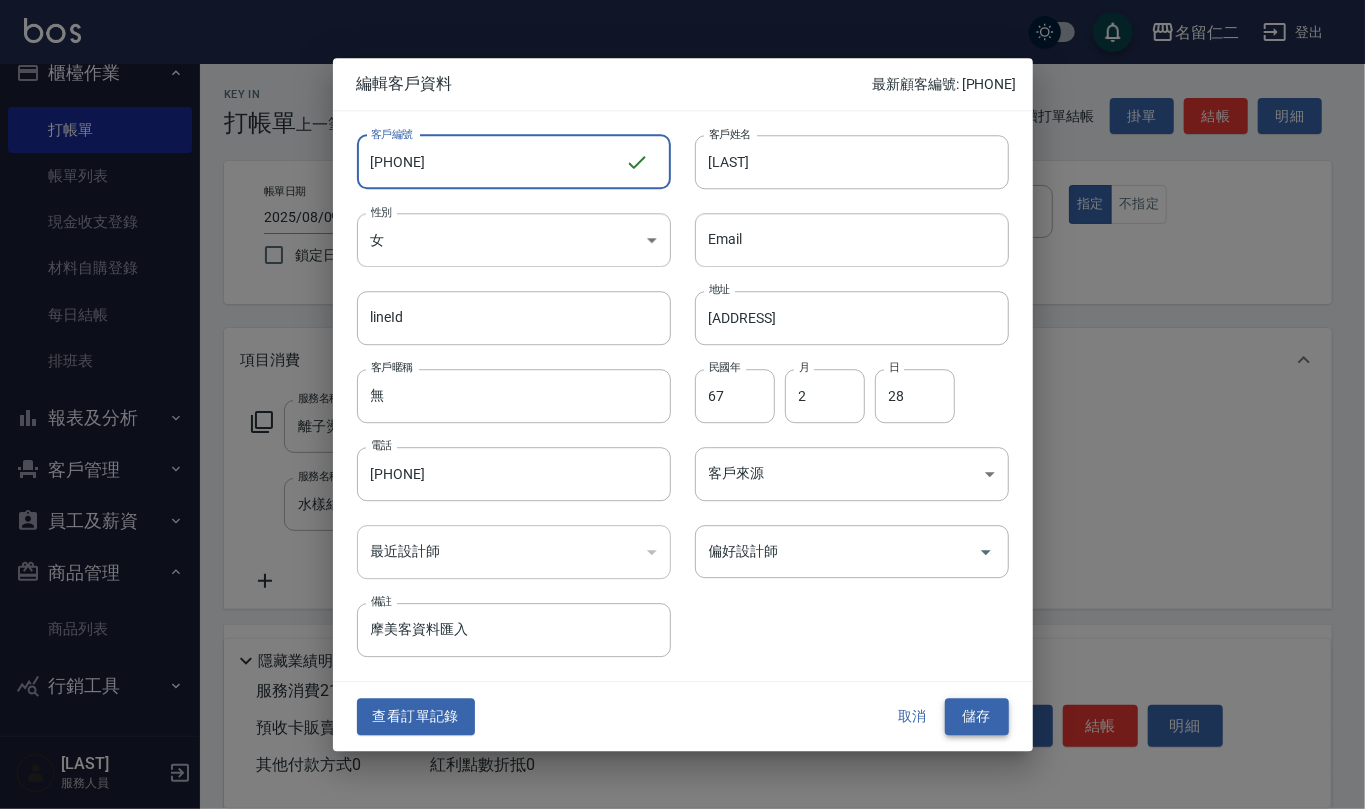 type on "[PHONE]" 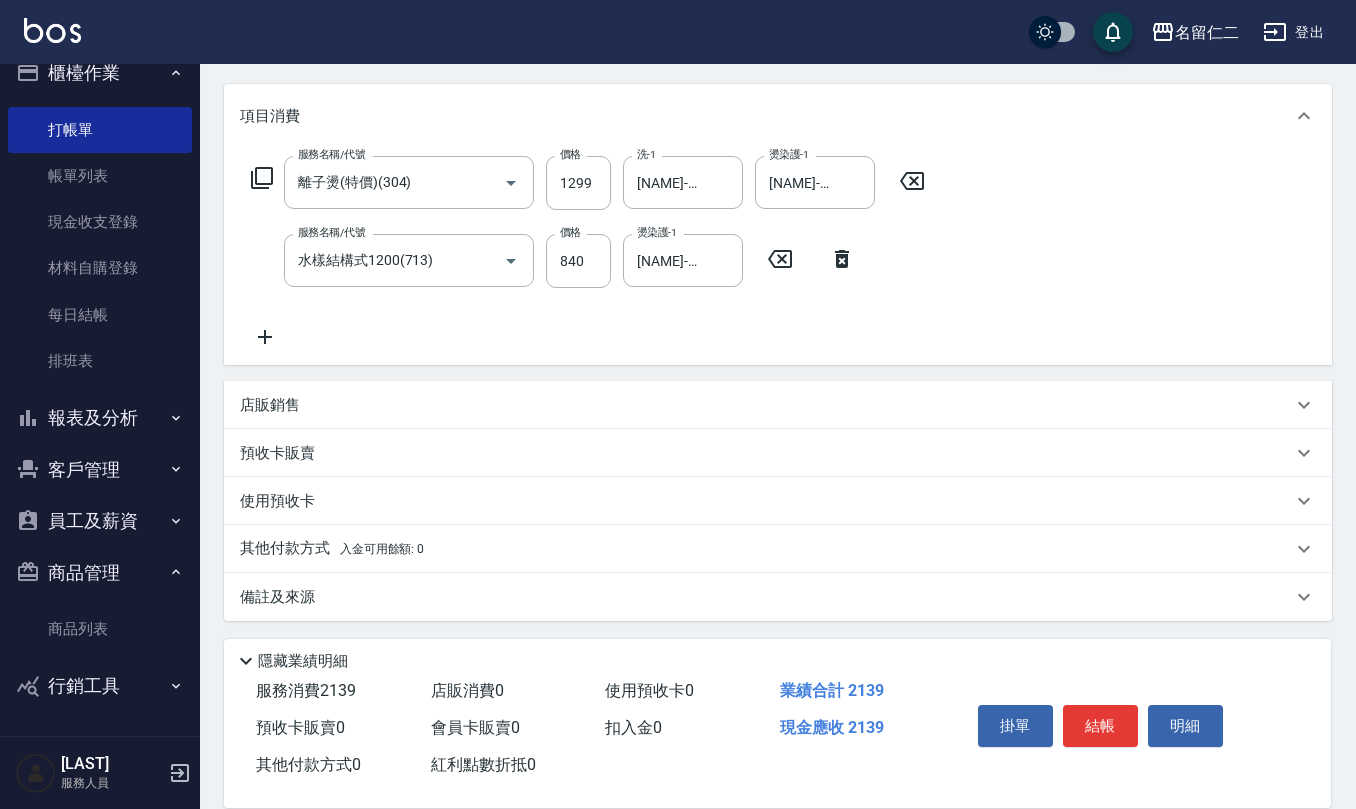 scroll, scrollTop: 0, scrollLeft: 0, axis: both 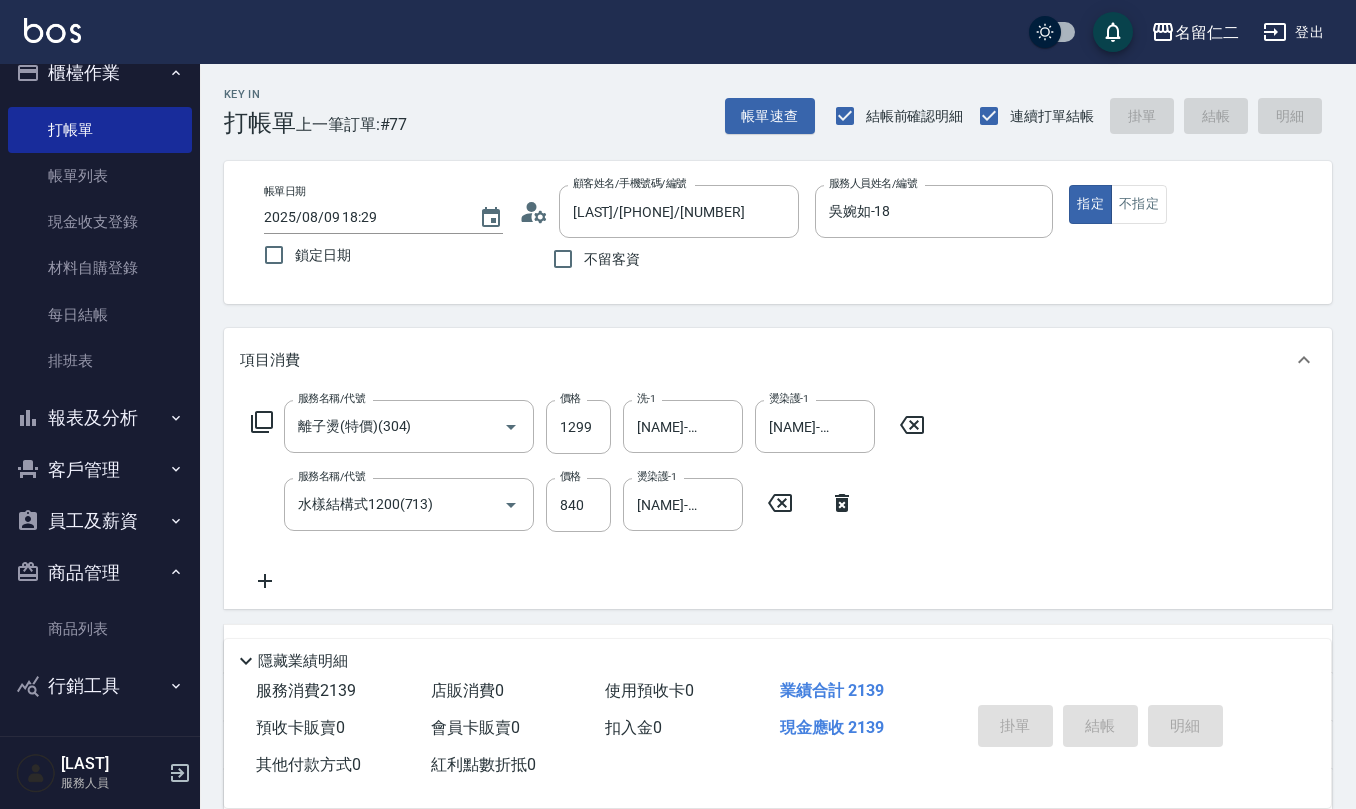 type on "2025/08/09 18:30" 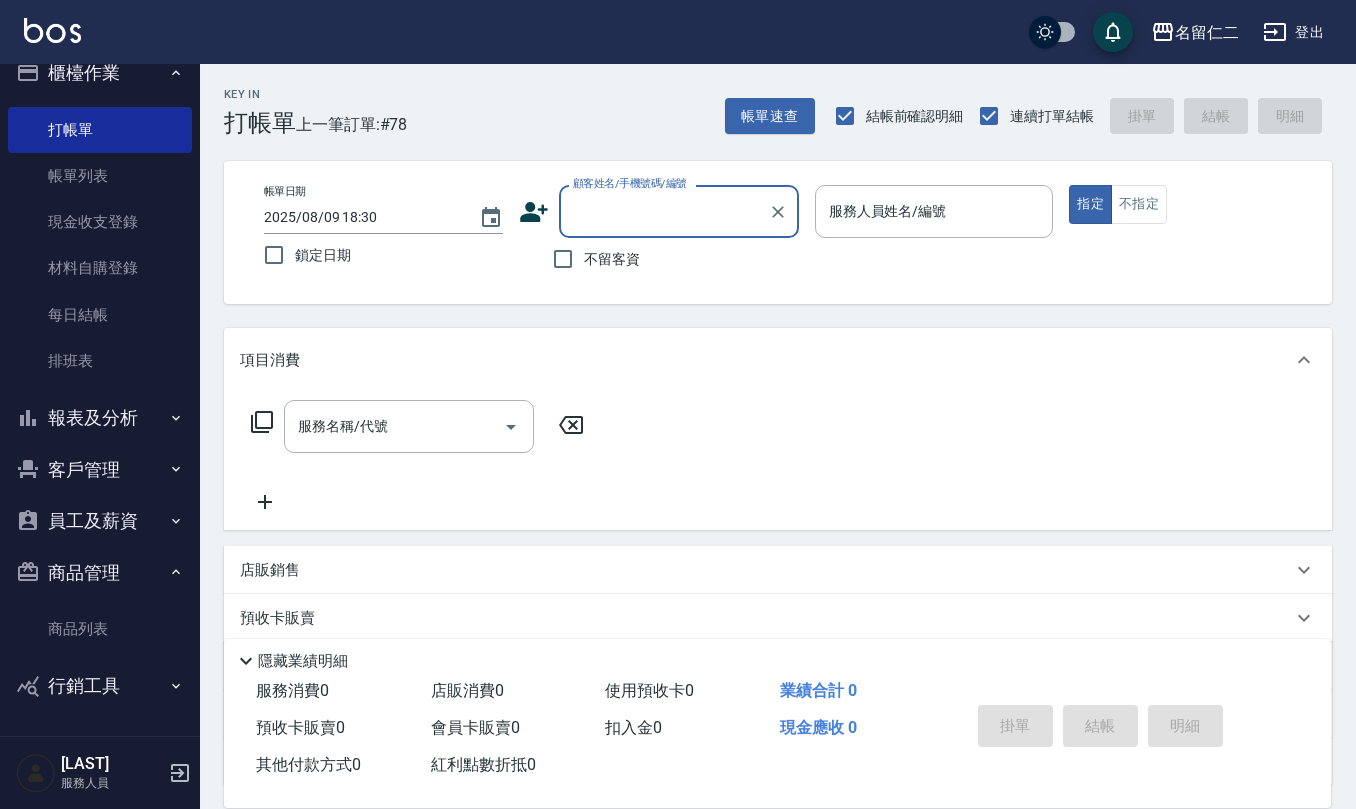 click on "不留客資" at bounding box center [612, 259] 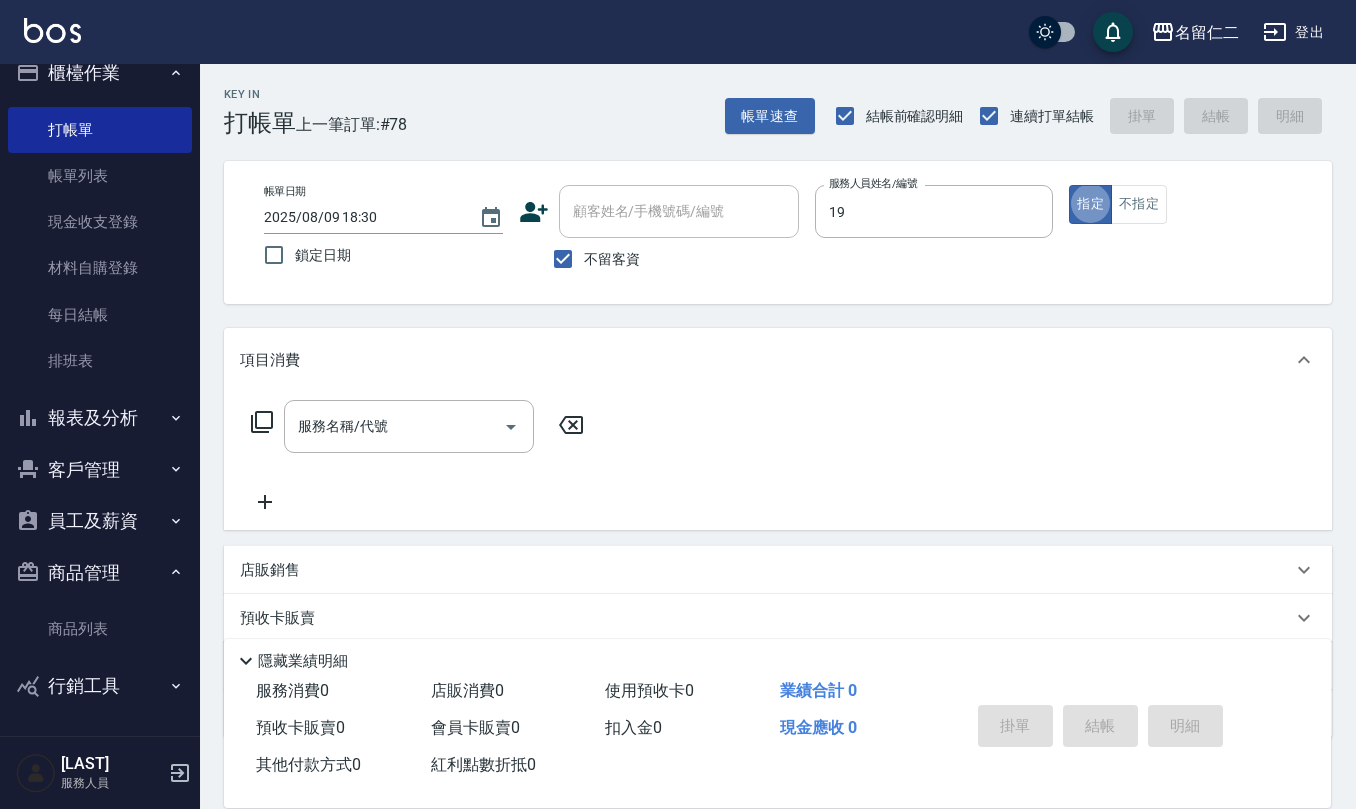 type on "[LAST]-[NUMBER]" 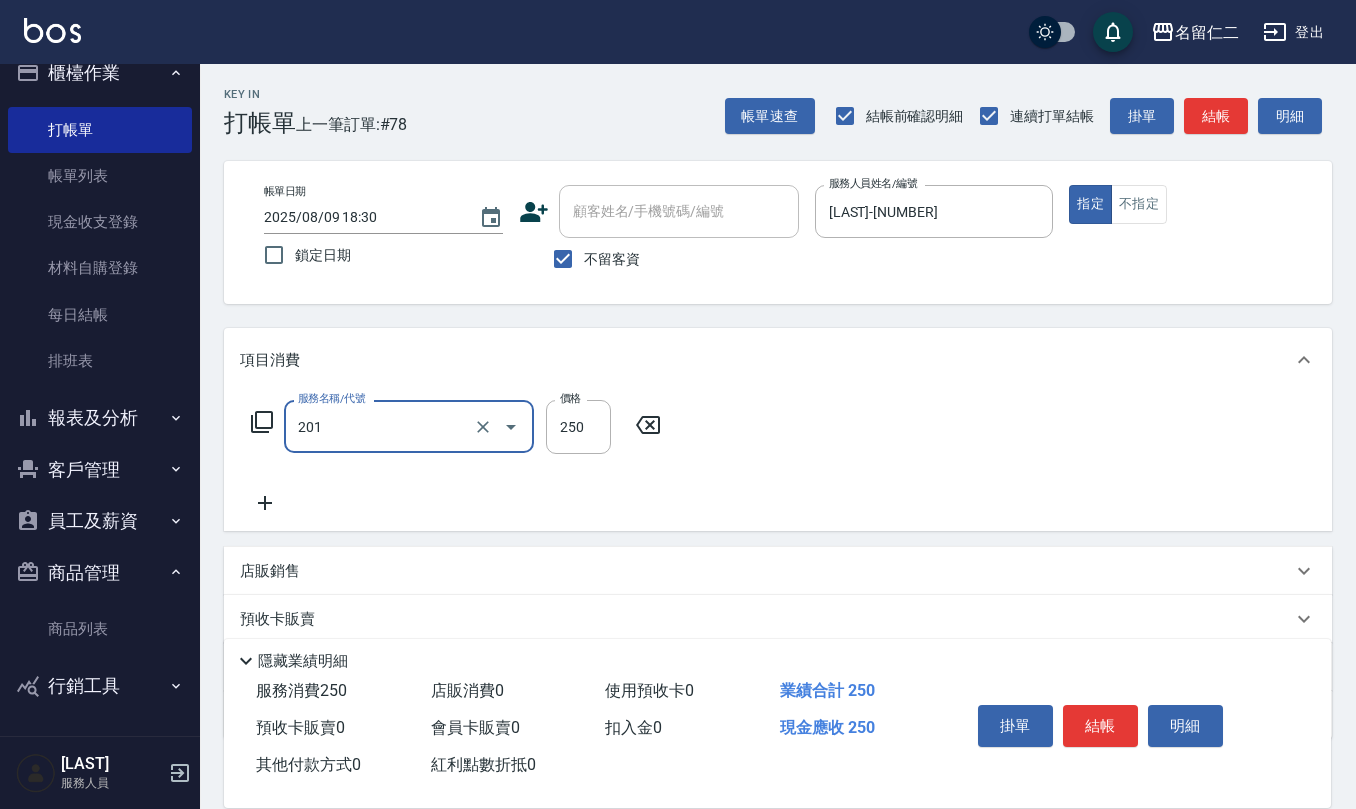 type on "洗髮(201)" 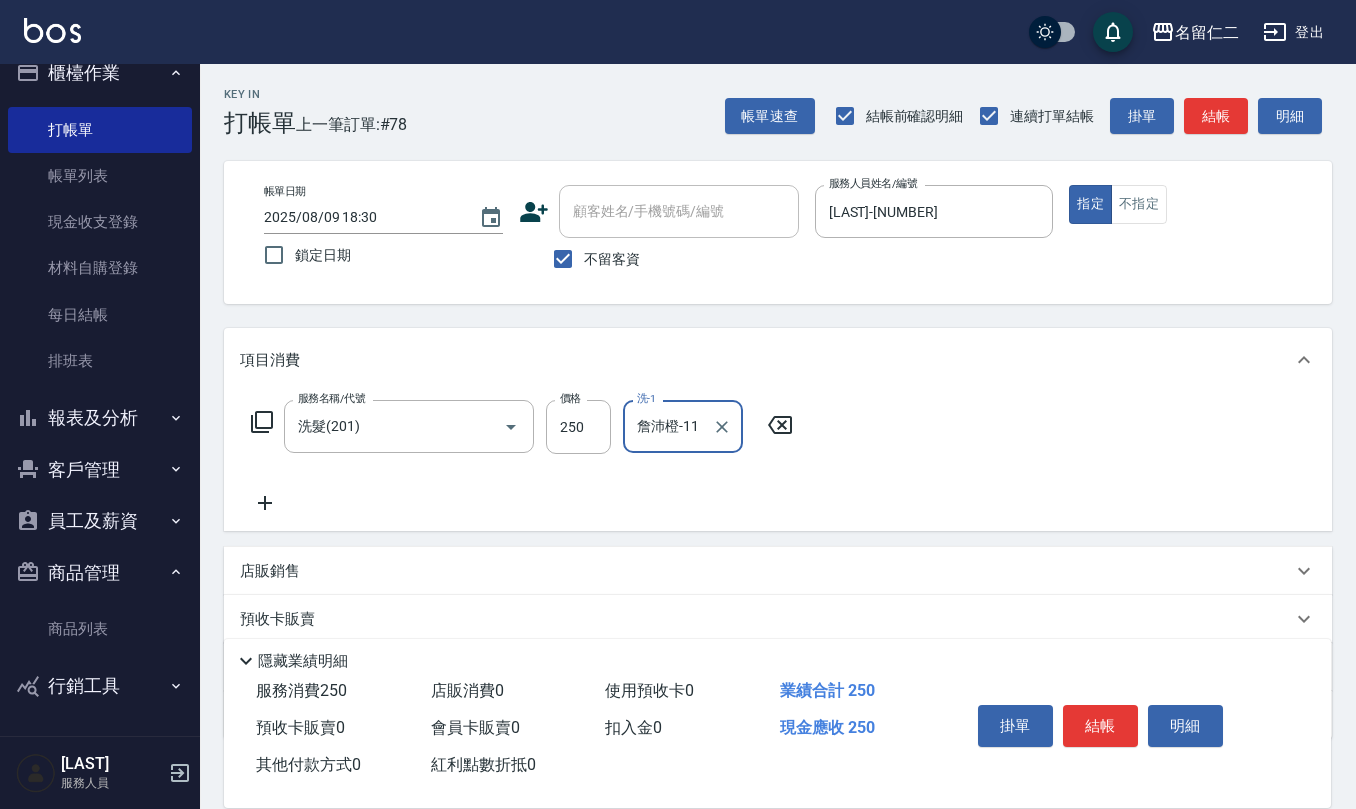 type on "詹沛橙-11" 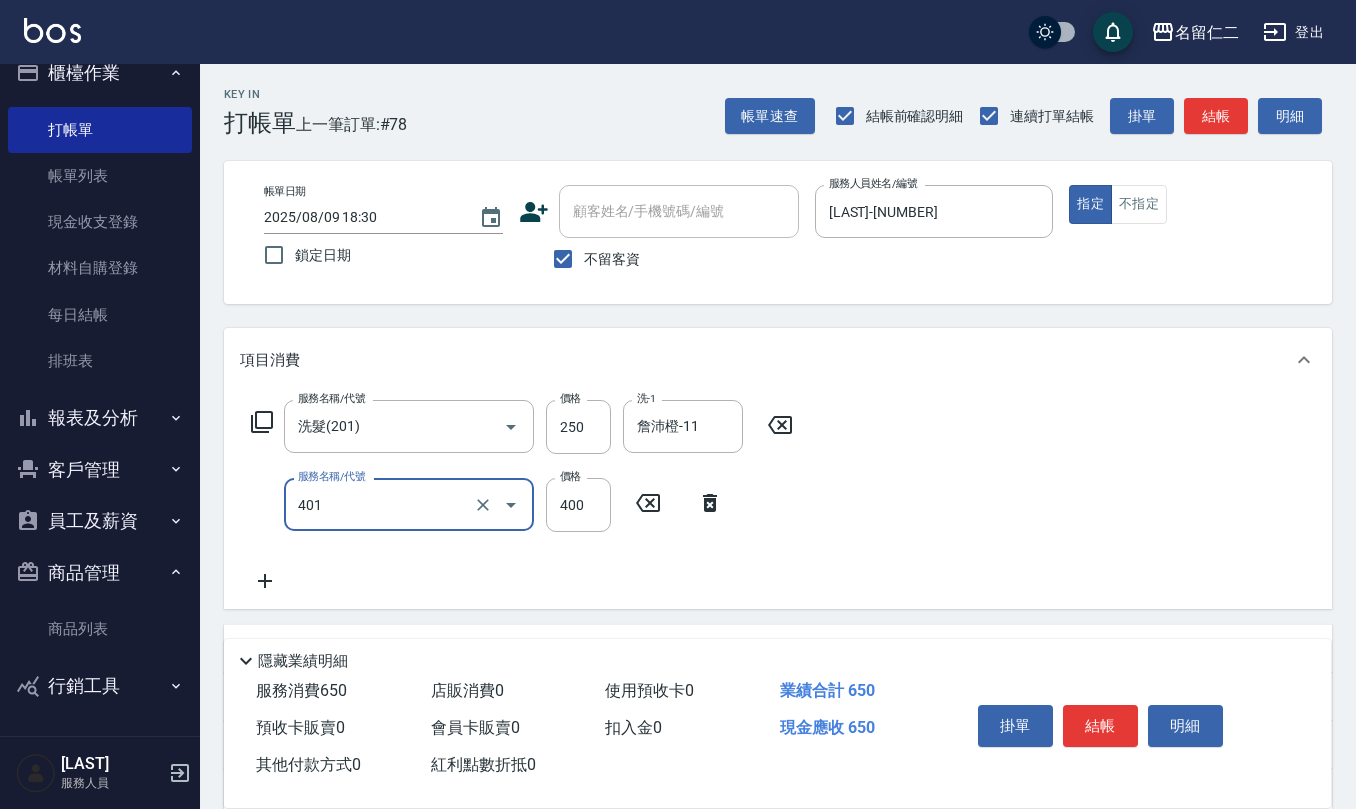 type on "剪髮(401)" 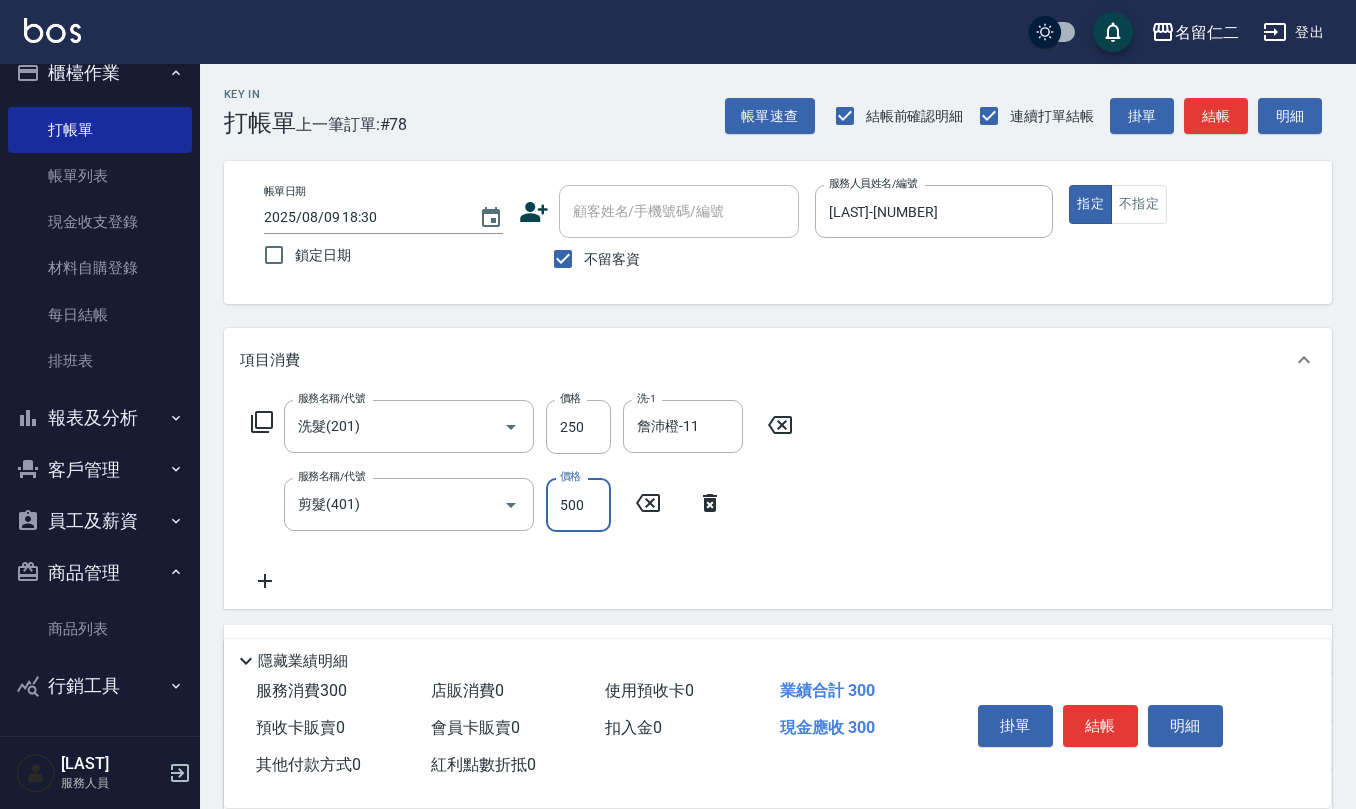 type on "500" 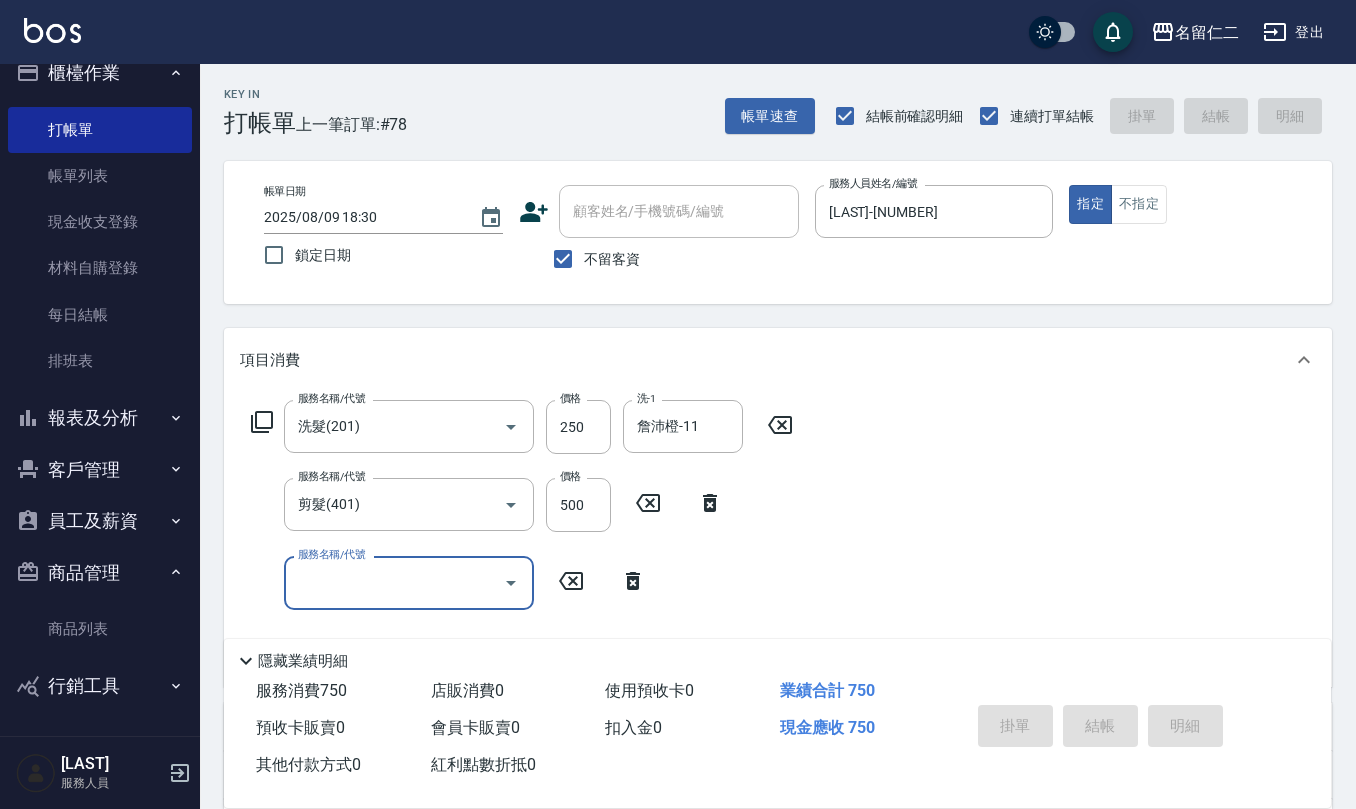 type on "2025/08/09 18:31" 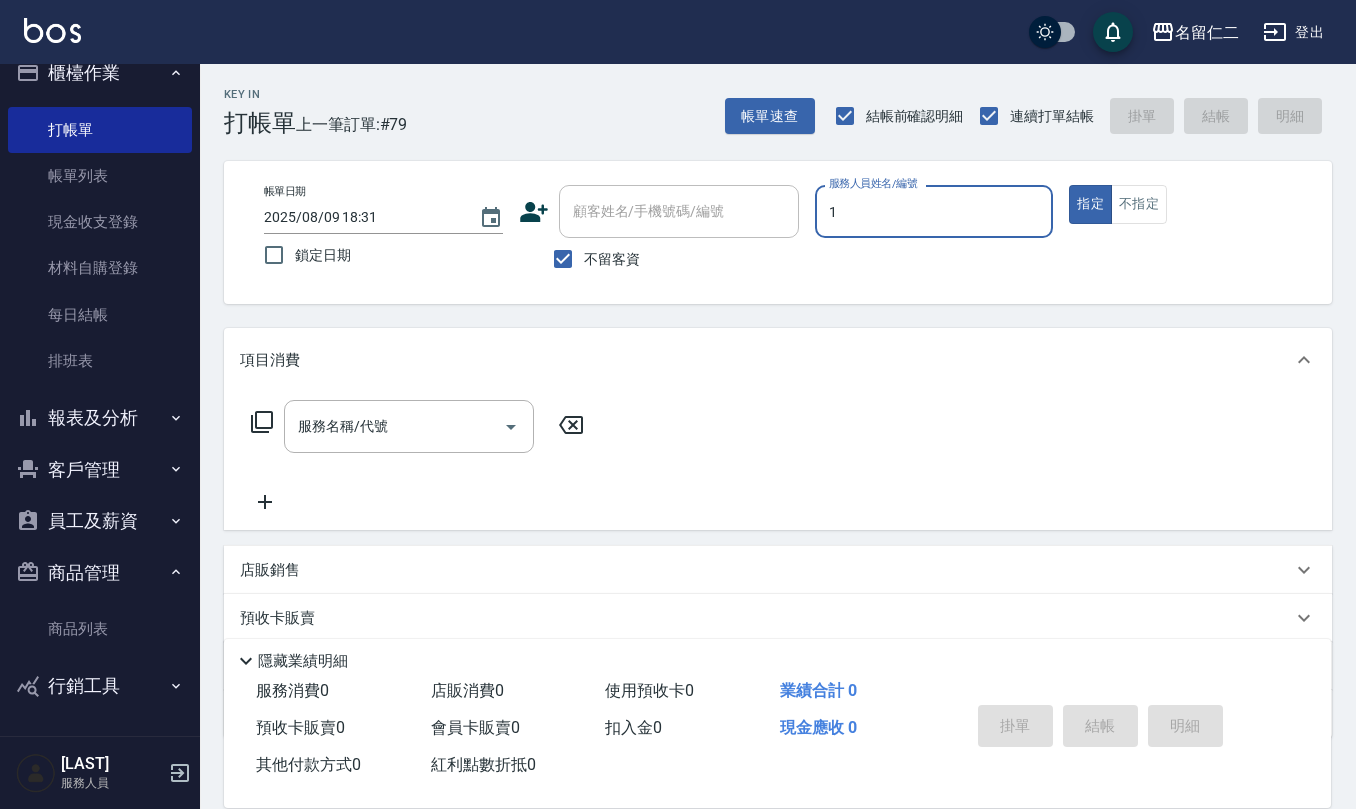 type on "蔡桂如-1" 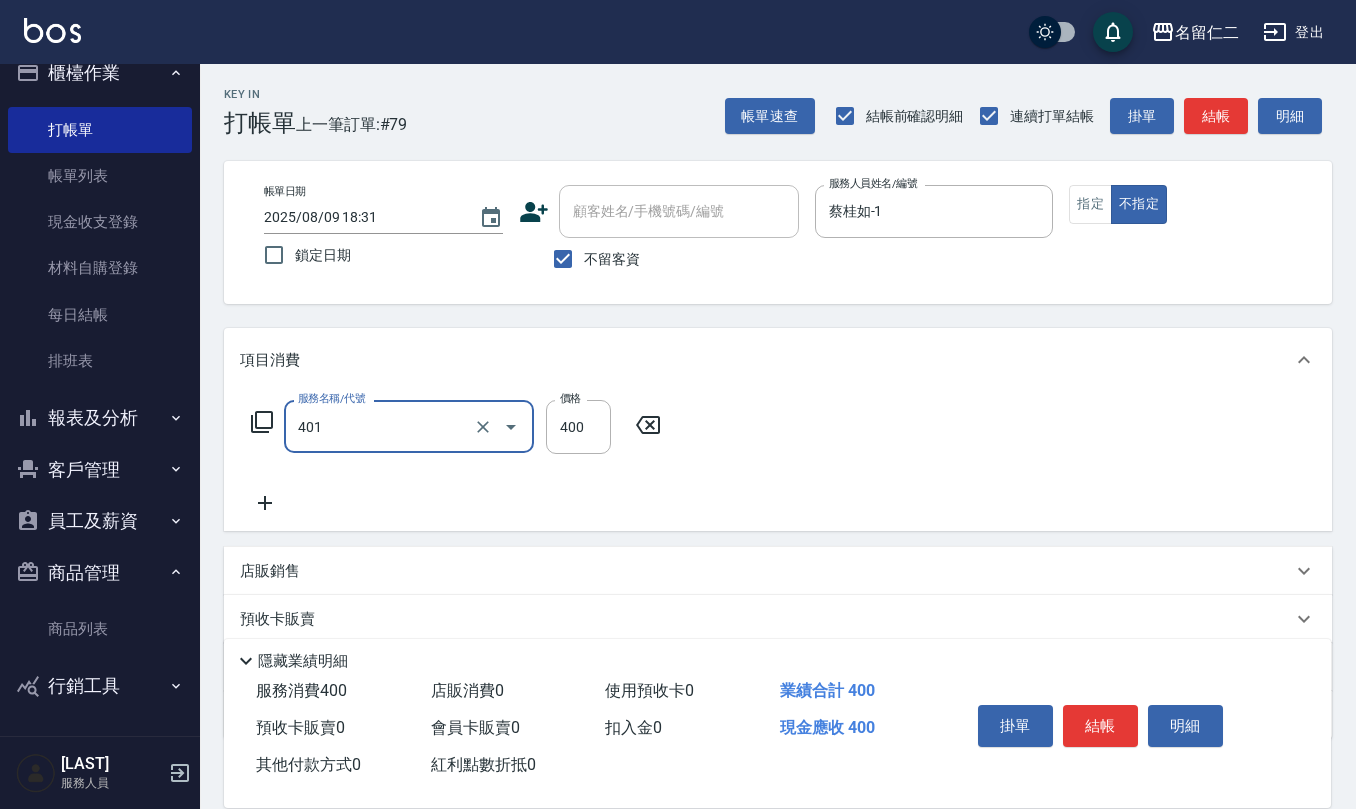type on "剪髮(401)" 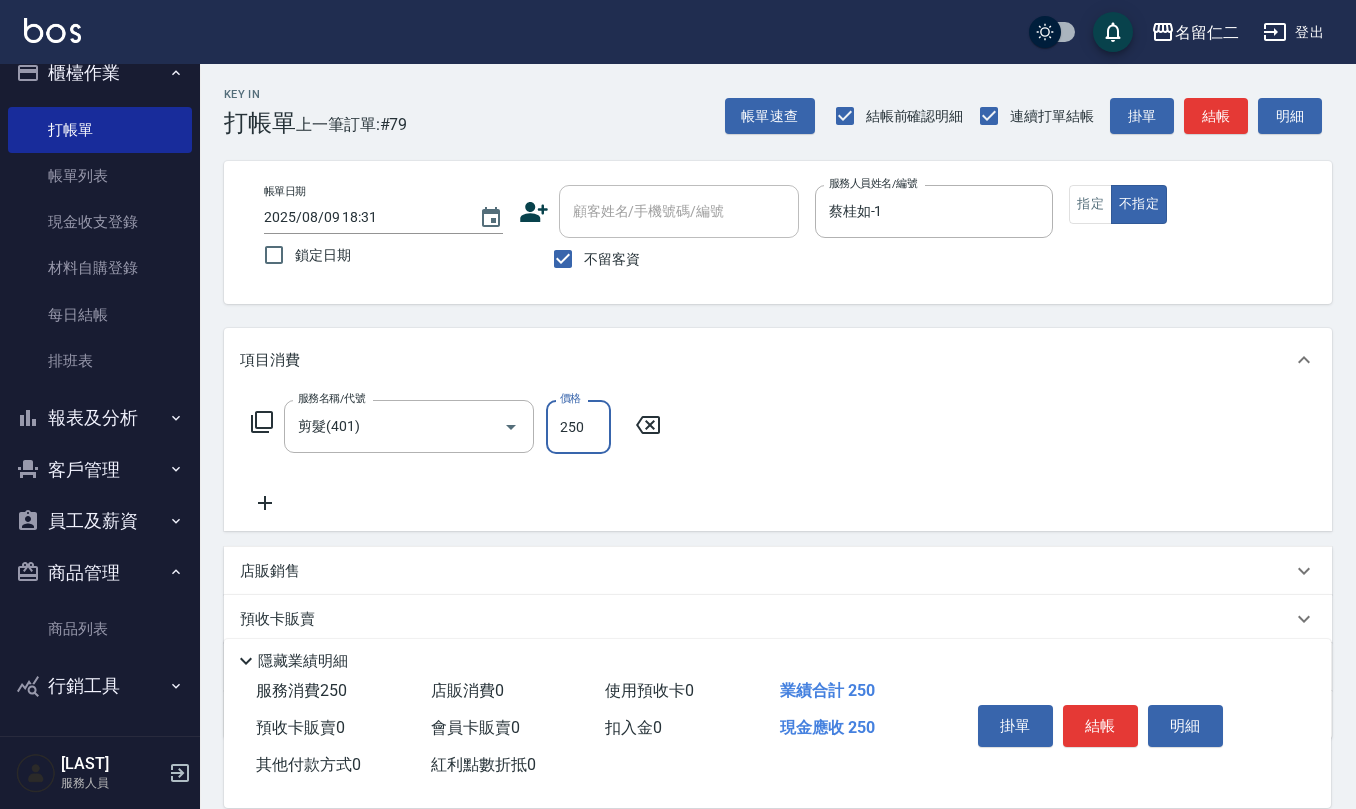 type on "250" 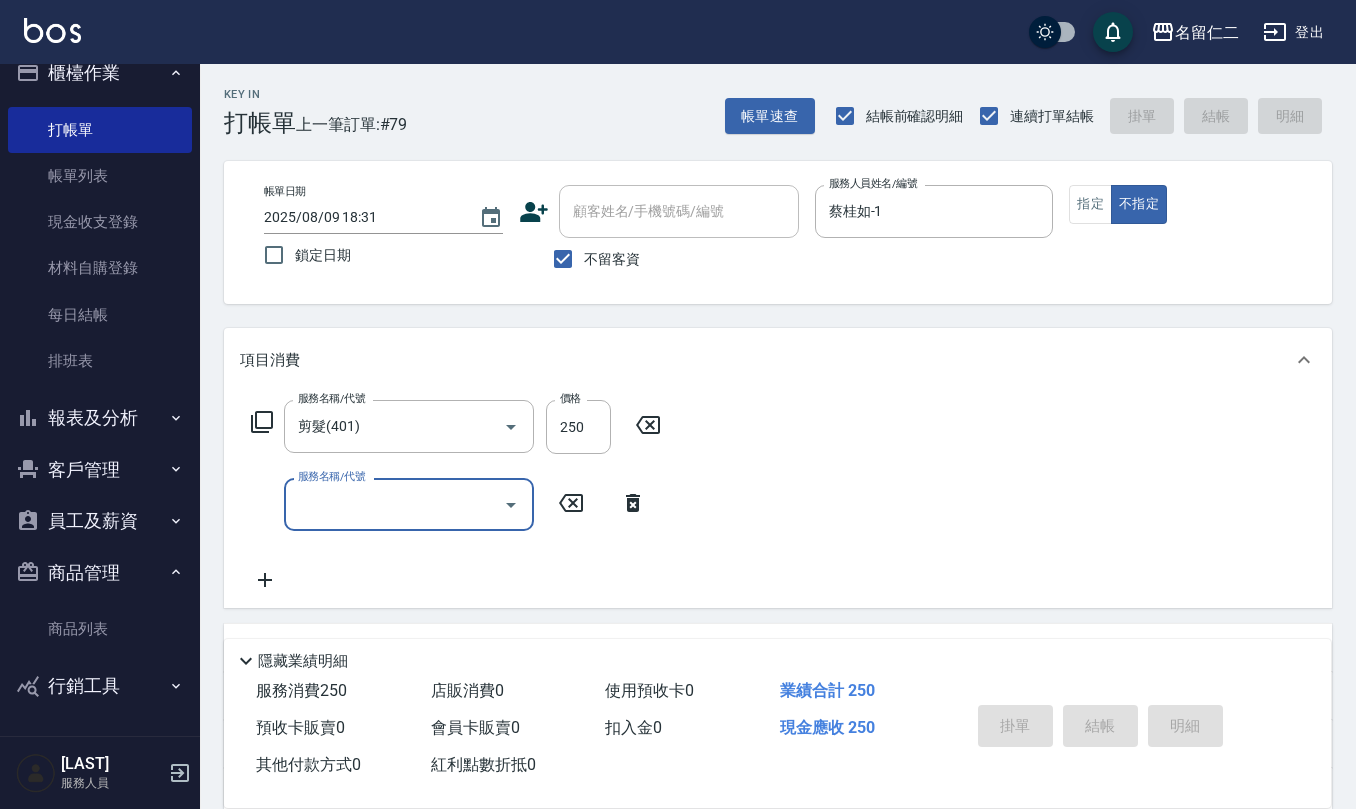type 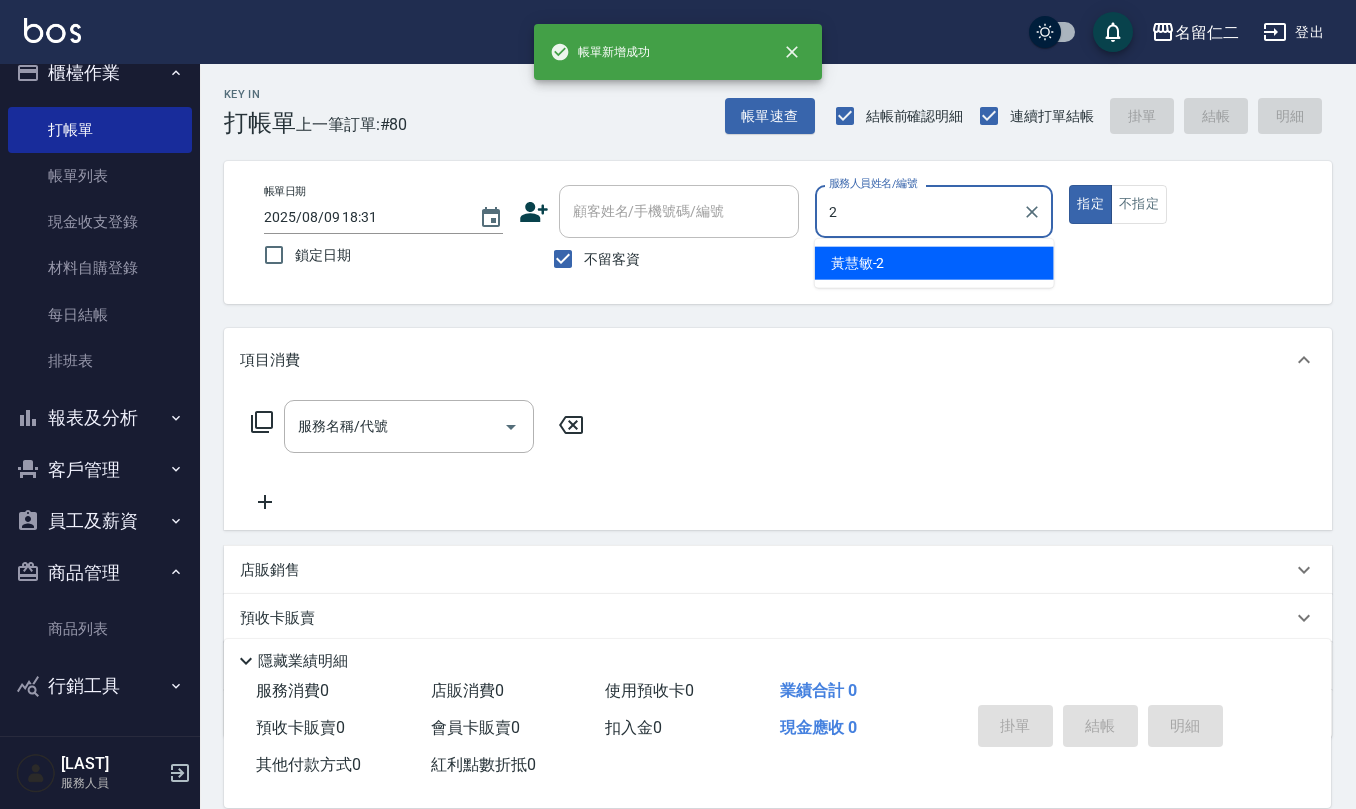type on "[LAST]-[NUMBER]" 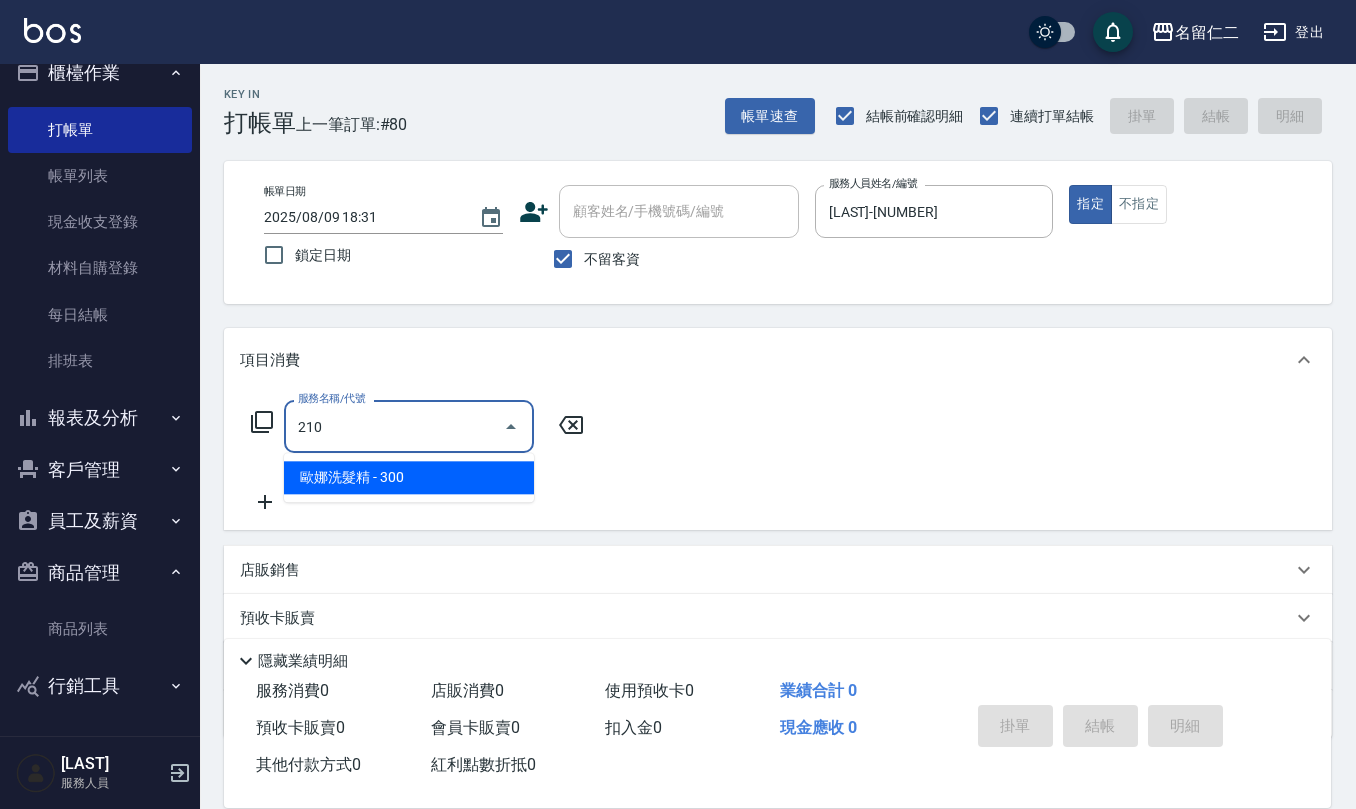 type on "歐娜洗髮精(210)" 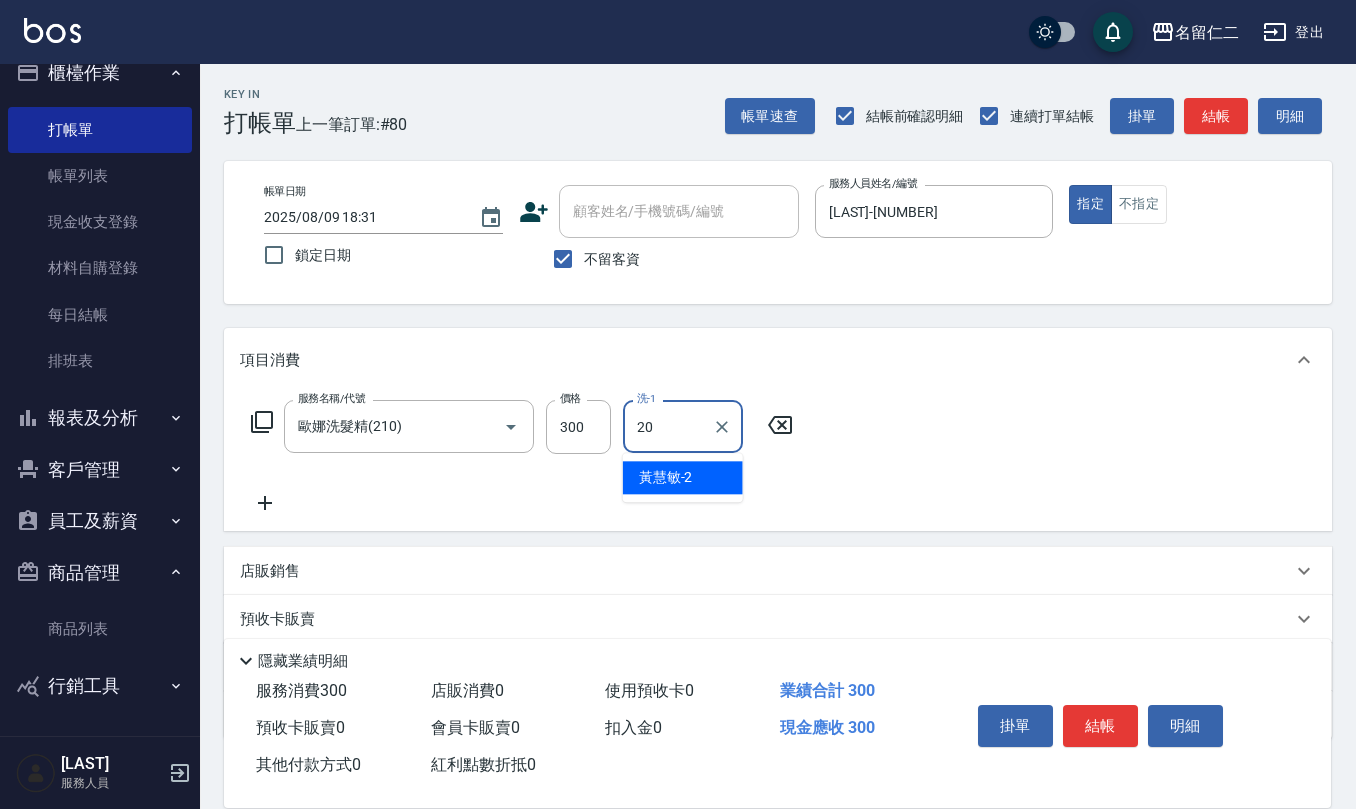 type on "[NAME]-[NUMBER]" 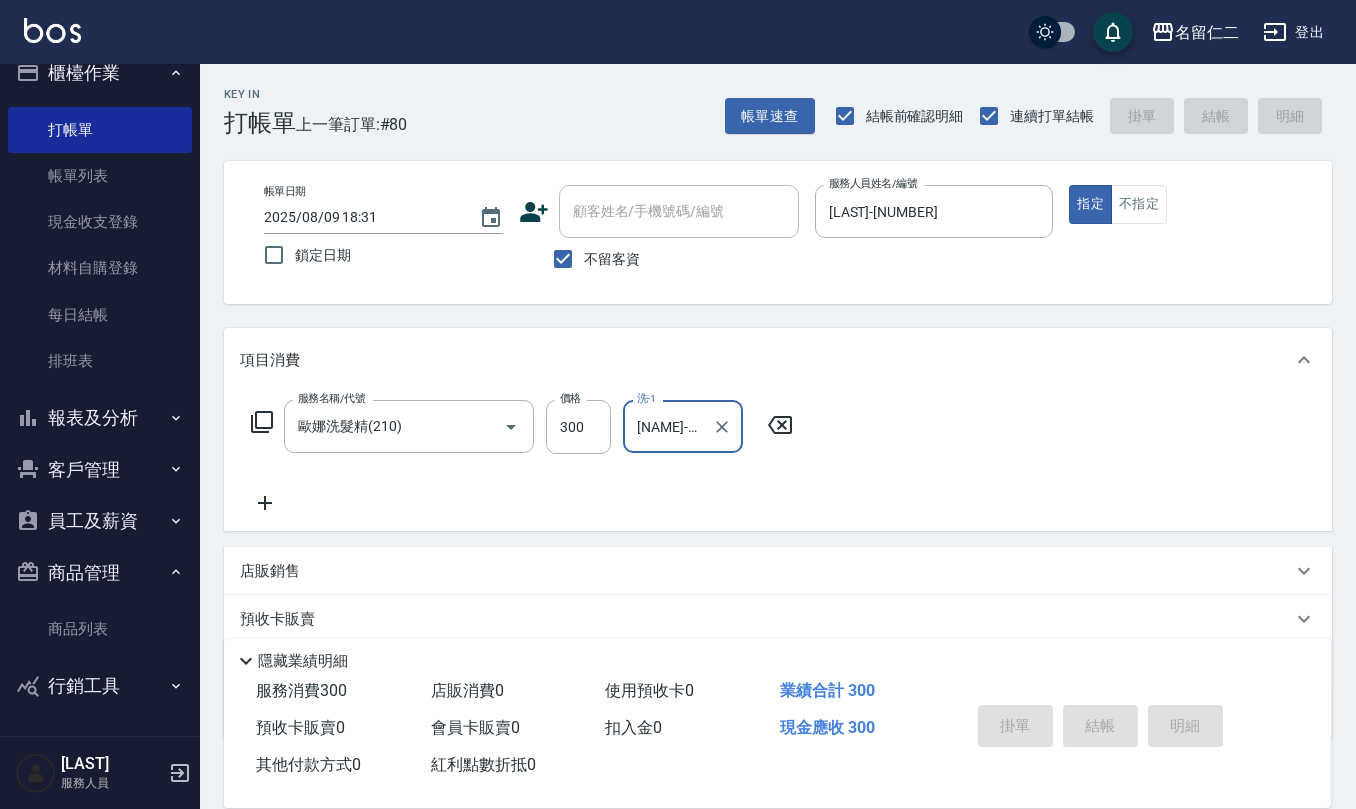 type 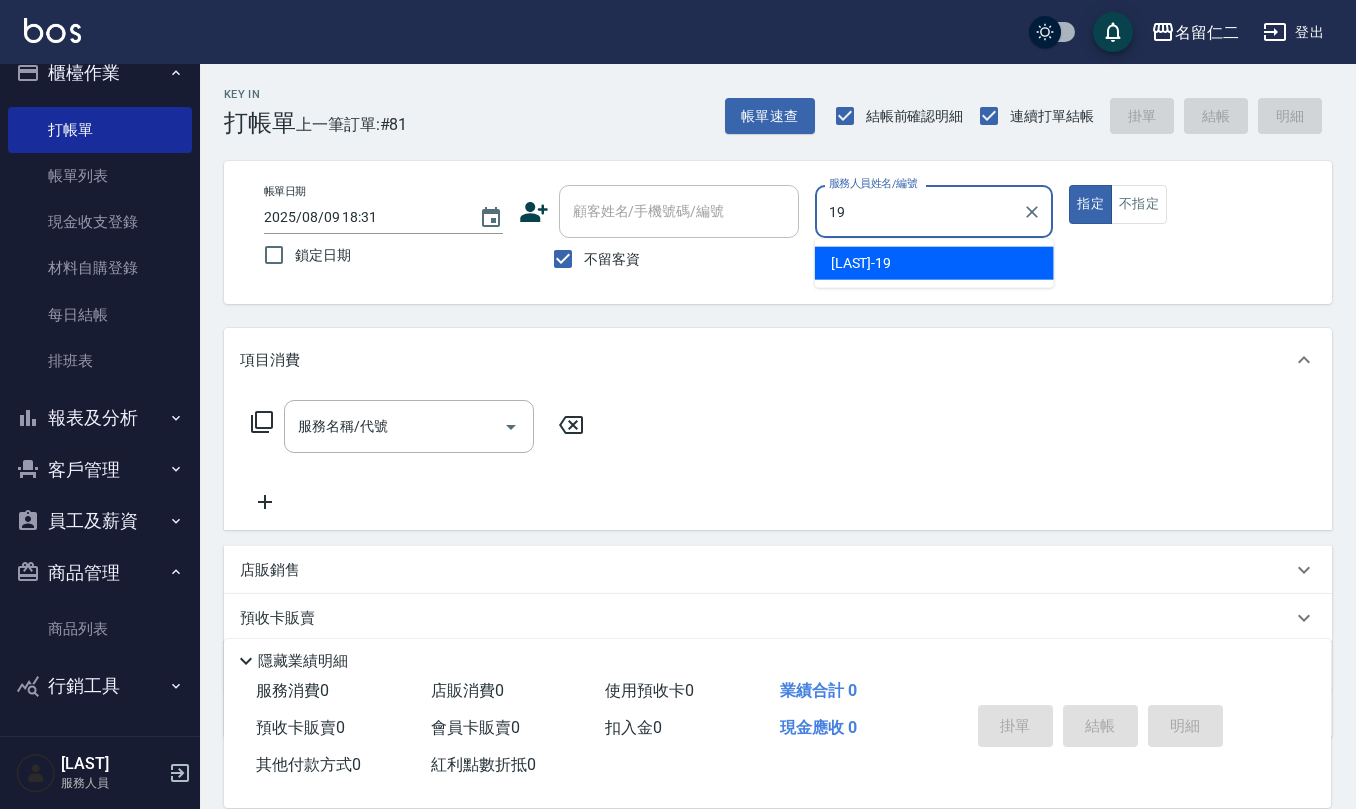 type on "[LAST]-[NUMBER]" 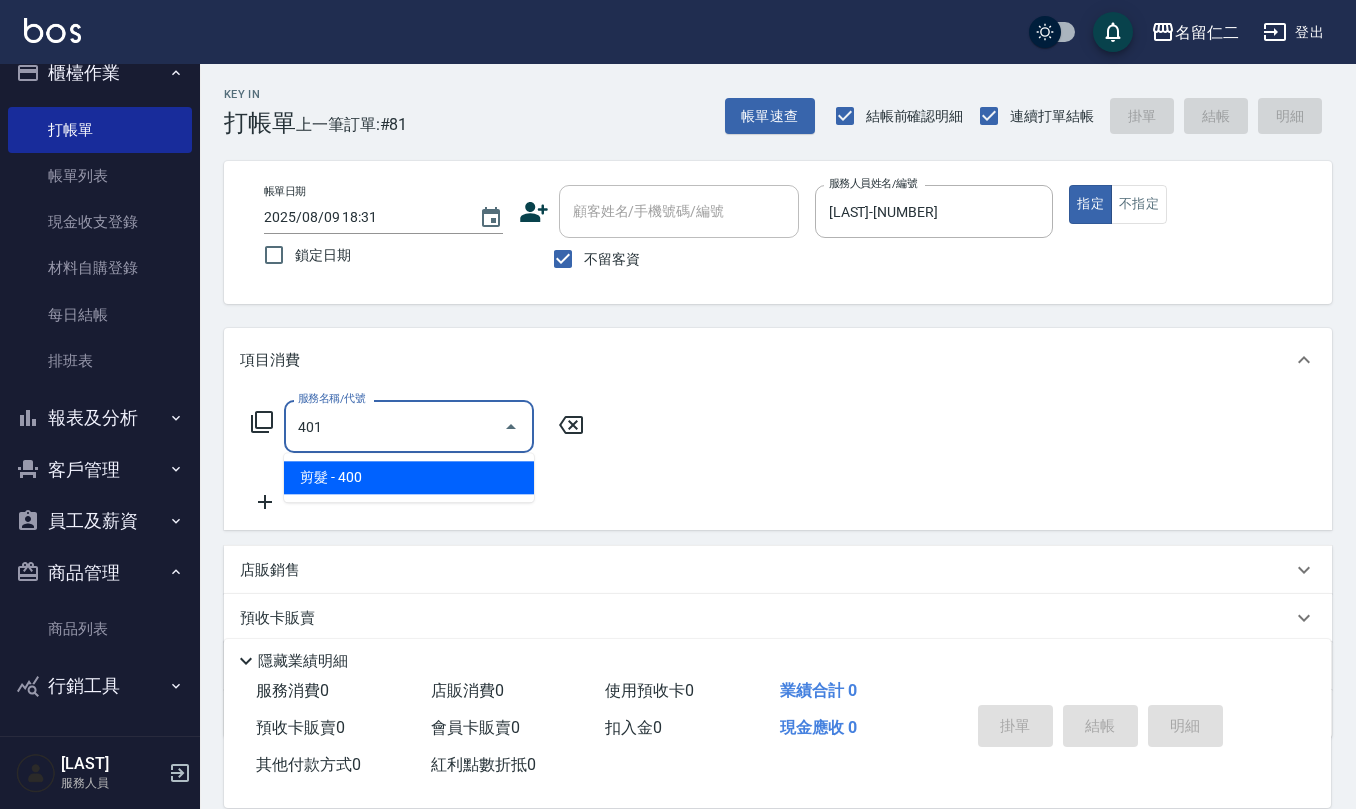 type on "剪髮(401)" 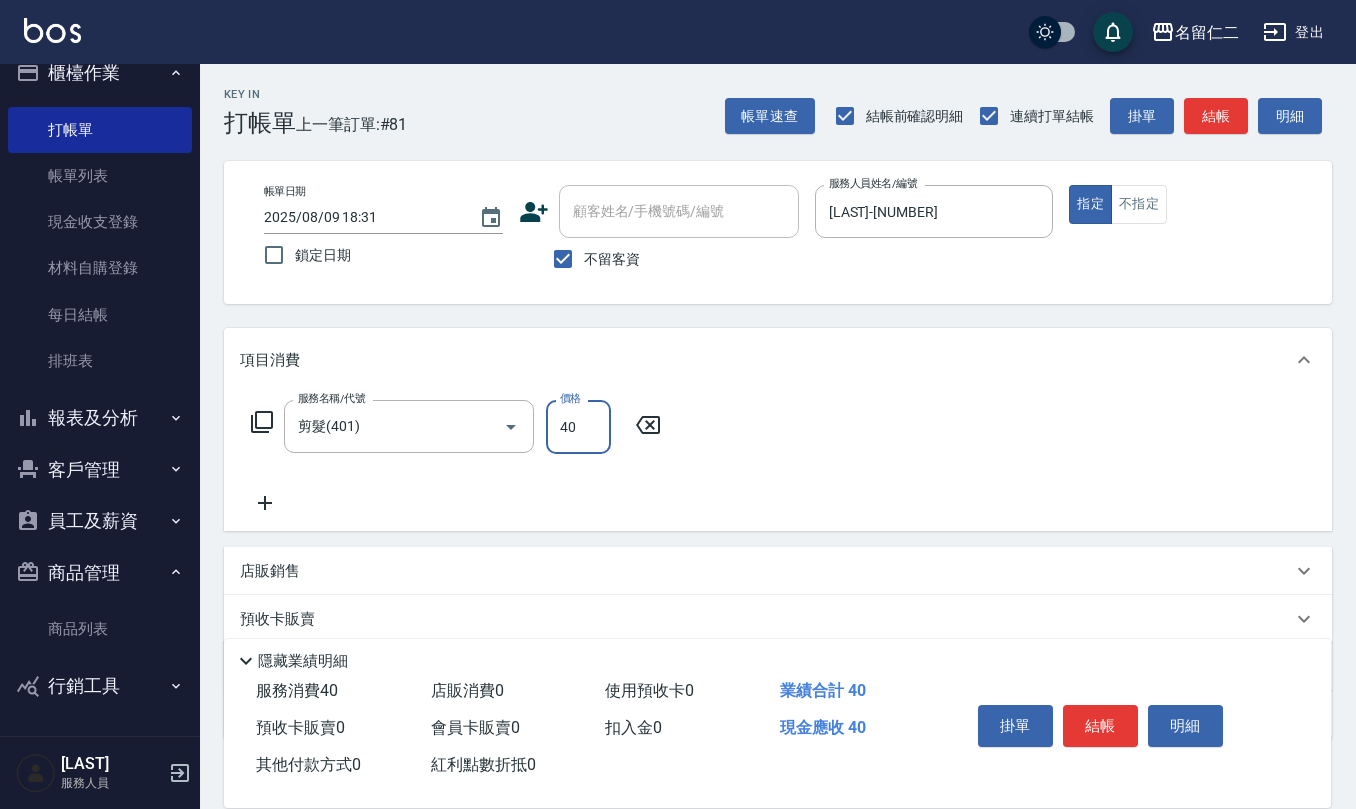 type on "400" 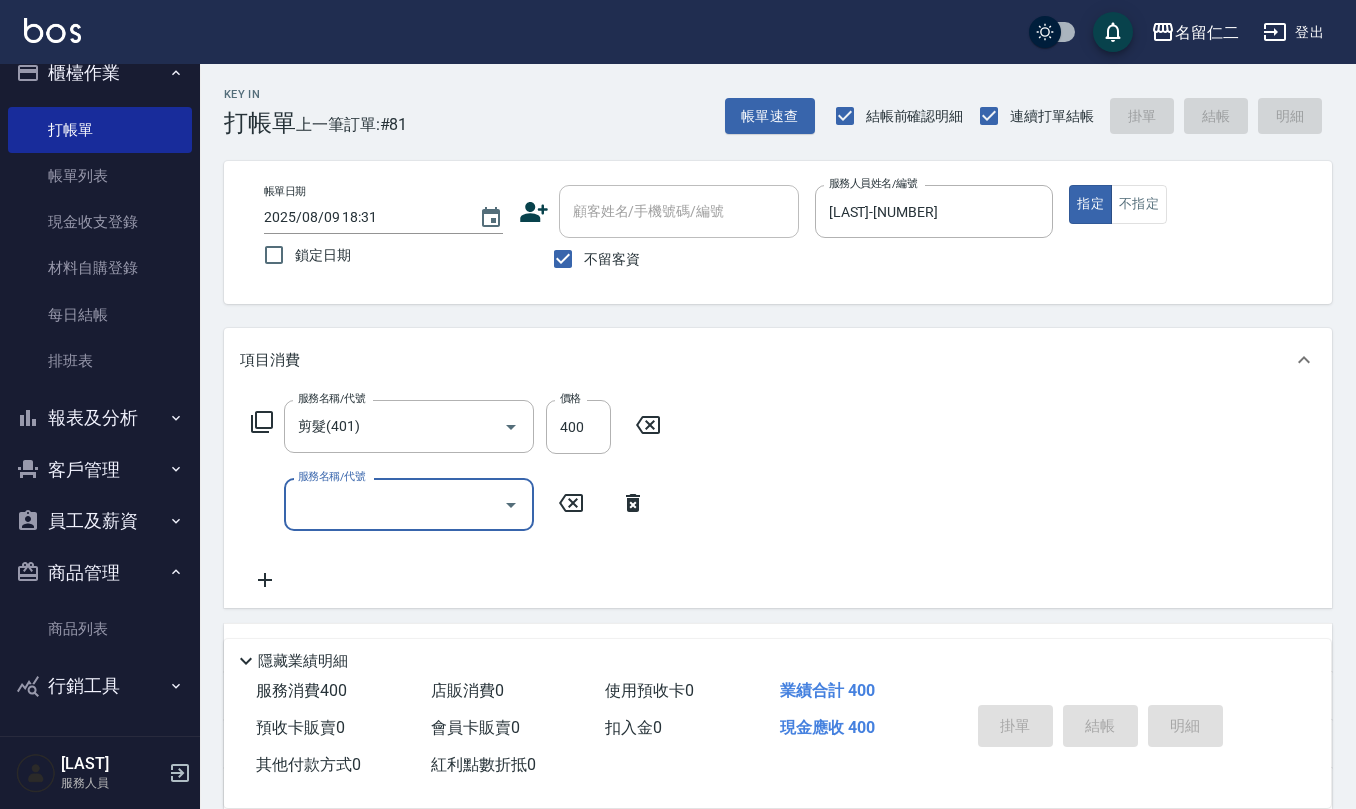 type 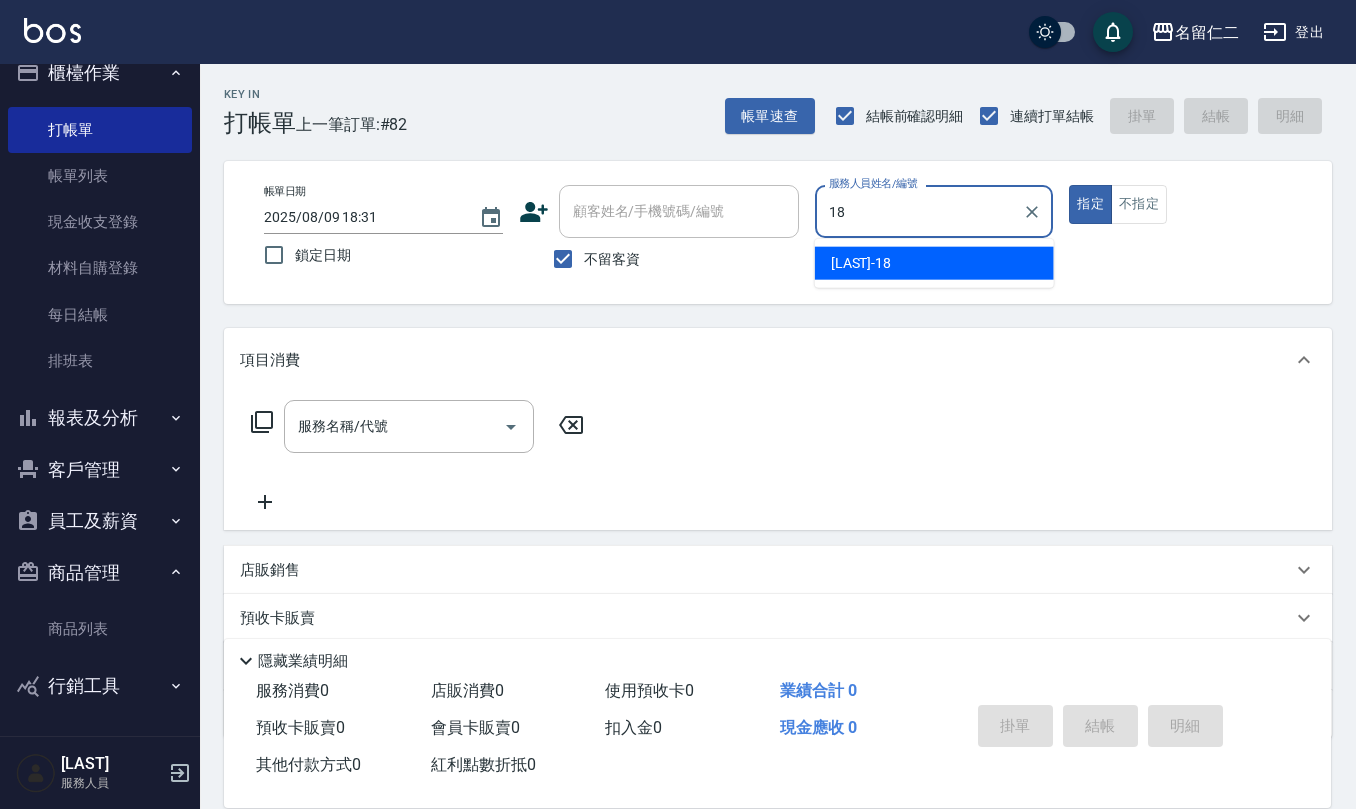 type on "吳婉如-18" 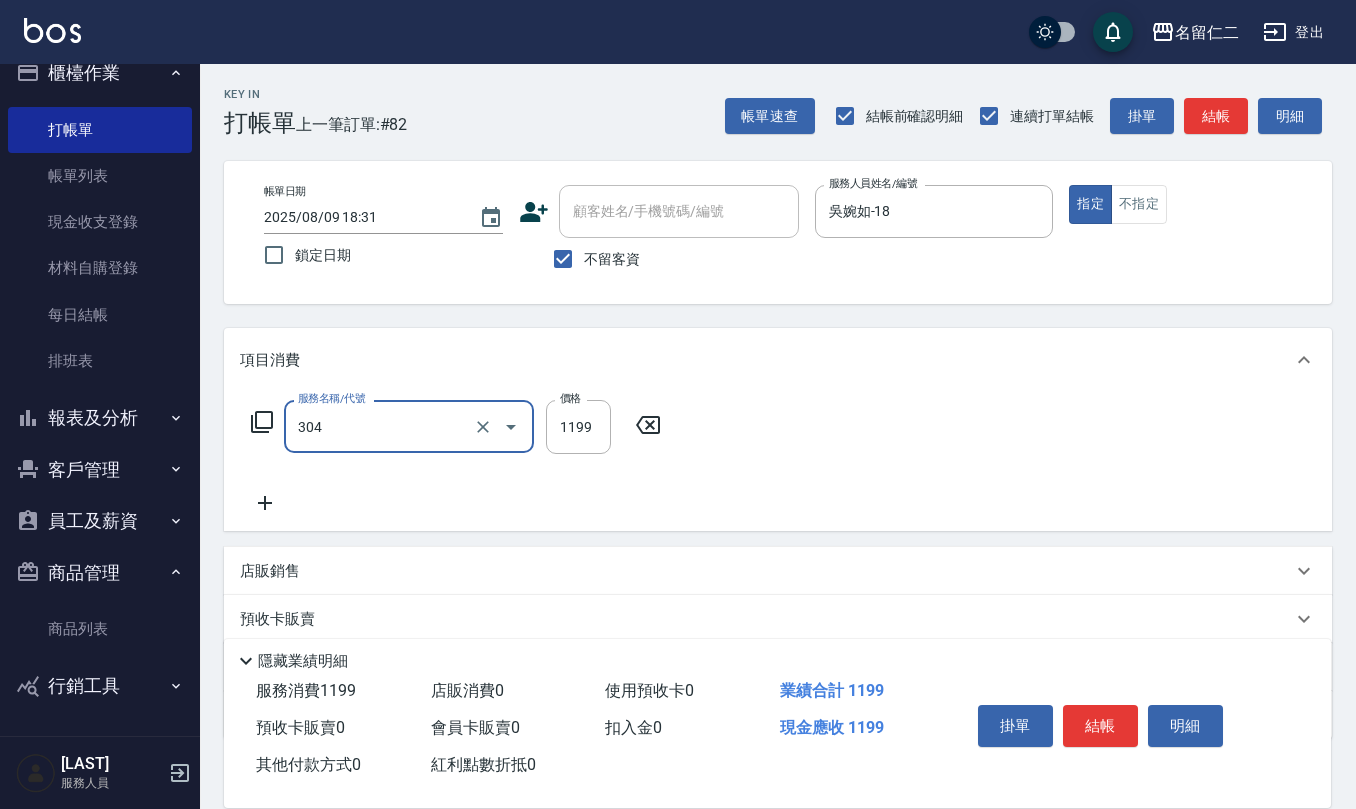 type on "離子燙(特價)(304)" 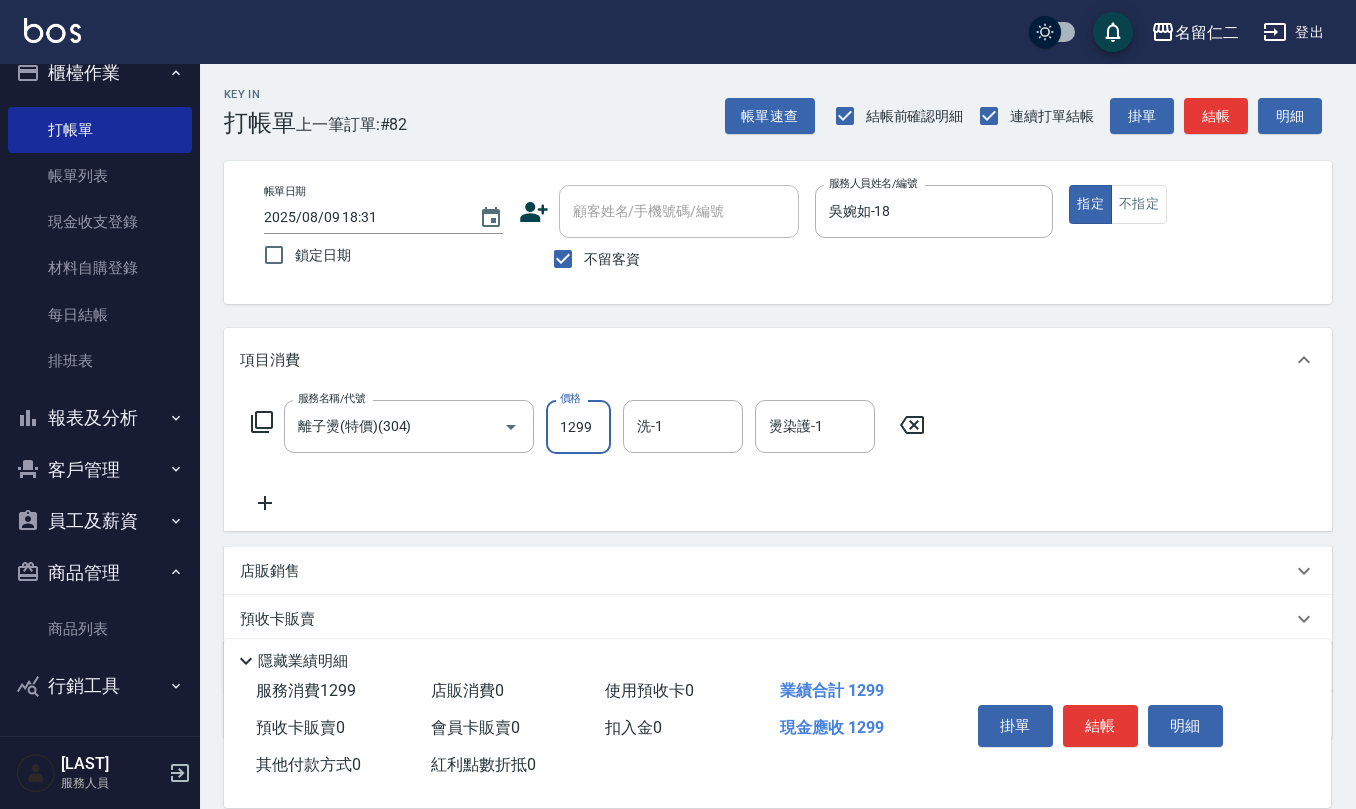 type on "1299" 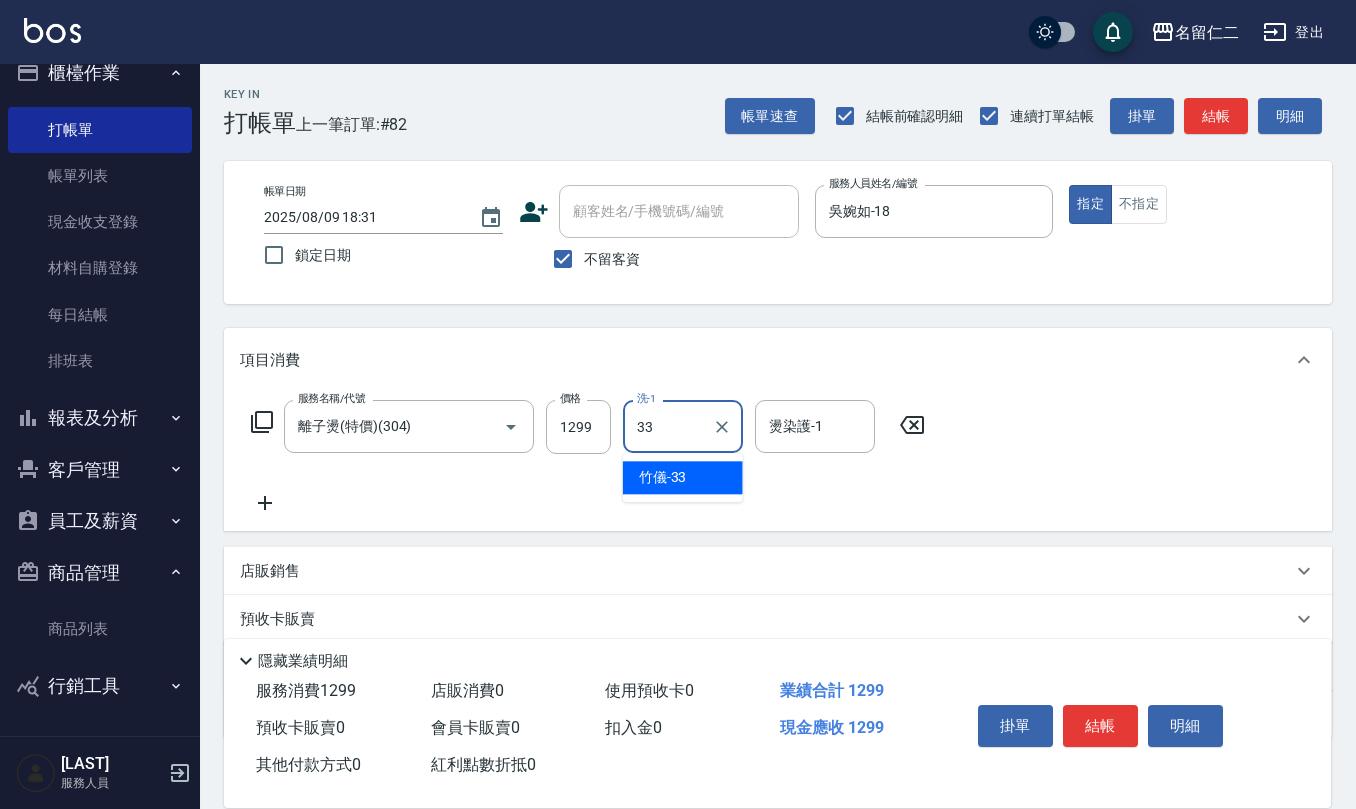 type on "竹儀-33" 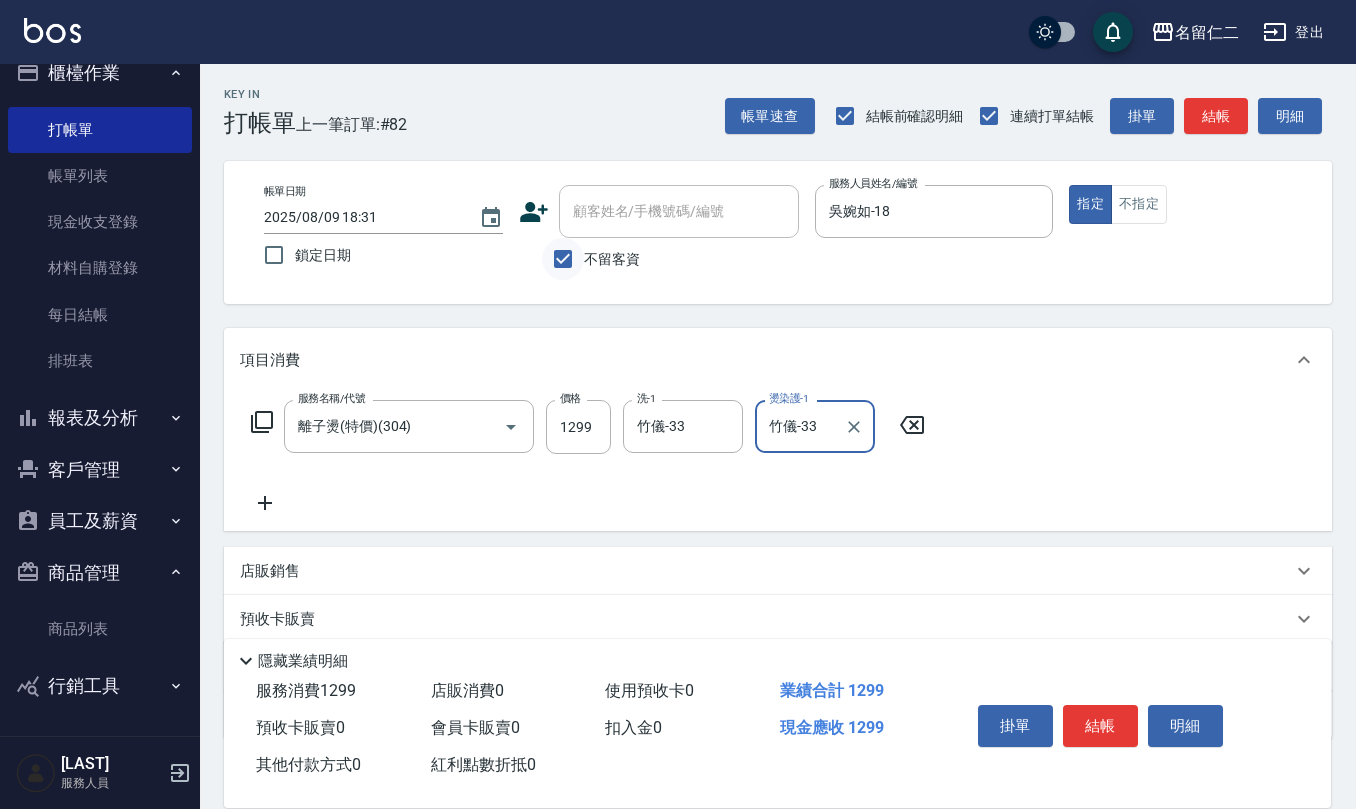 type on "竹儀-33" 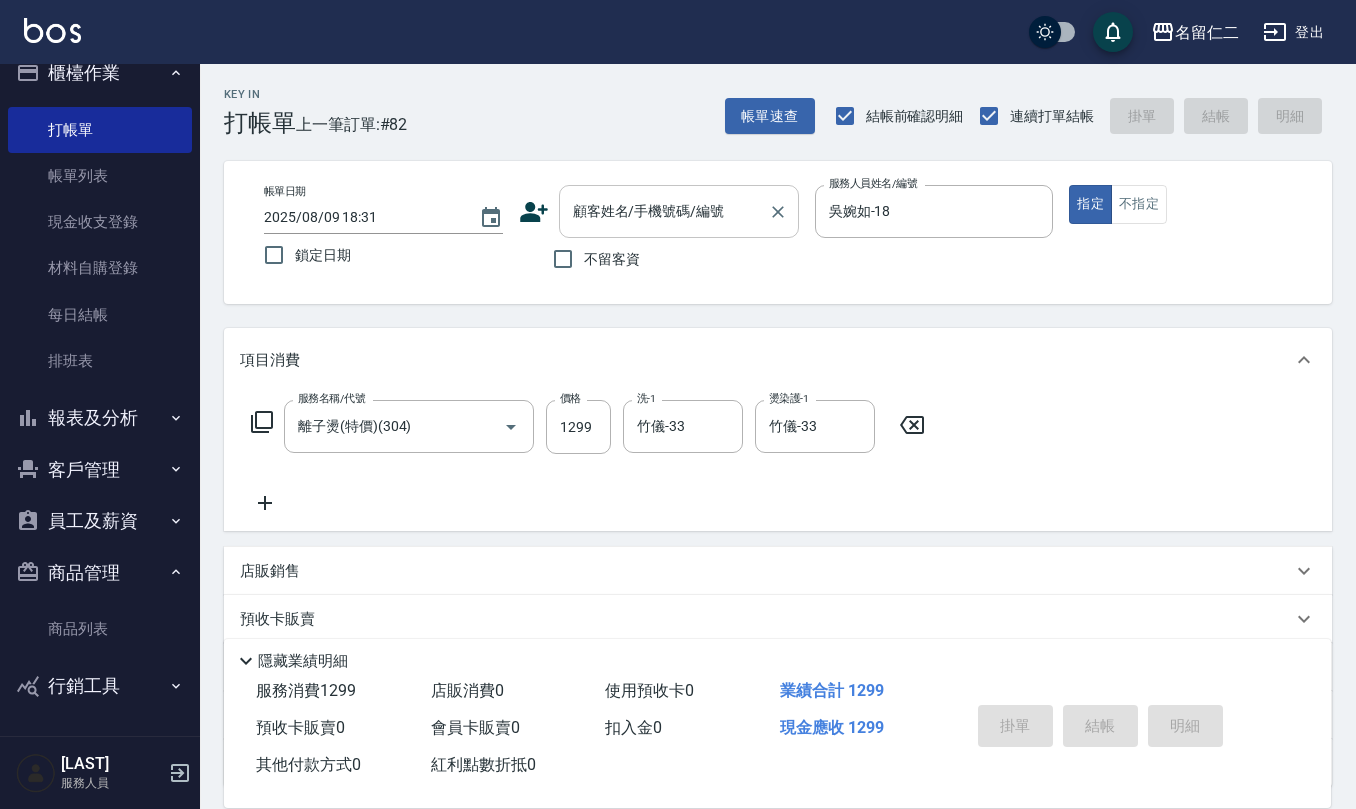 click on "顧客姓名/手機號碼/編號" at bounding box center (679, 211) 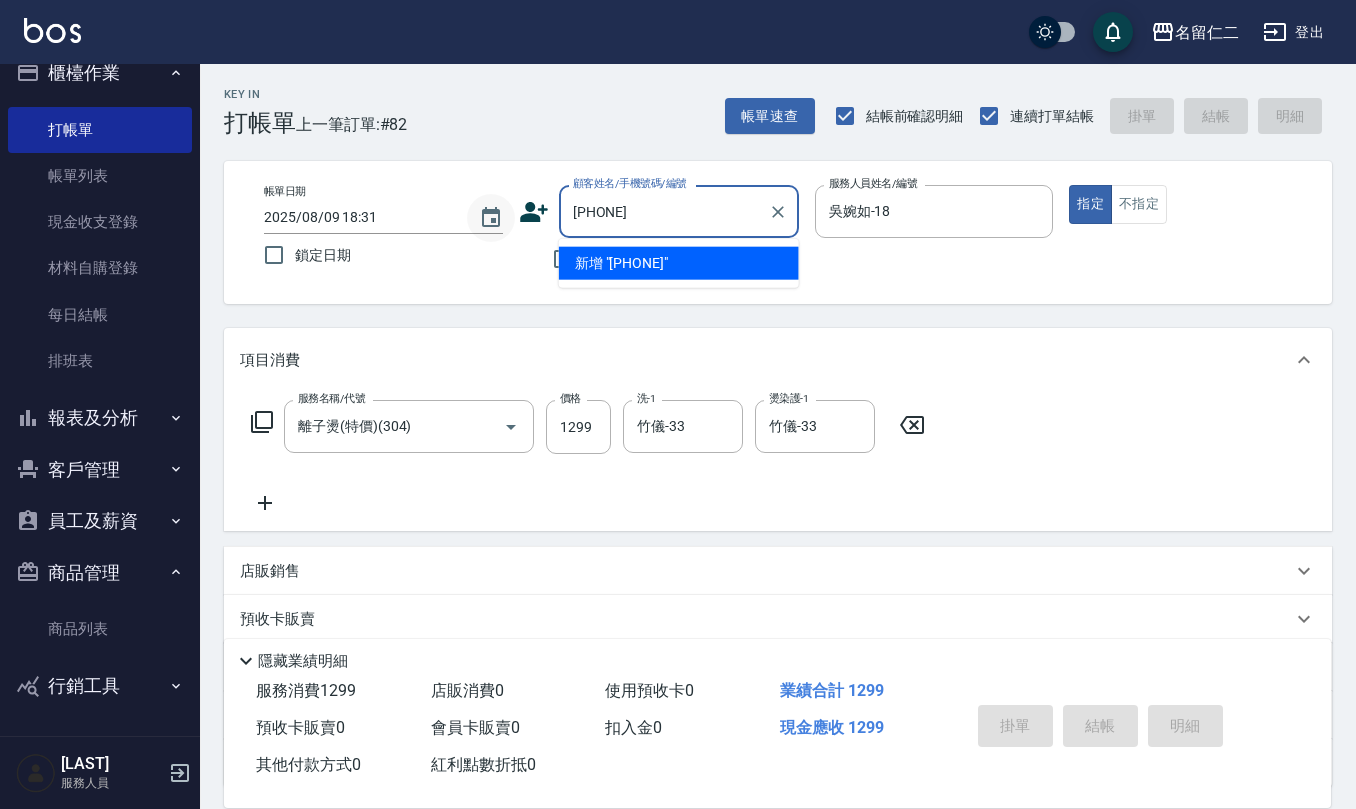 drag, startPoint x: 661, startPoint y: 221, endPoint x: 497, endPoint y: 229, distance: 164.195 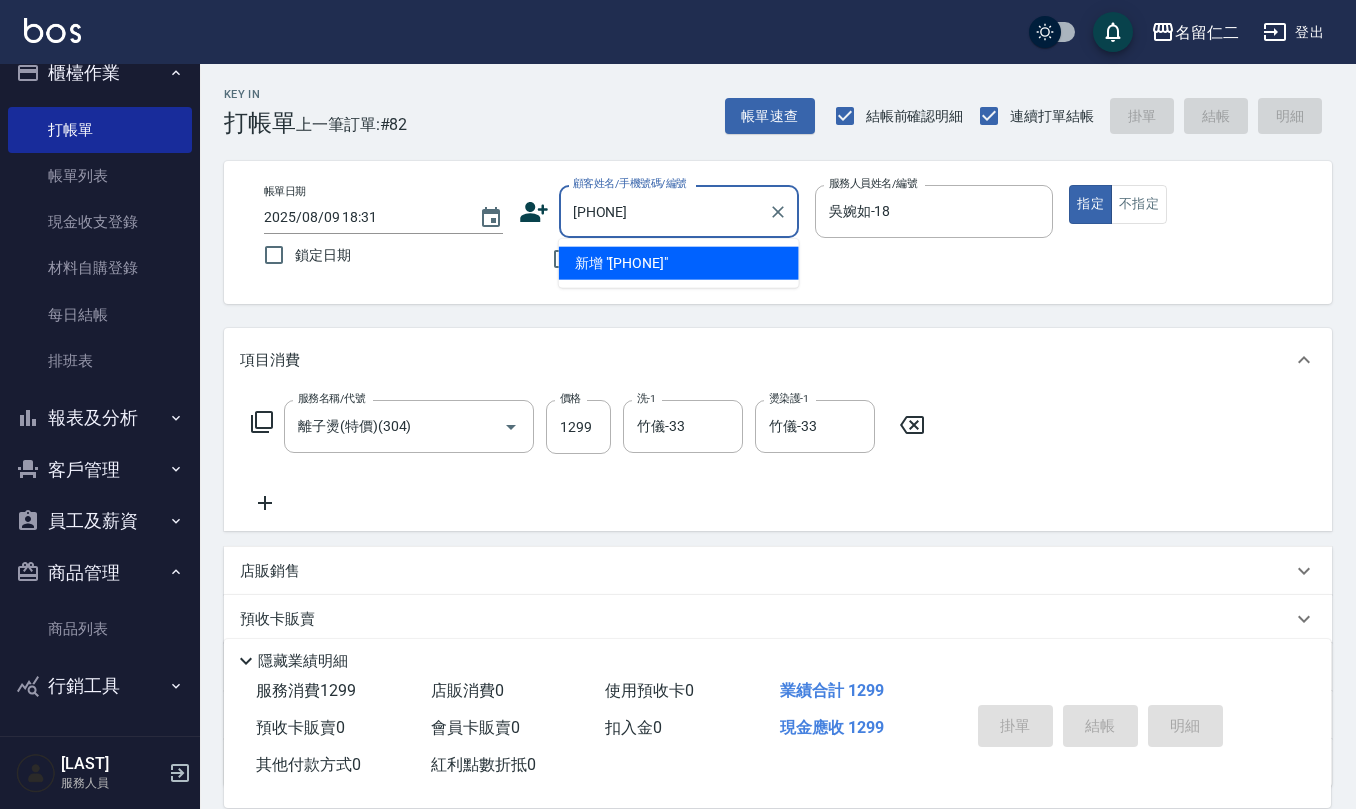 type on "[PHONE]" 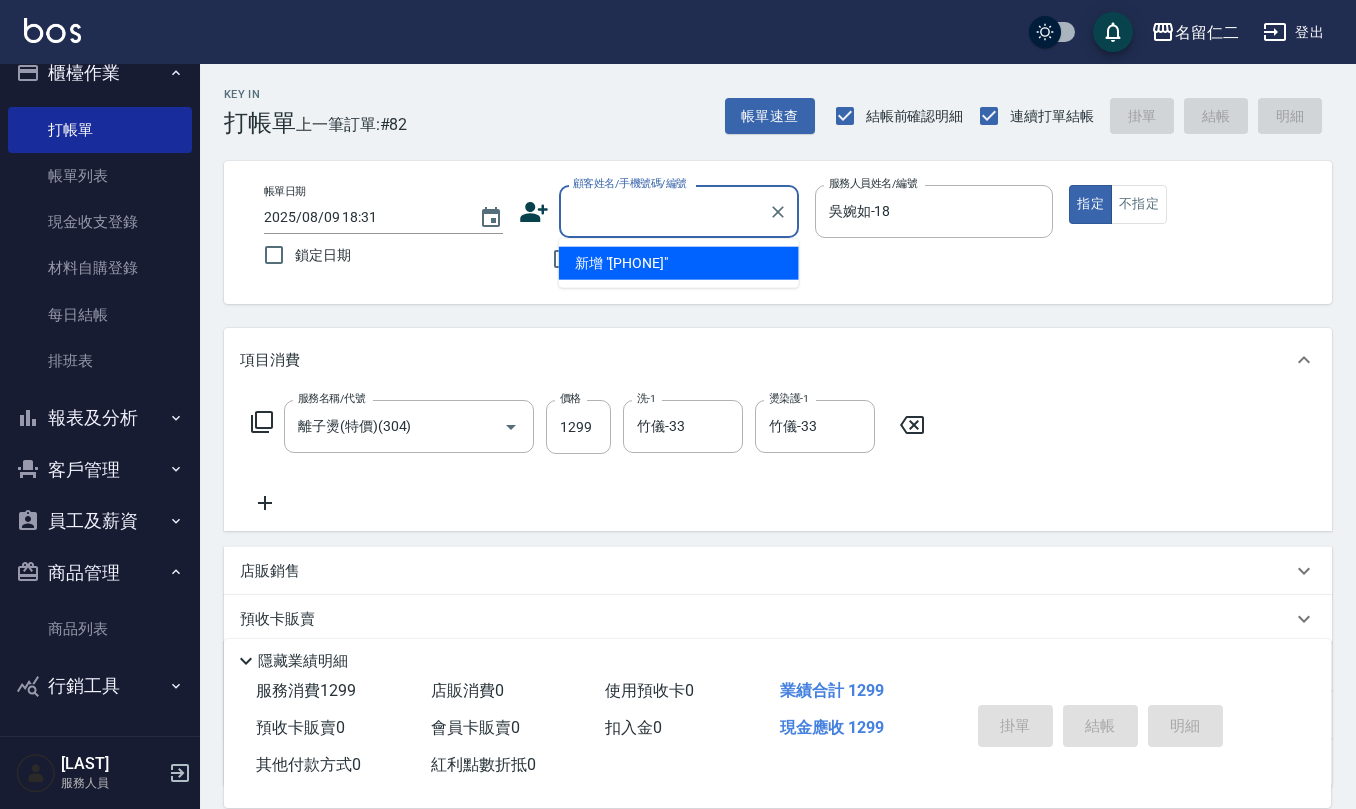 click 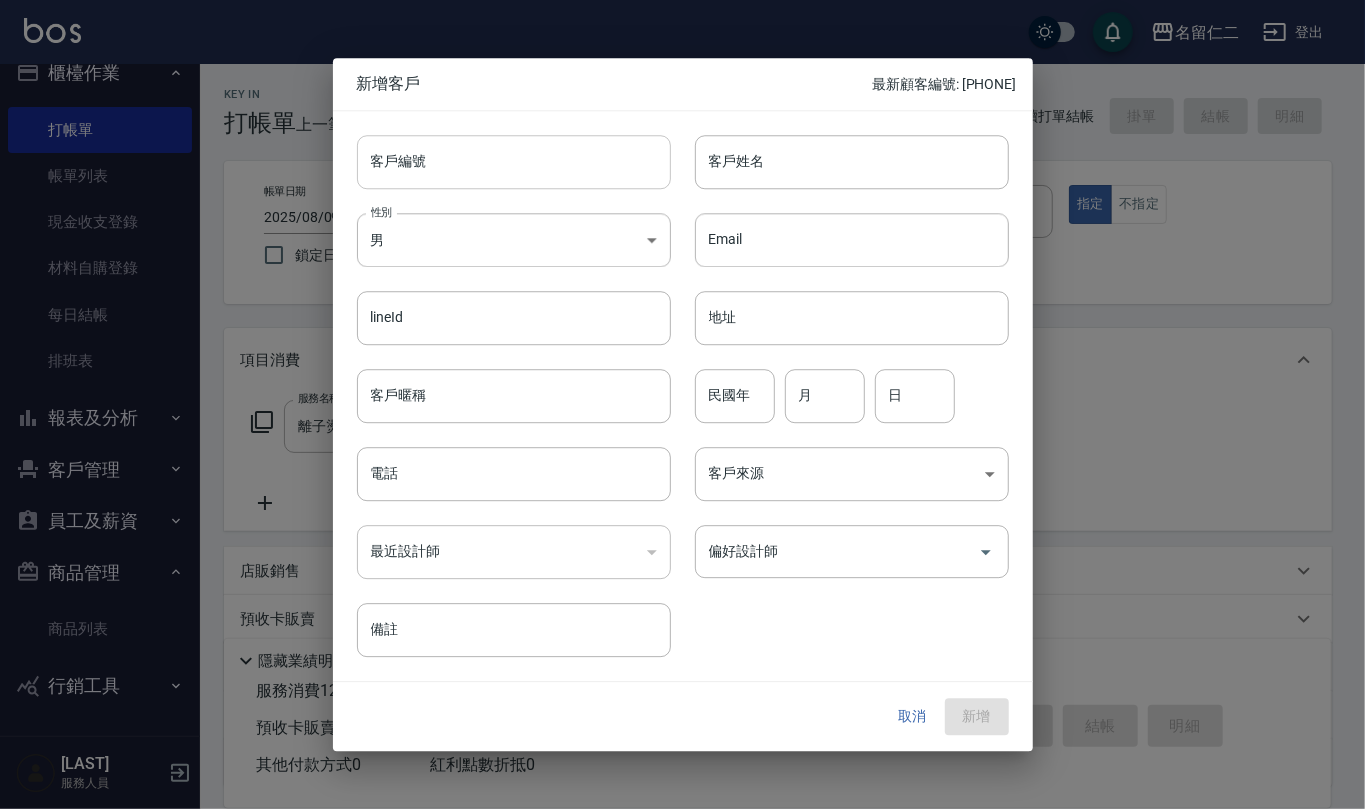 click on "客戶編號" at bounding box center [514, 162] 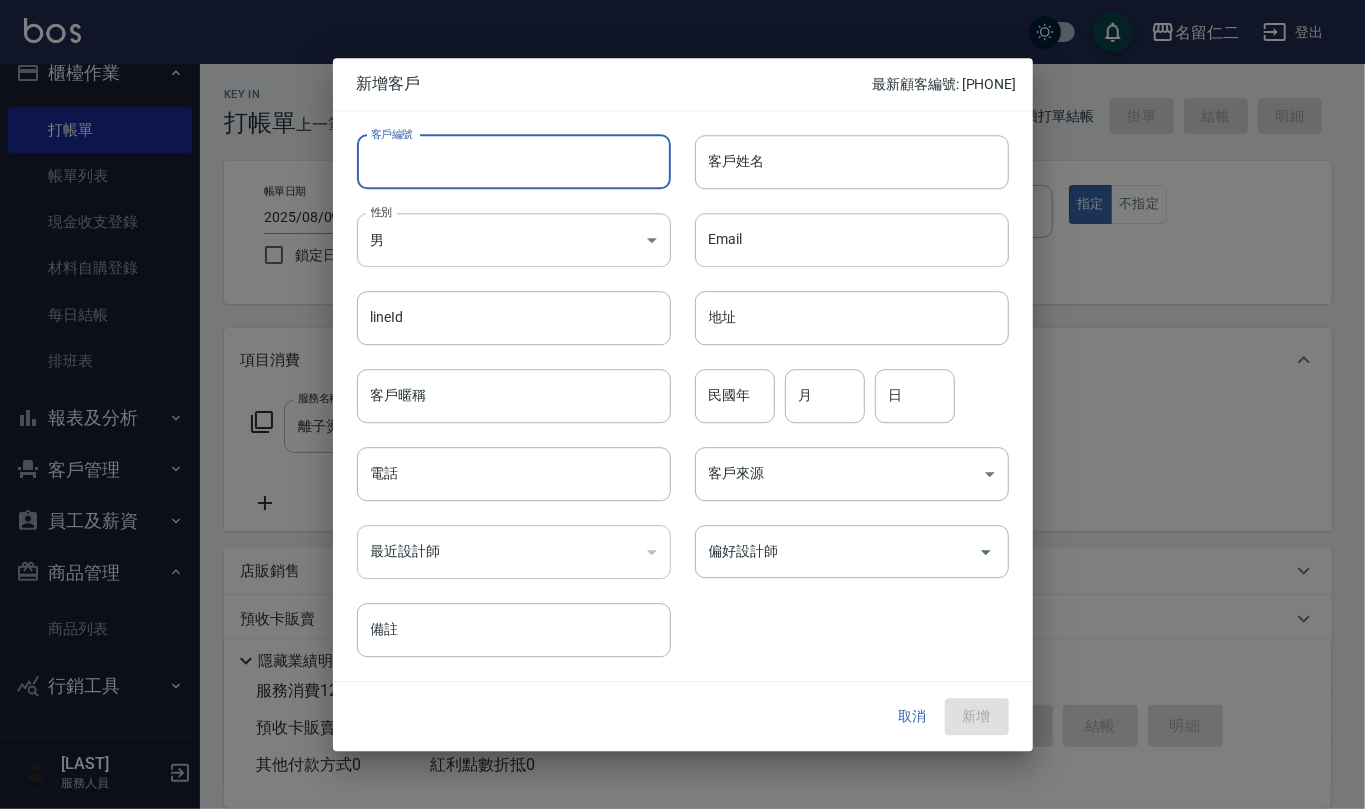 paste on "[PHONE]" 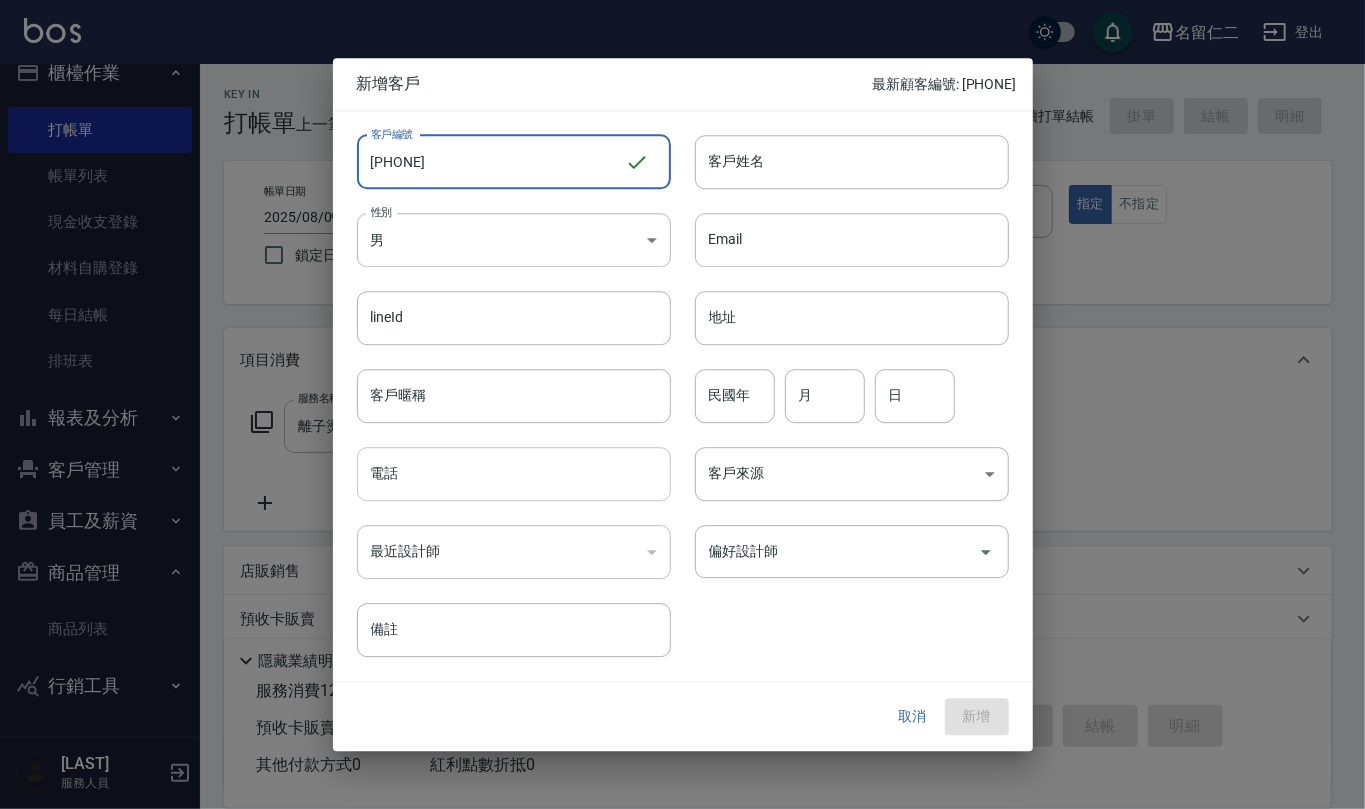 type on "[PHONE]" 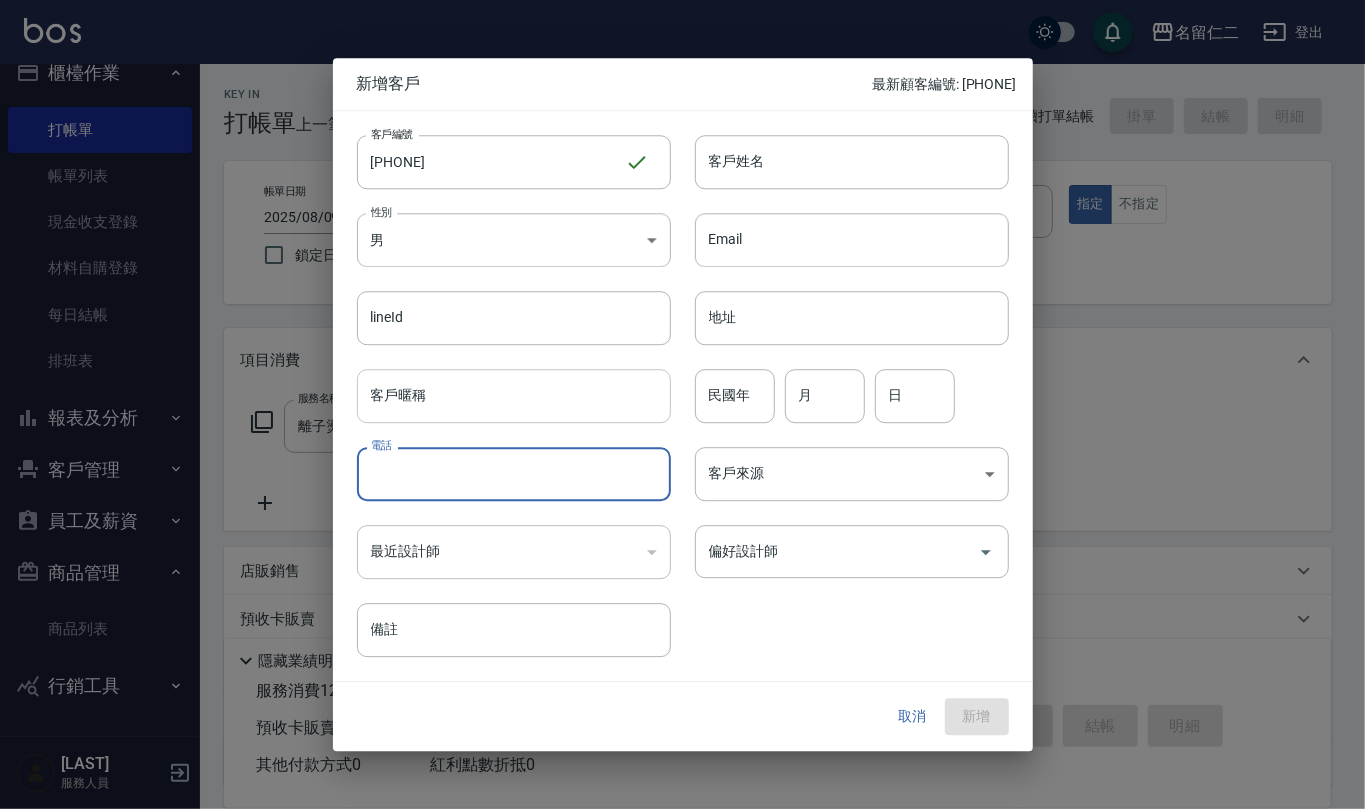 paste on "[PHONE]" 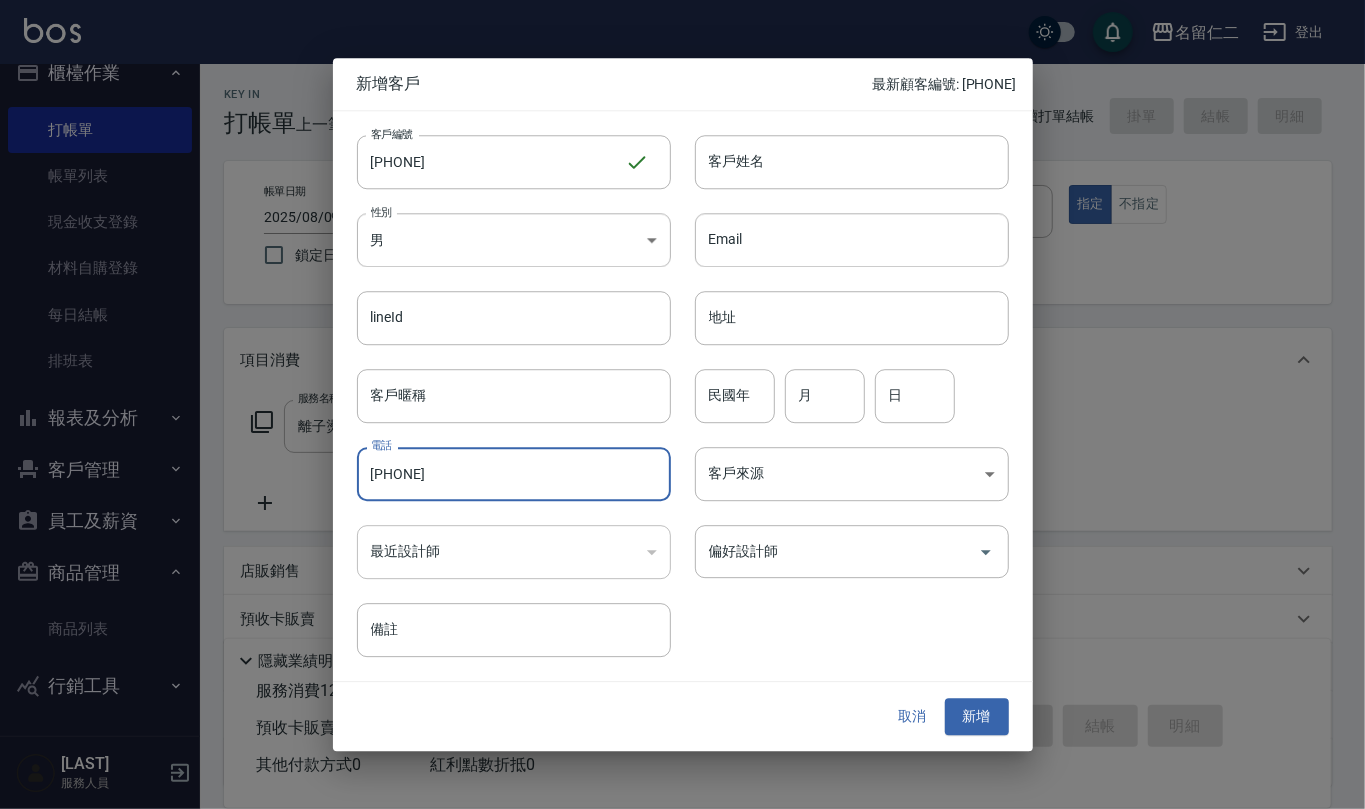 type on "[PHONE]" 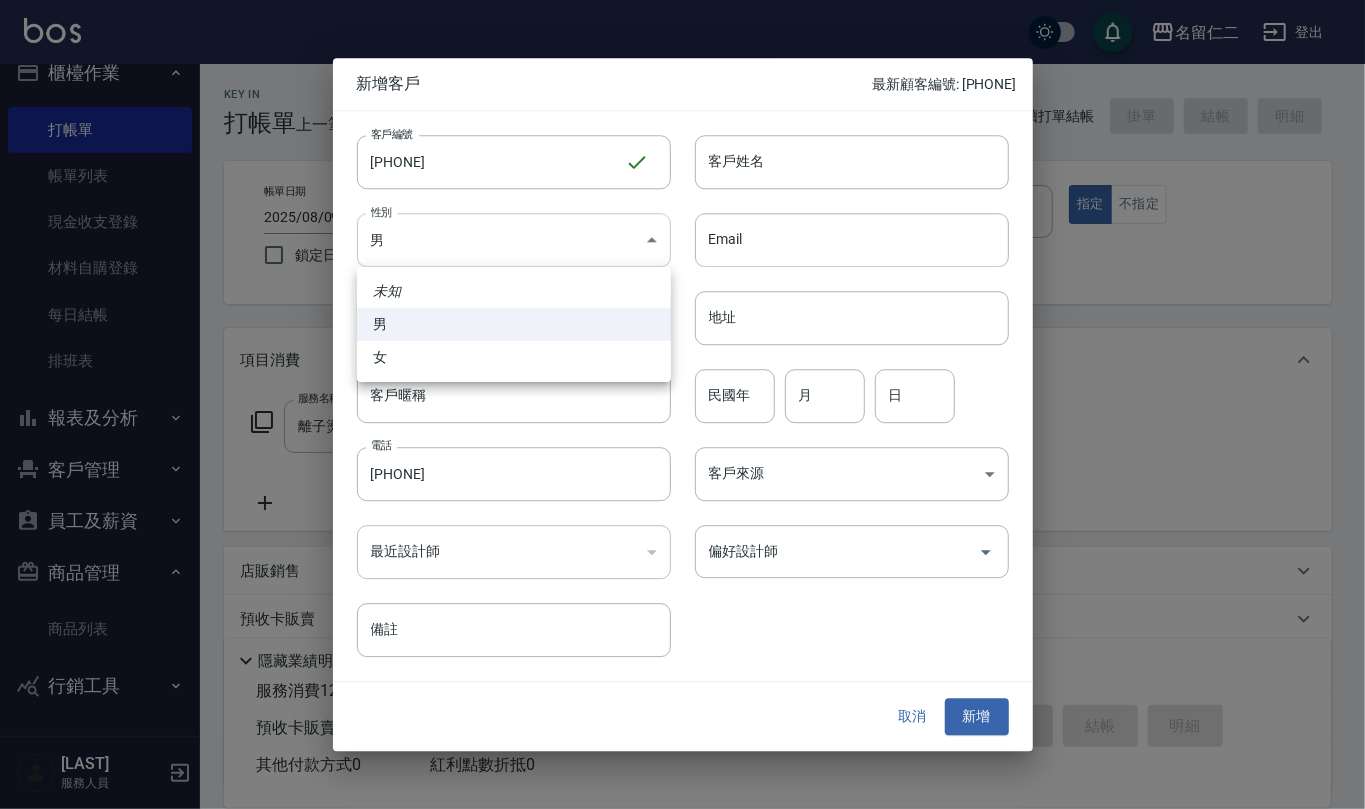 click on "名留仁二 登出 櫃檯作業 打帳單 帳單列表 現金收支登錄 材料自購登錄 每日結帳 排班表 報表及分析 報表目錄 店家區間累計表 店家日報表 互助日報表 互助月報表 互助點數明細 互助業績報表 設計師業績表 設計師日報表 設計師業績分析表 設計師業績月報表 商品消耗明細 單一服務項目查詢 收支分類明細表 費用分析表 客戶管理 客戶列表 員工及薪資 員工列表 員工離職列表 全店打卡記錄 商品管理 商品列表 行銷工具 活動發券明細 仁二 服務人員 Key In 打帳單 上一筆訂單:#82 帳單速查 結帳前確認明細 連續打單結帳 掛單 結帳 明細 帳單日期 [DATE] [TIME] 鎖定日期 顧客姓名/手機號碼/編號 顧客姓名/手機號碼/編號 不留客資 服務人員姓名/編號 [LAST]-[NUMBER] 服務人員姓名/編號 指定 不指定 項目消費 服務名稱/代號 離子燙(特價)(304) 服務名稱/代號 價格 1299 價格 洗-1 [LAST]-33 0" at bounding box center (682, 487) 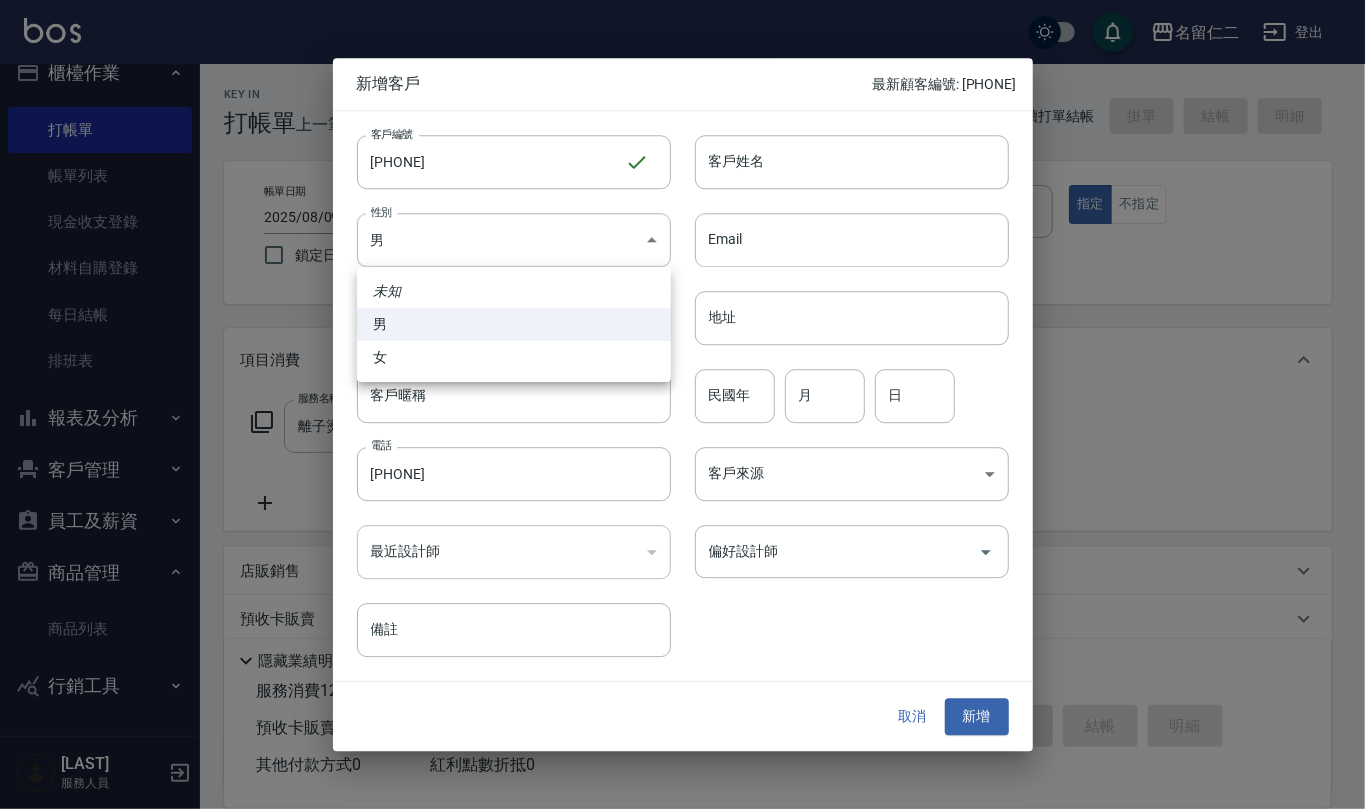 click on "男" at bounding box center [514, 324] 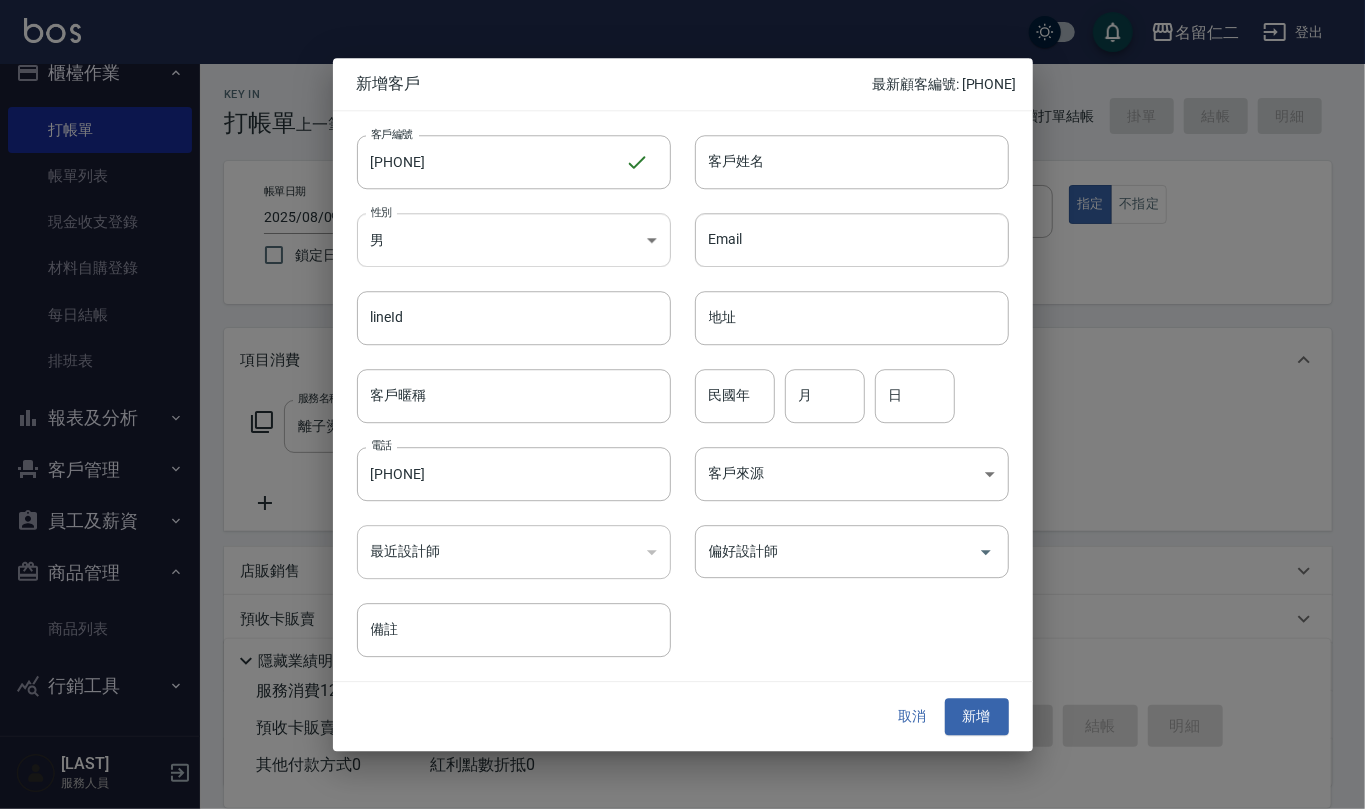 click on "名留仁二 登出 櫃檯作業 打帳單 帳單列表 現金收支登錄 材料自購登錄 每日結帳 排班表 報表及分析 報表目錄 店家區間累計表 店家日報表 互助日報表 互助月報表 互助點數明細 互助業績報表 設計師業績表 設計師日報表 設計師業績分析表 設計師業績月報表 商品消耗明細 單一服務項目查詢 收支分類明細表 費用分析表 客戶管理 客戶列表 員工及薪資 員工列表 員工離職列表 全店打卡記錄 商品管理 商品列表 行銷工具 活動發券明細 仁二 服務人員 Key In 打帳單 上一筆訂單:#82 帳單速查 結帳前確認明細 連續打單結帳 掛單 結帳 明細 帳單日期 [DATE] [TIME] 鎖定日期 顧客姓名/手機號碼/編號 顧客姓名/手機號碼/編號 不留客資 服務人員姓名/編號 [LAST]-[NUMBER] 服務人員姓名/編號 指定 不指定 項目消費 服務名稱/代號 離子燙(特價)(304) 服務名稱/代號 價格 1299 價格 洗-1 [LAST]-33 0" at bounding box center [682, 487] 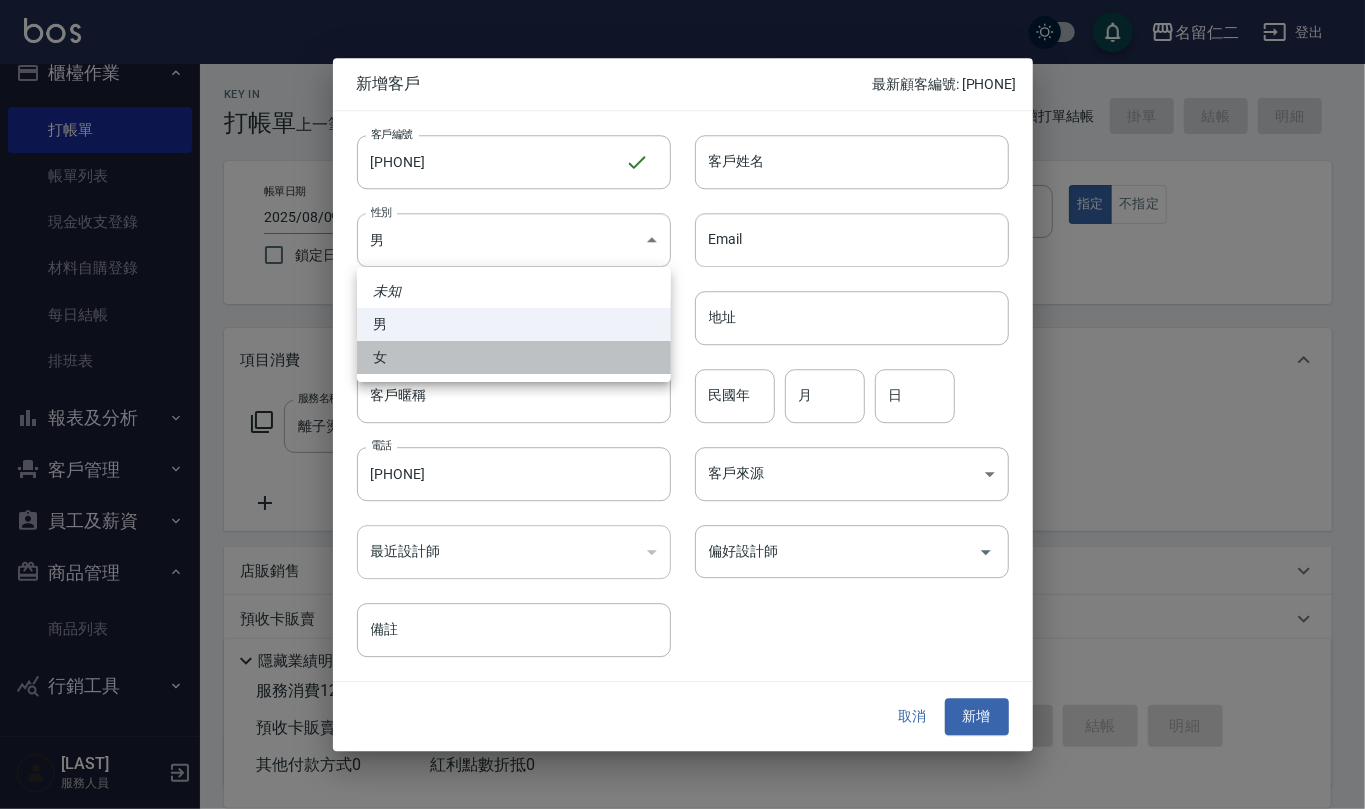 click on "女" at bounding box center [514, 357] 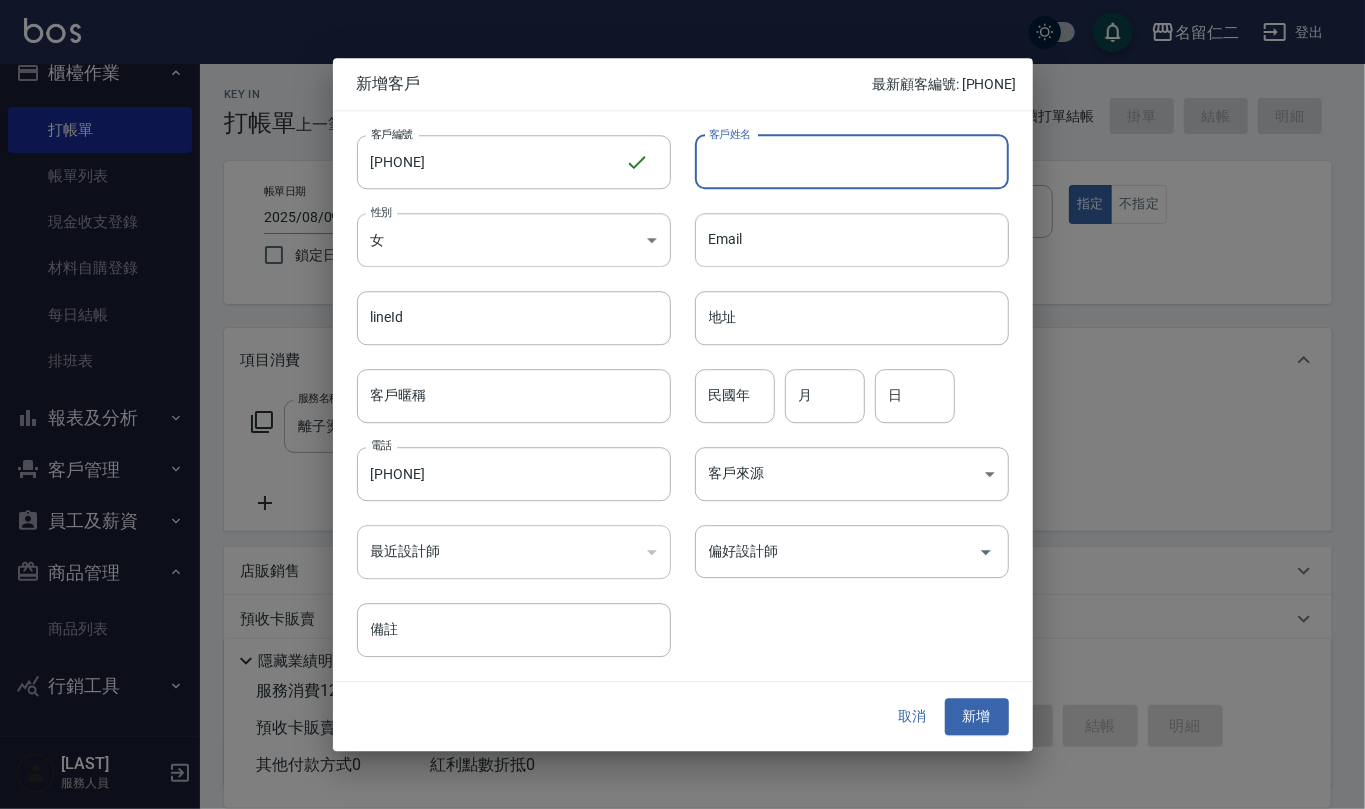 click on "客戶姓名" at bounding box center (852, 162) 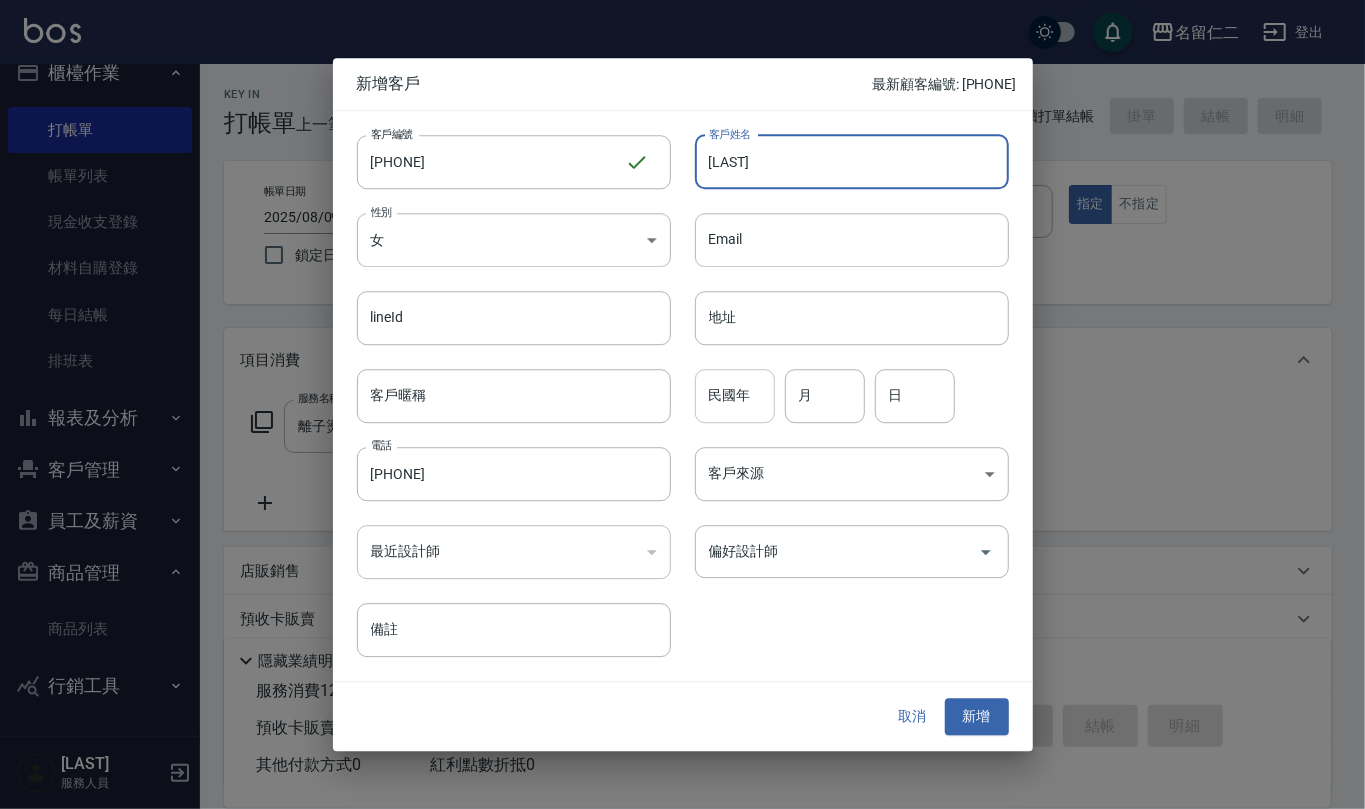 type on "[LAST]" 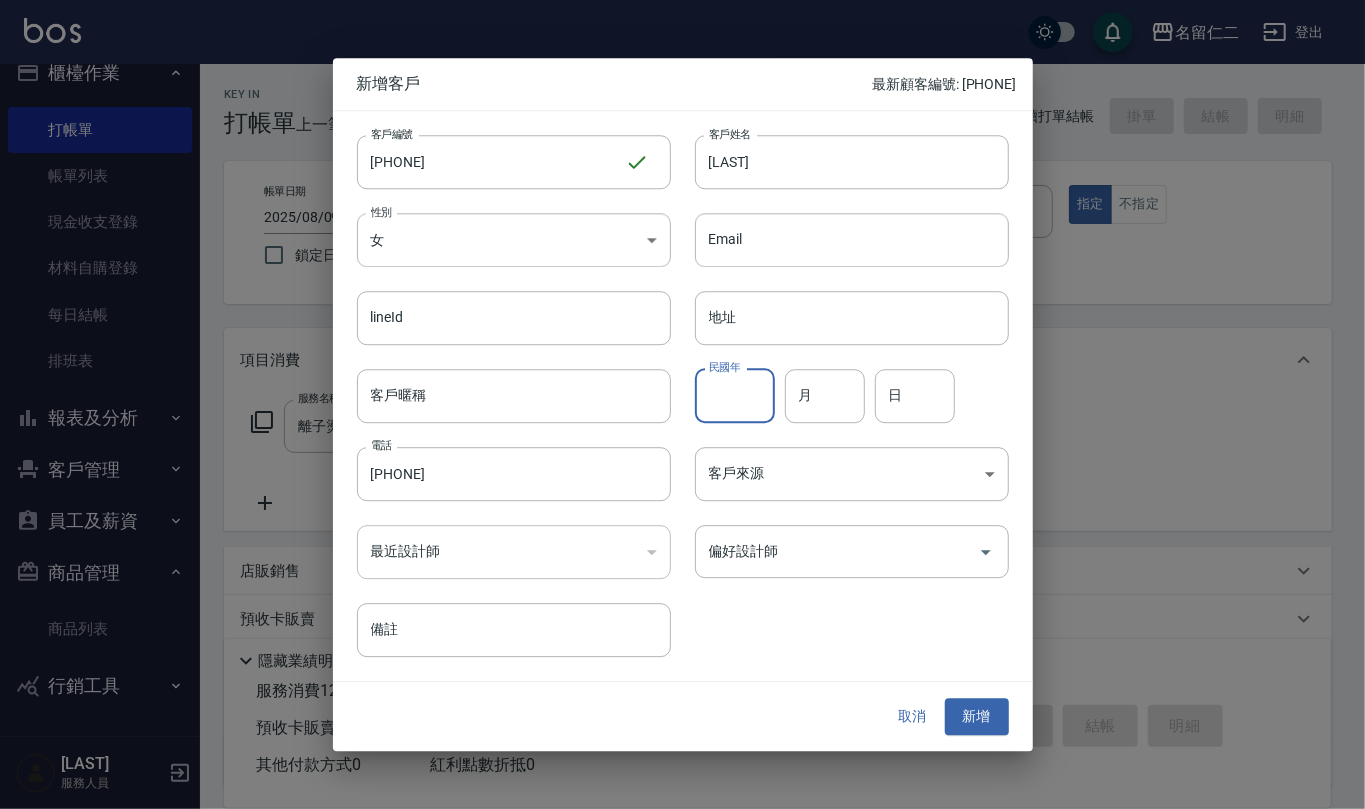 click on "民國年" at bounding box center (735, 396) 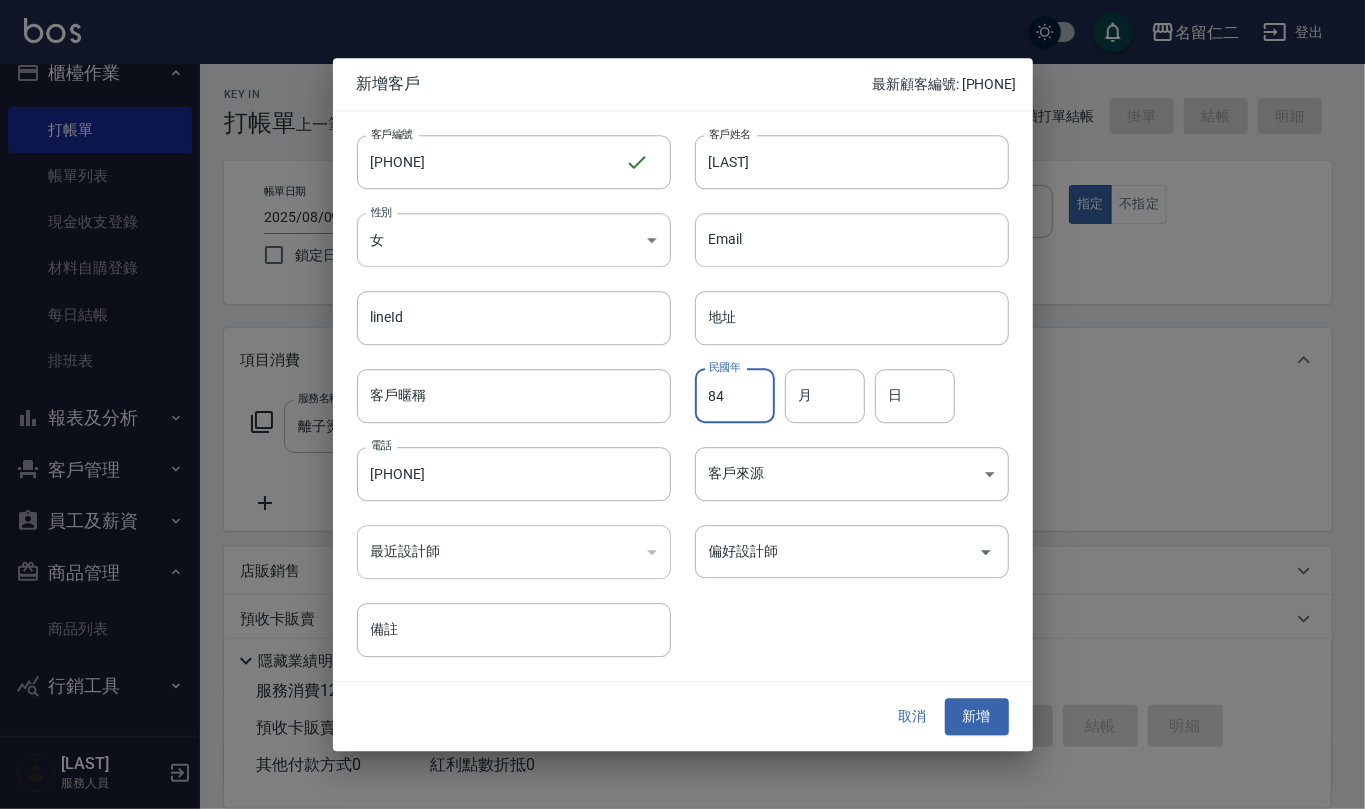 type on "84" 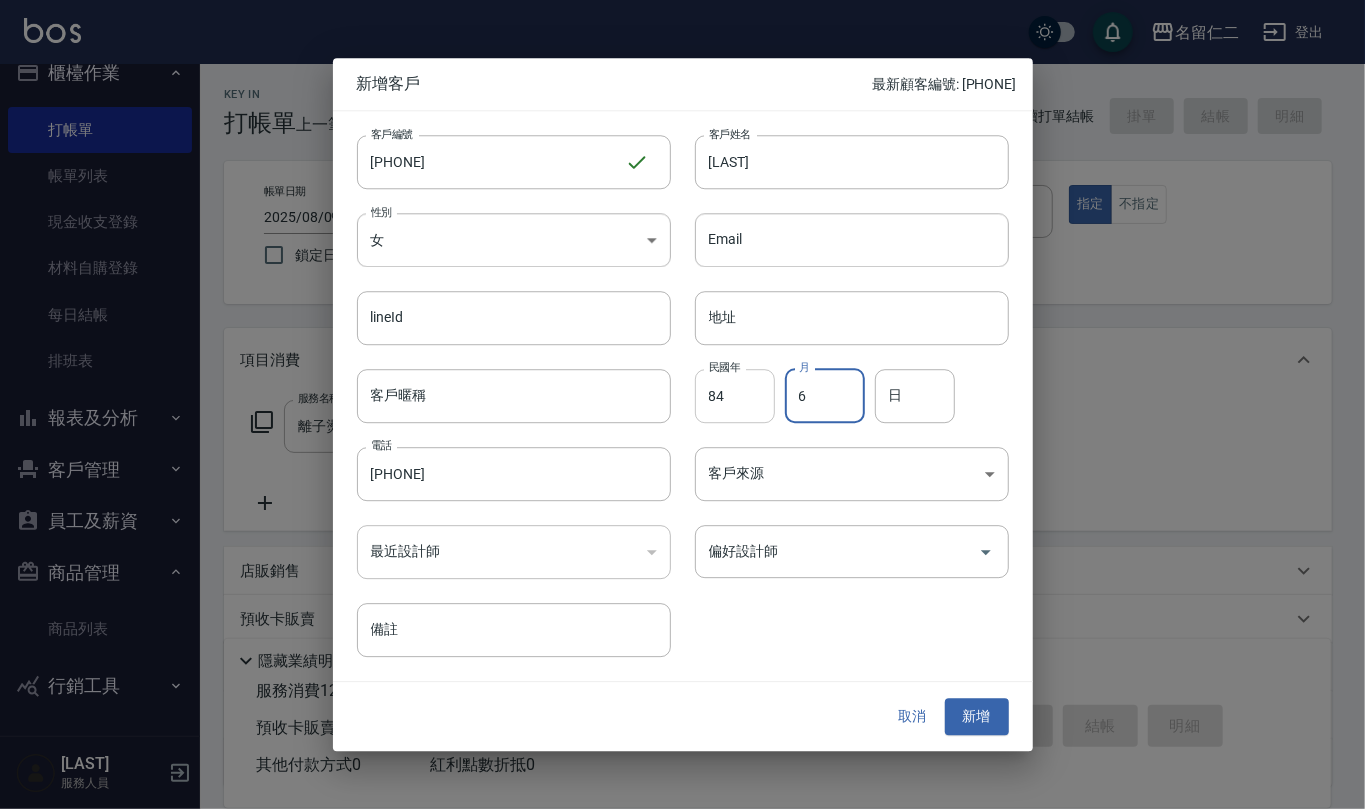type on "6" 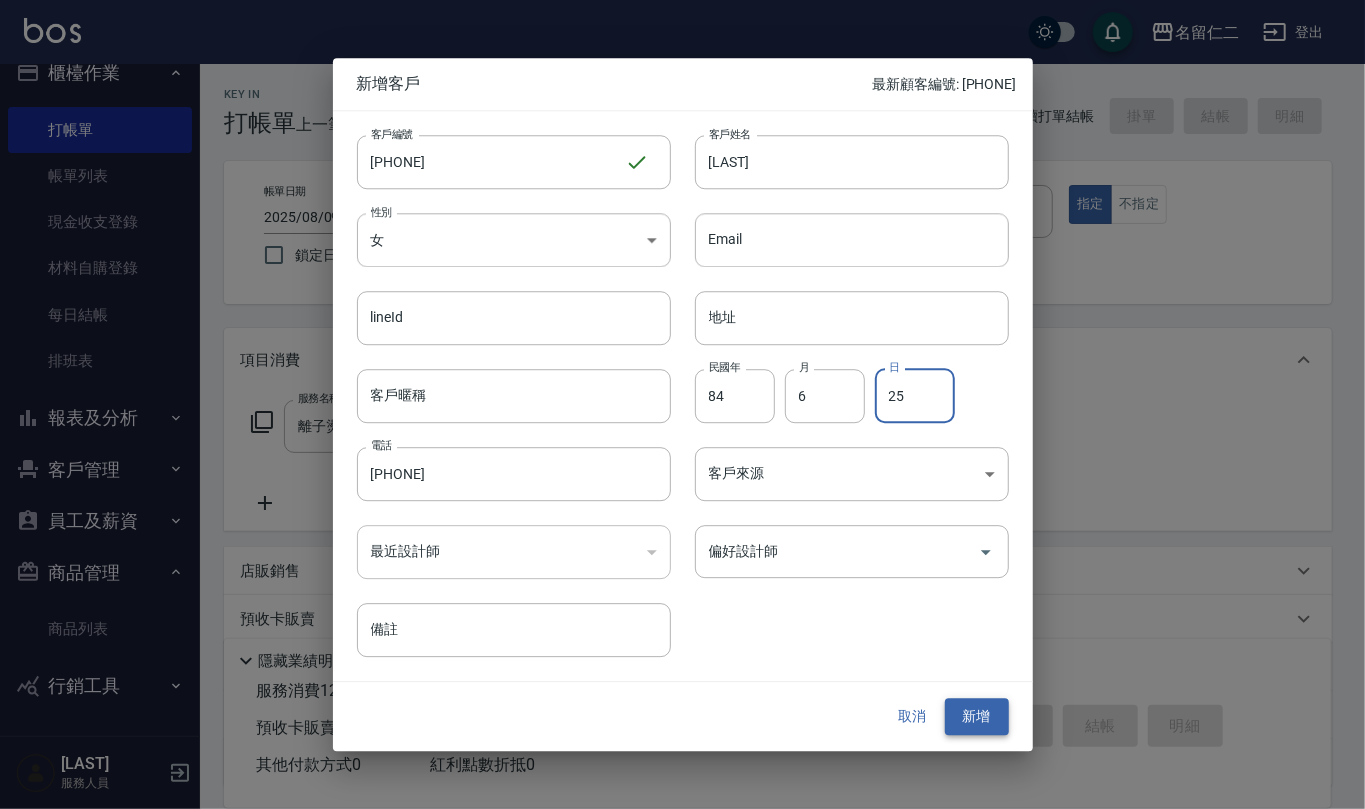 type on "25" 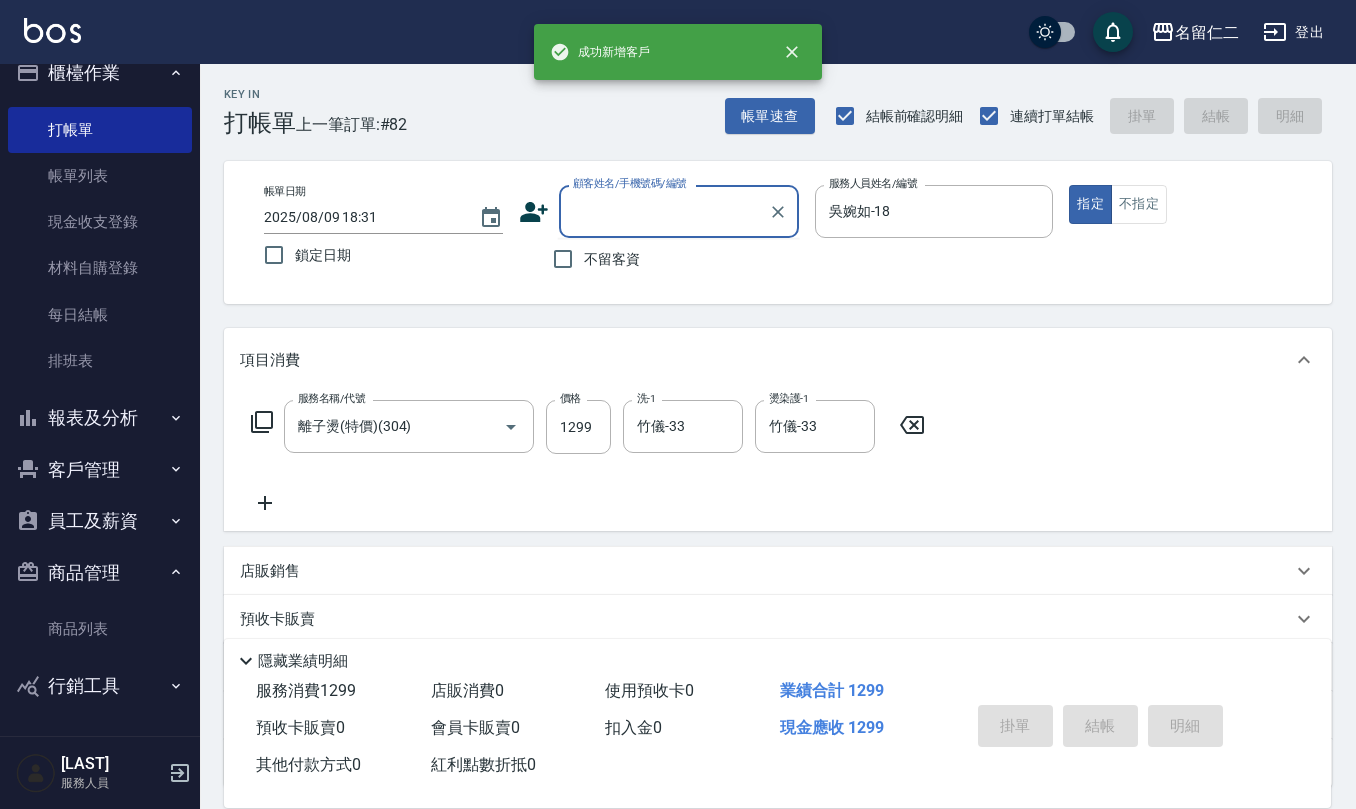 click on "顧客姓名/手機號碼/編號" at bounding box center [664, 211] 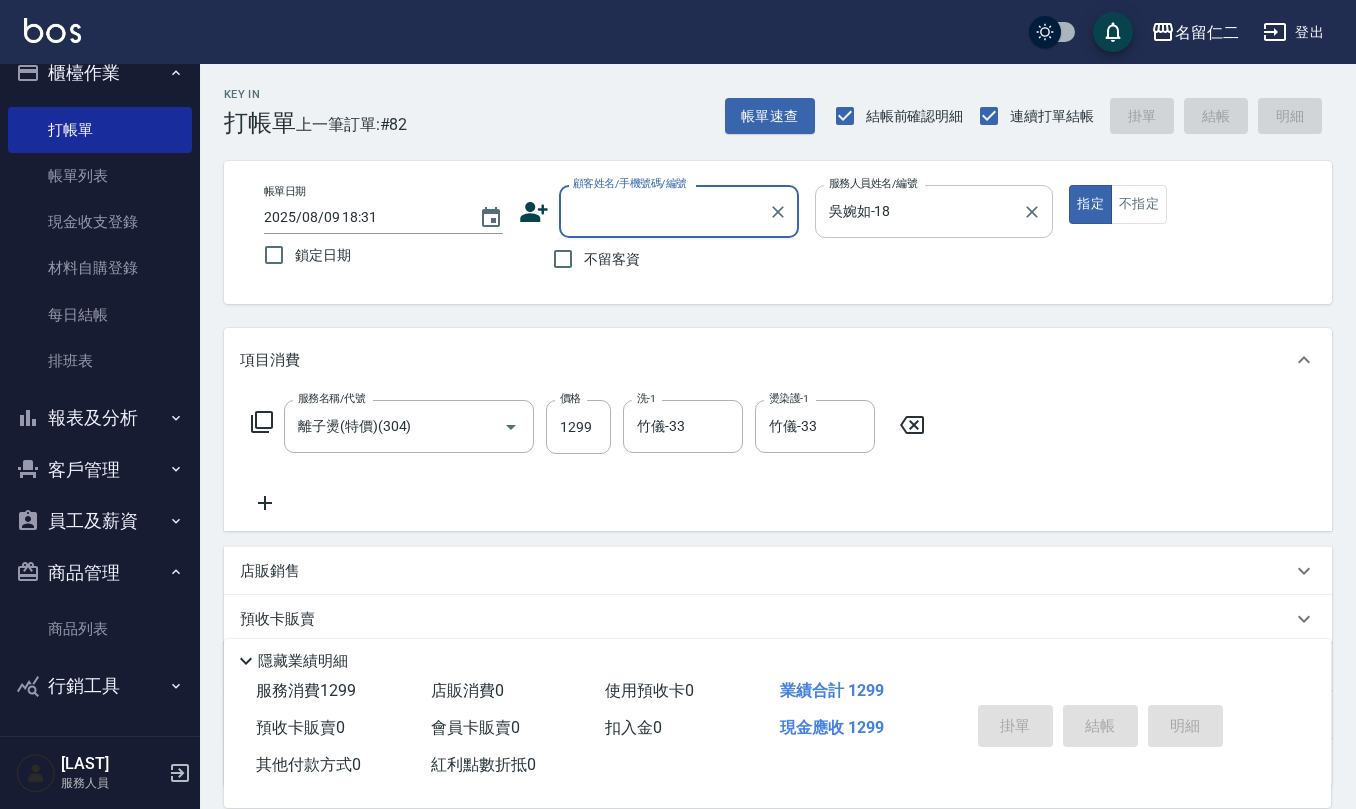 type on "v" 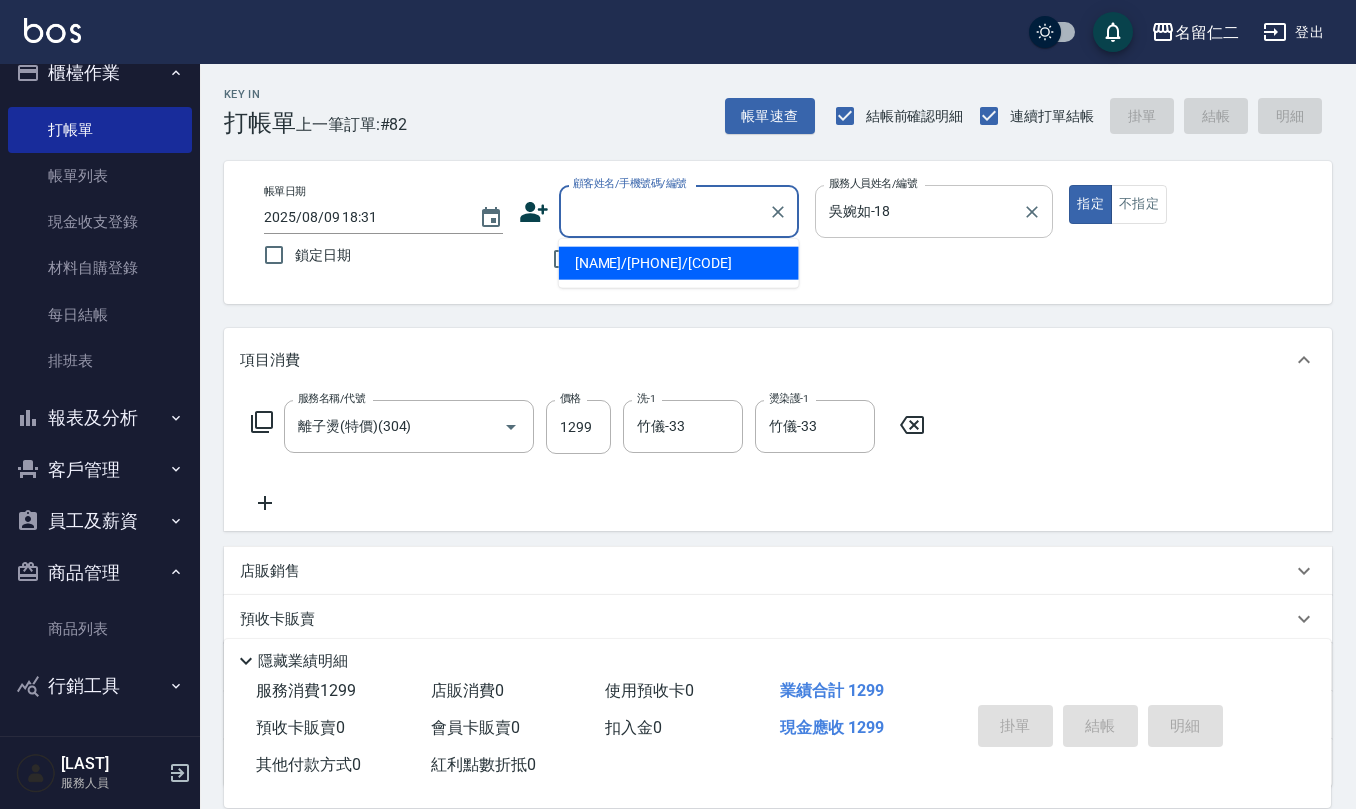 paste on "[PHONE]" 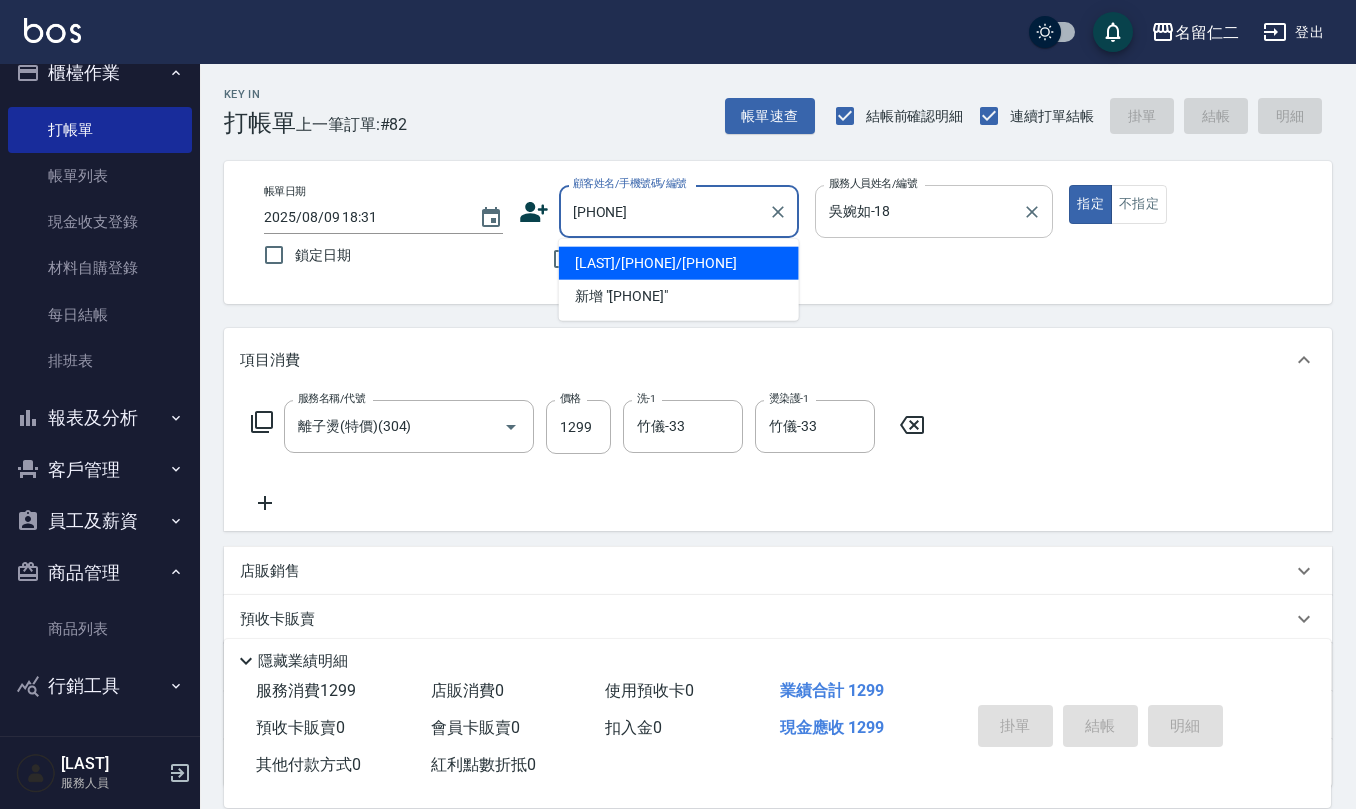 type on "[LAST]/[PHONE]/[PHONE]" 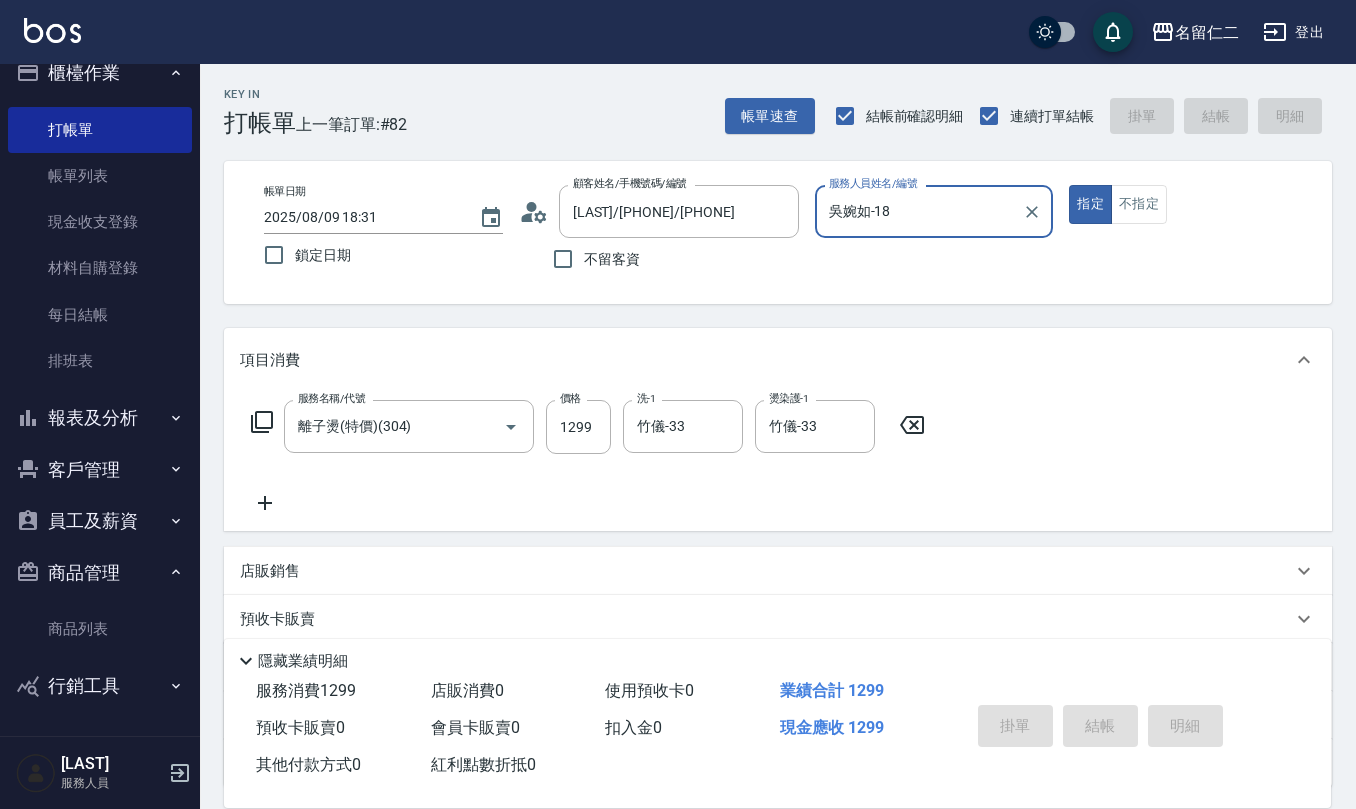 type on "2025/08/09 18:32" 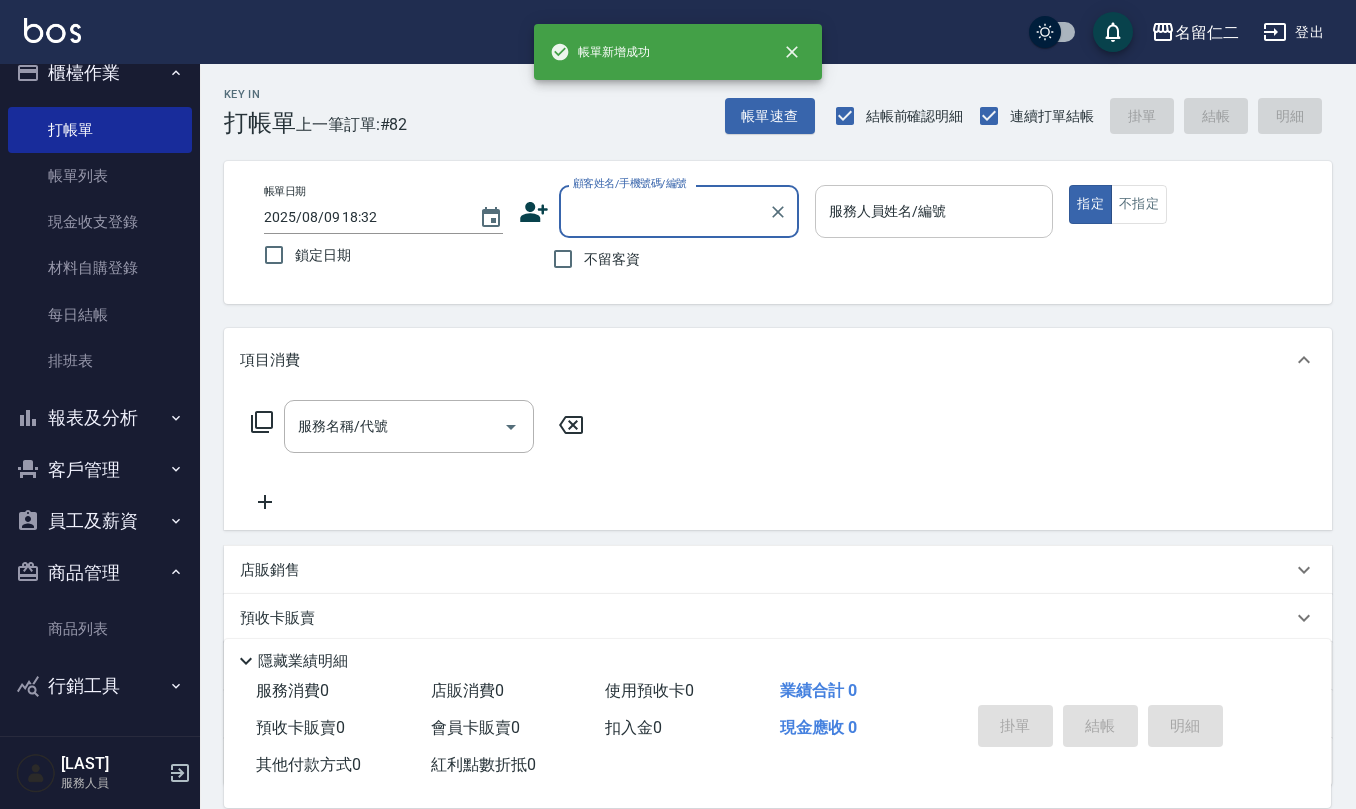 scroll, scrollTop: 0, scrollLeft: 0, axis: both 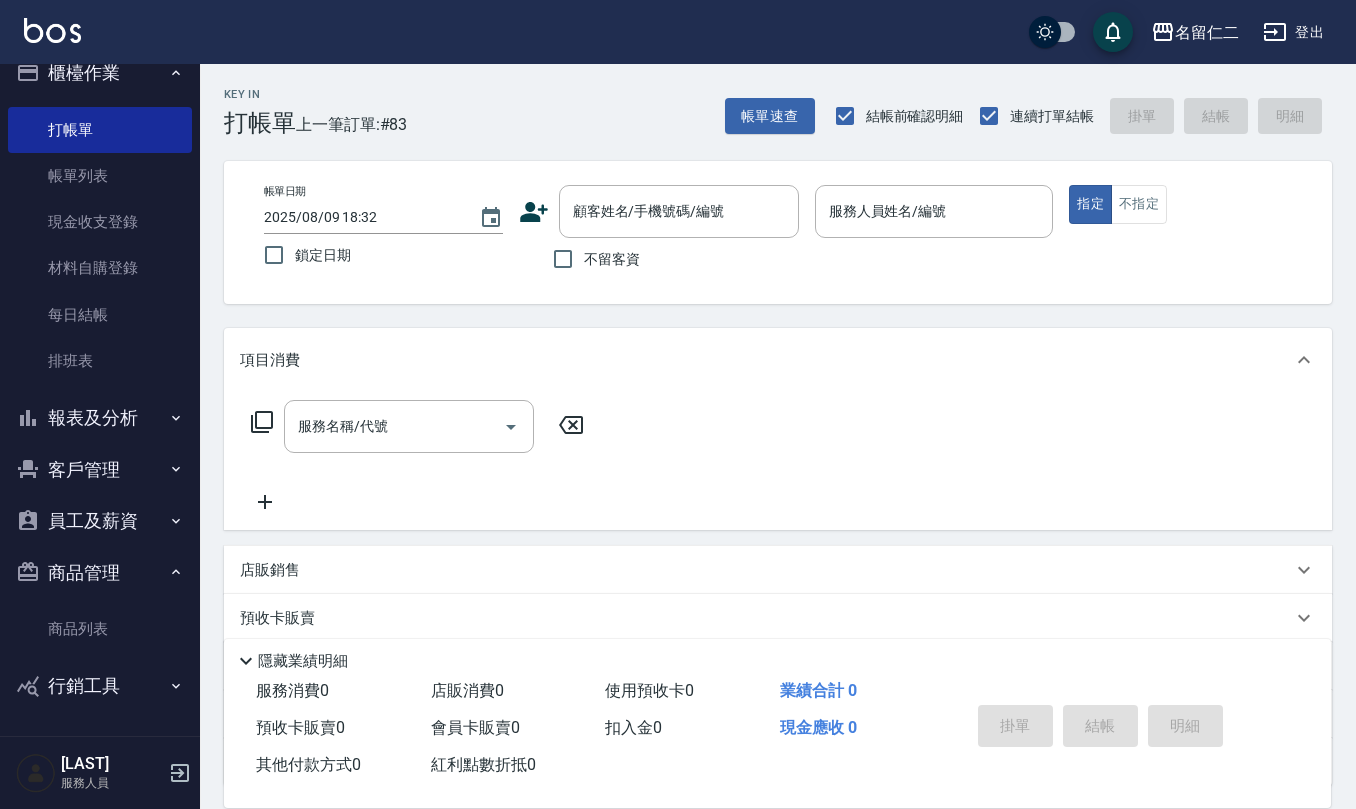 click on "不留客資" at bounding box center [612, 259] 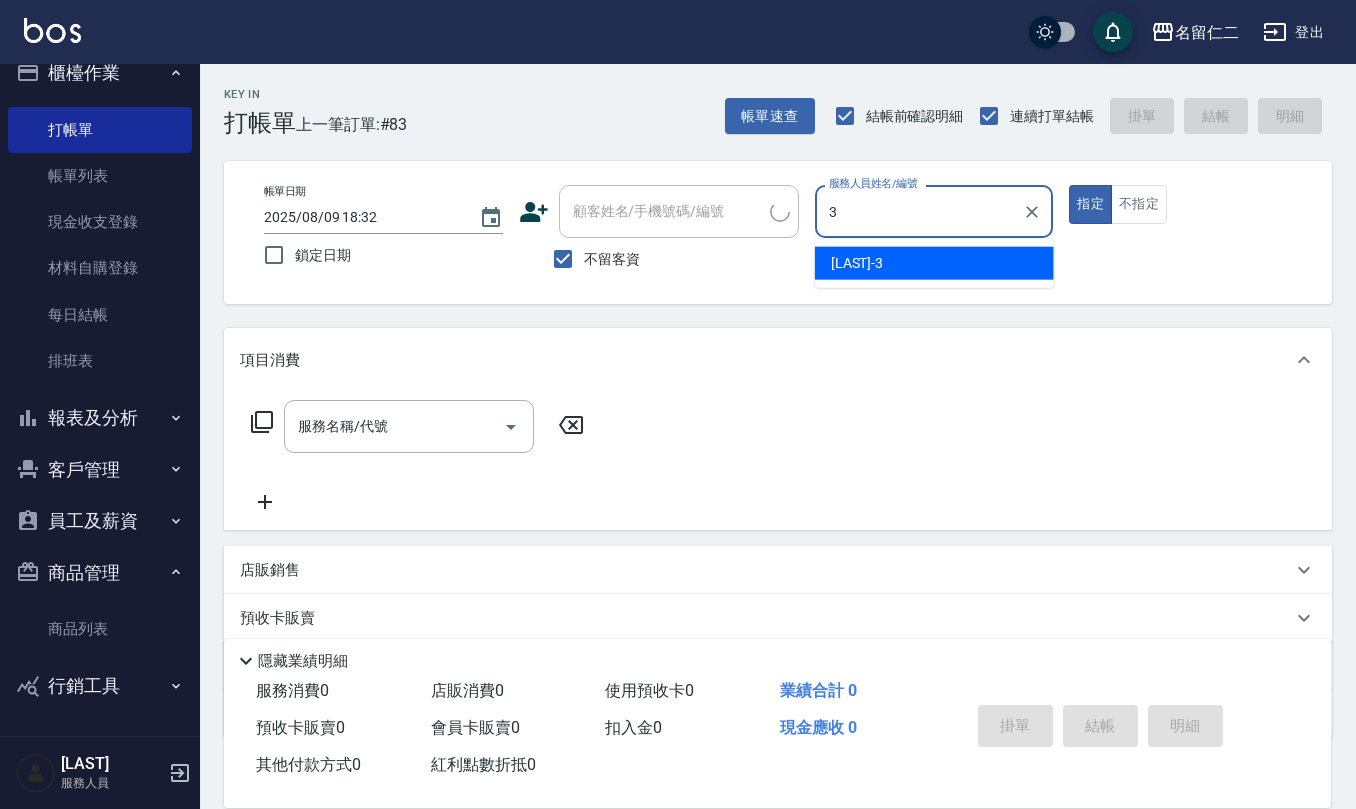 type on "陳旅玨-3" 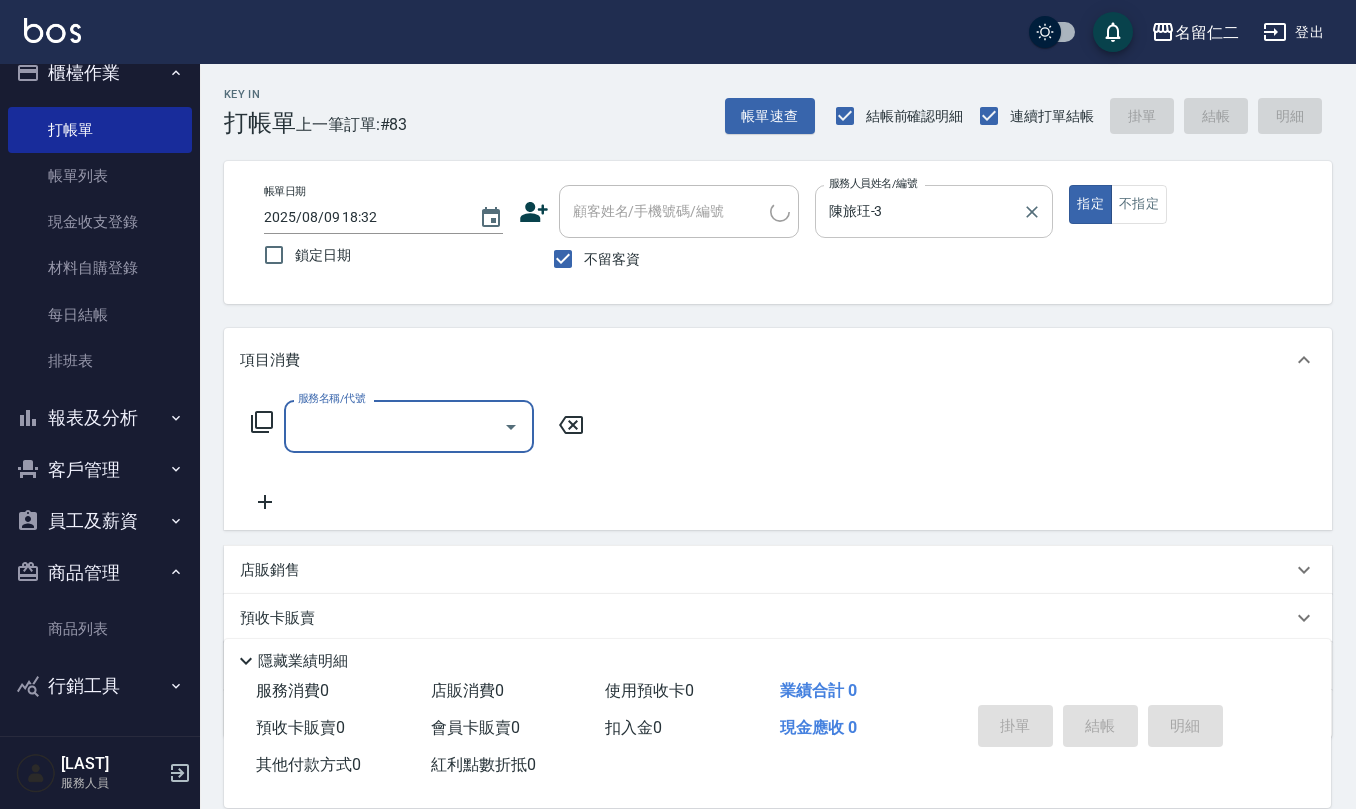 type on "2" 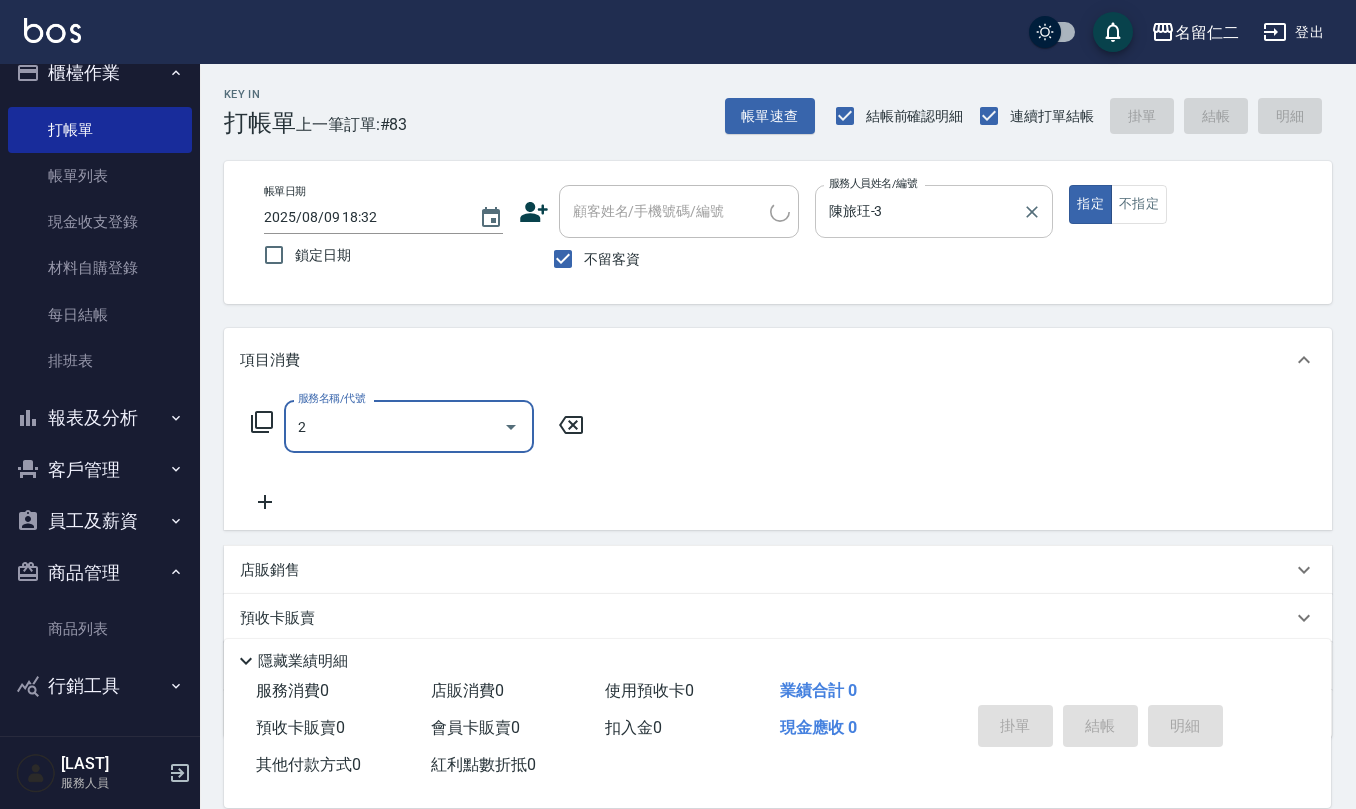 type on "[LAST]/[PHONE]" 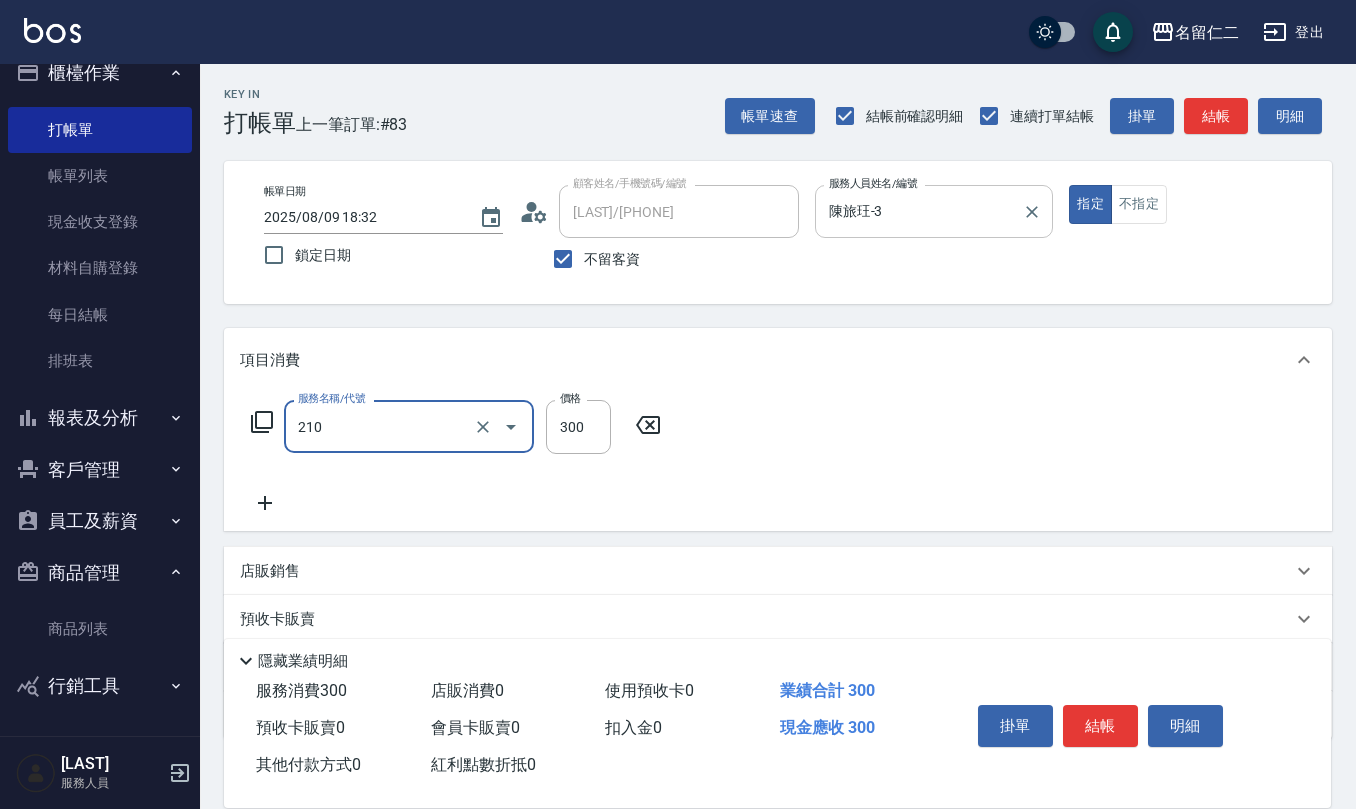 type on "歐娜洗髮精(210)" 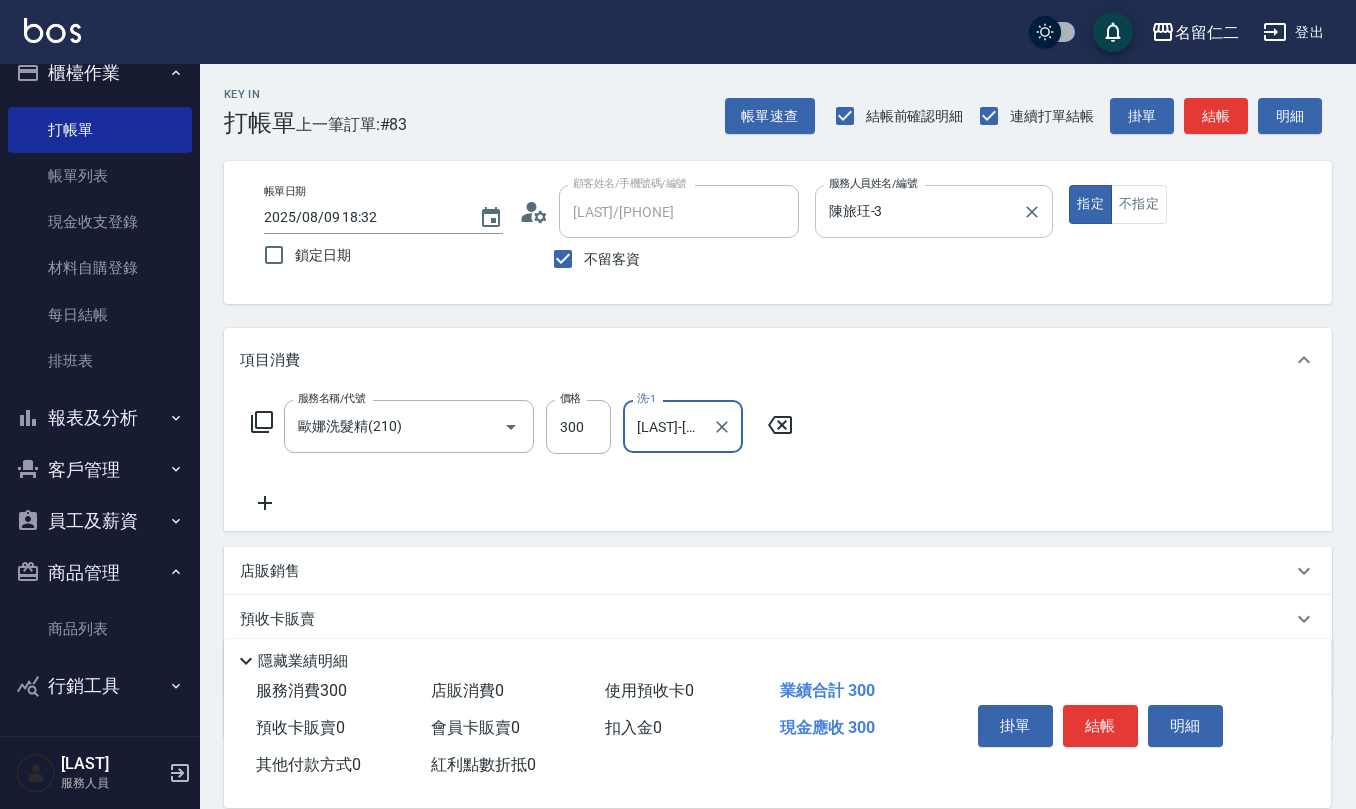 type on "[LAST]-[NUMBER]" 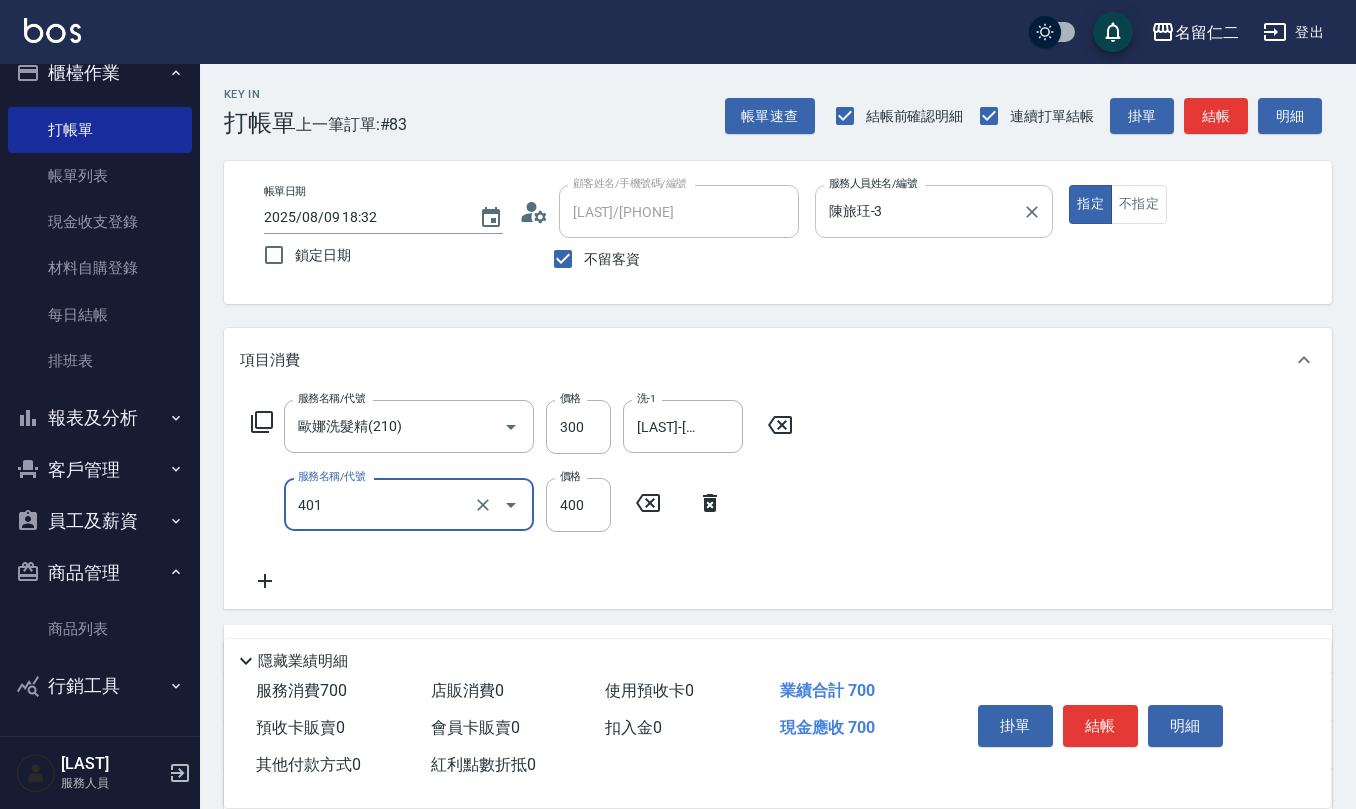 type on "剪髮(401)" 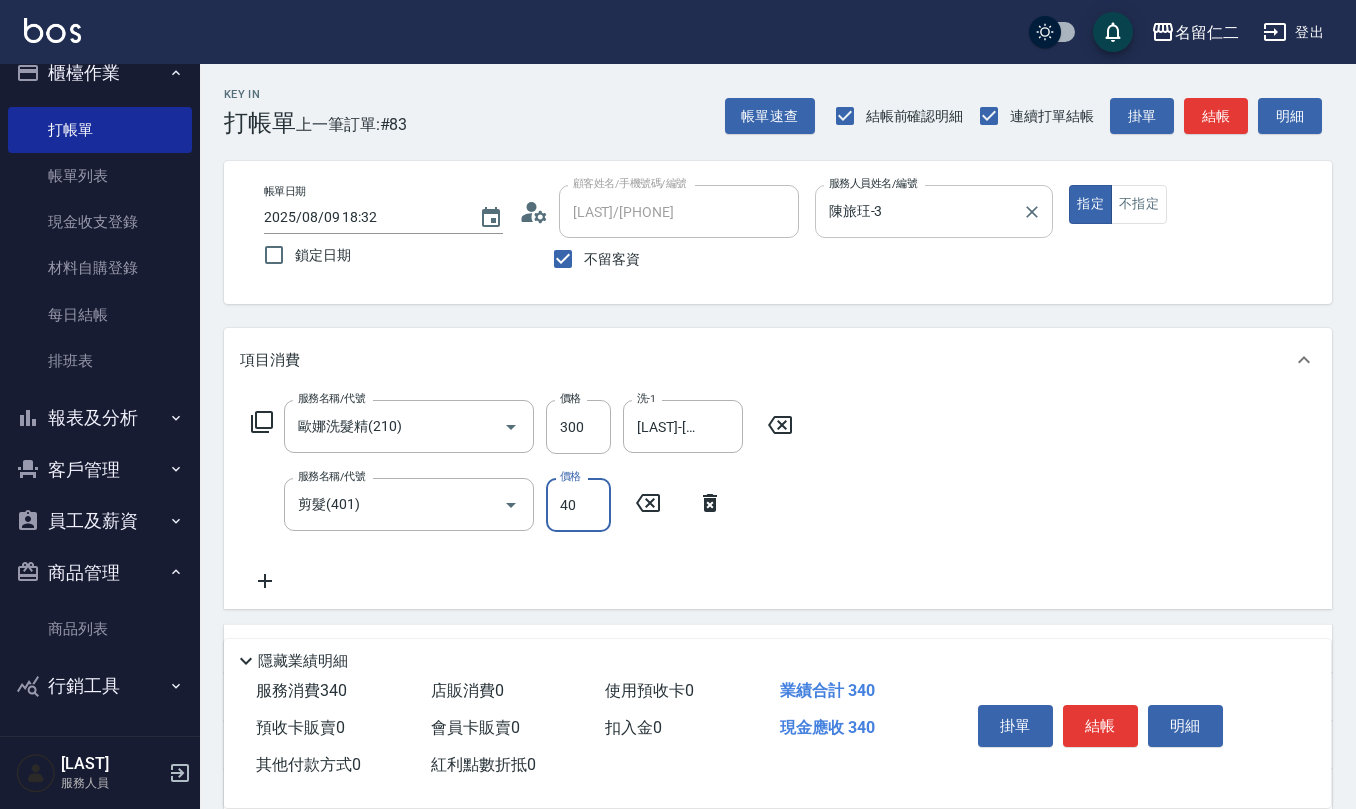 type on "400" 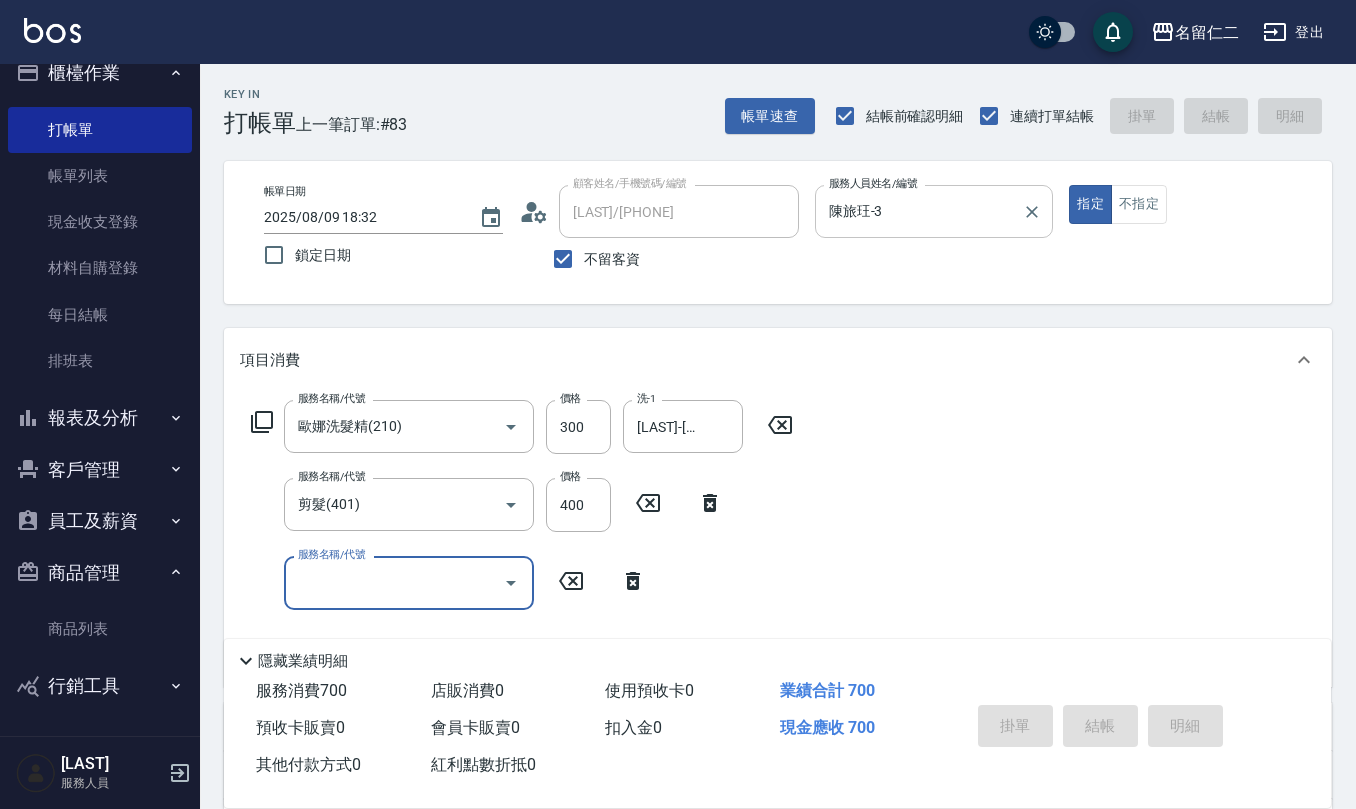 type 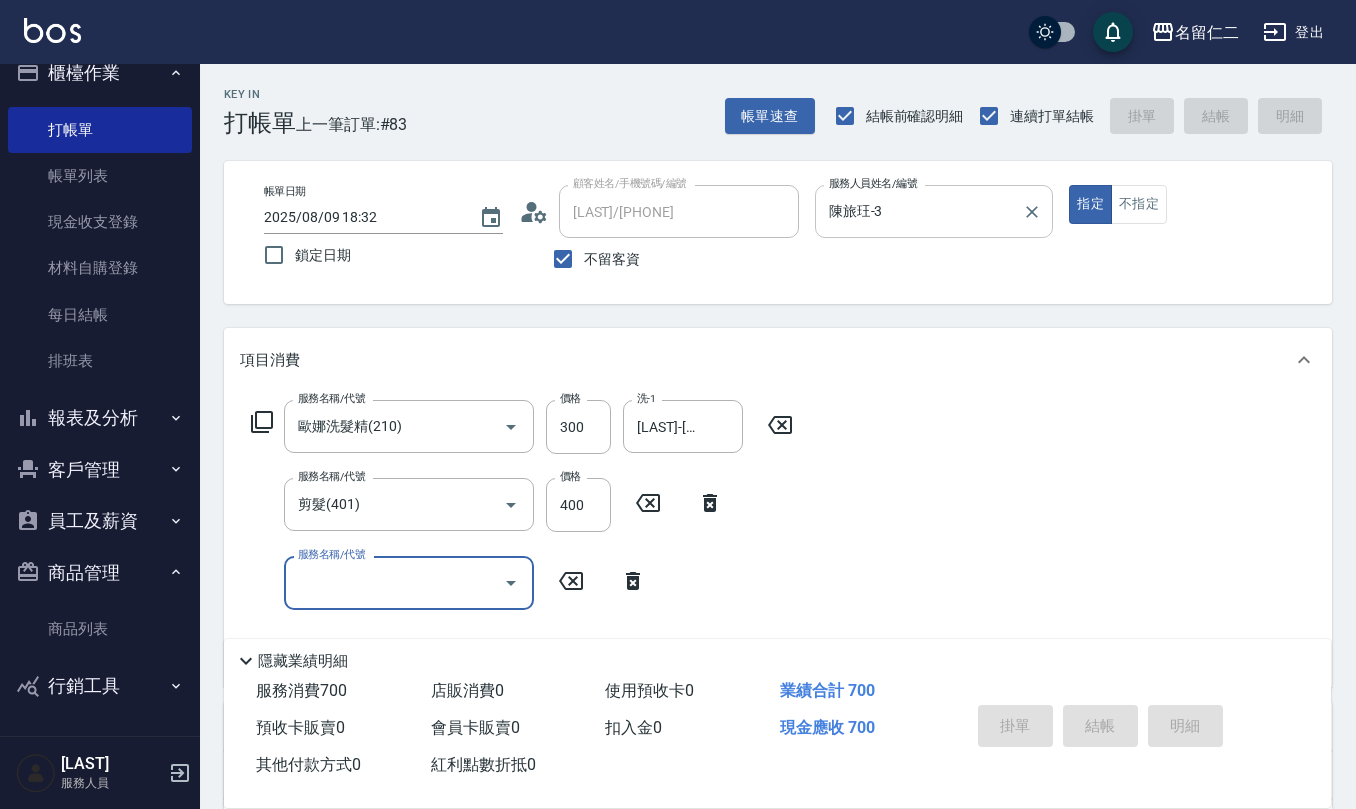 type 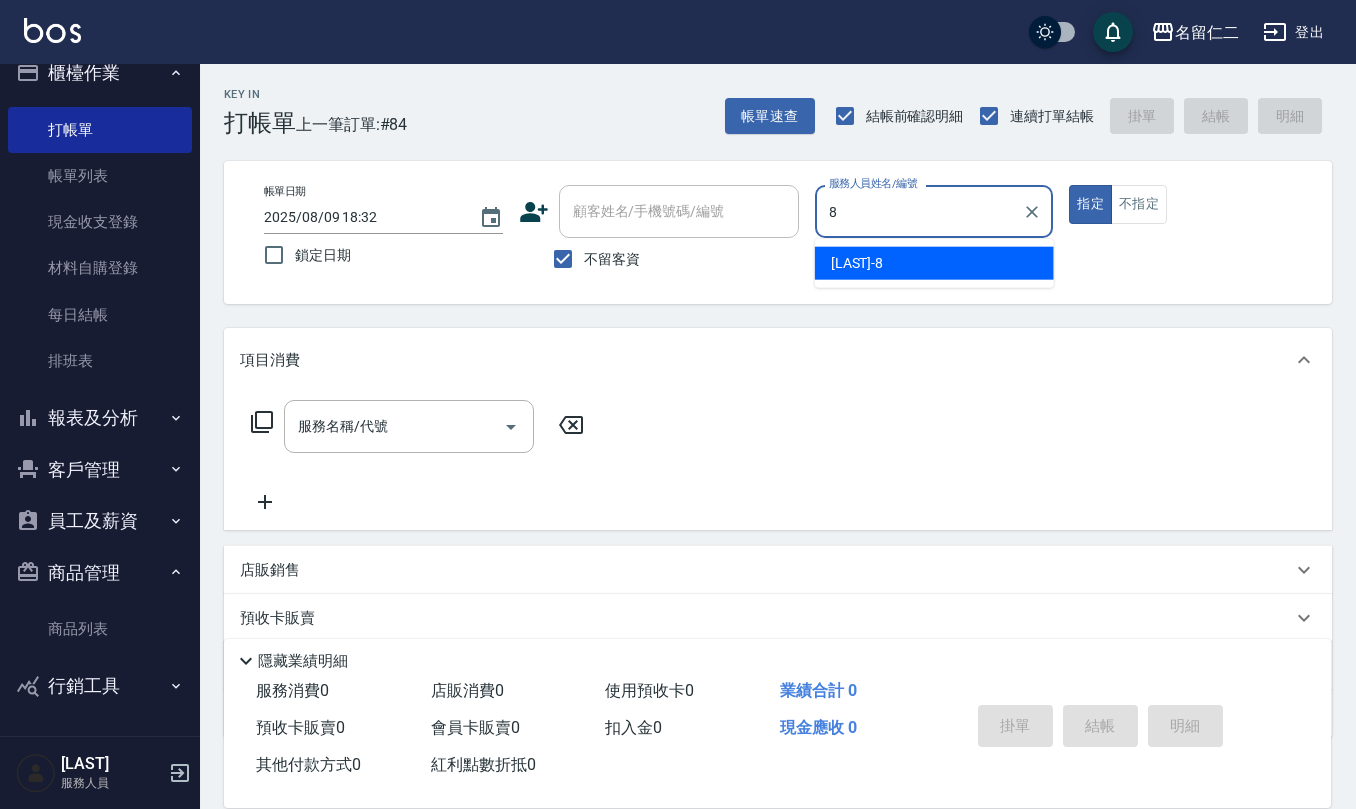 type on "[LAST]-[NUMBER]" 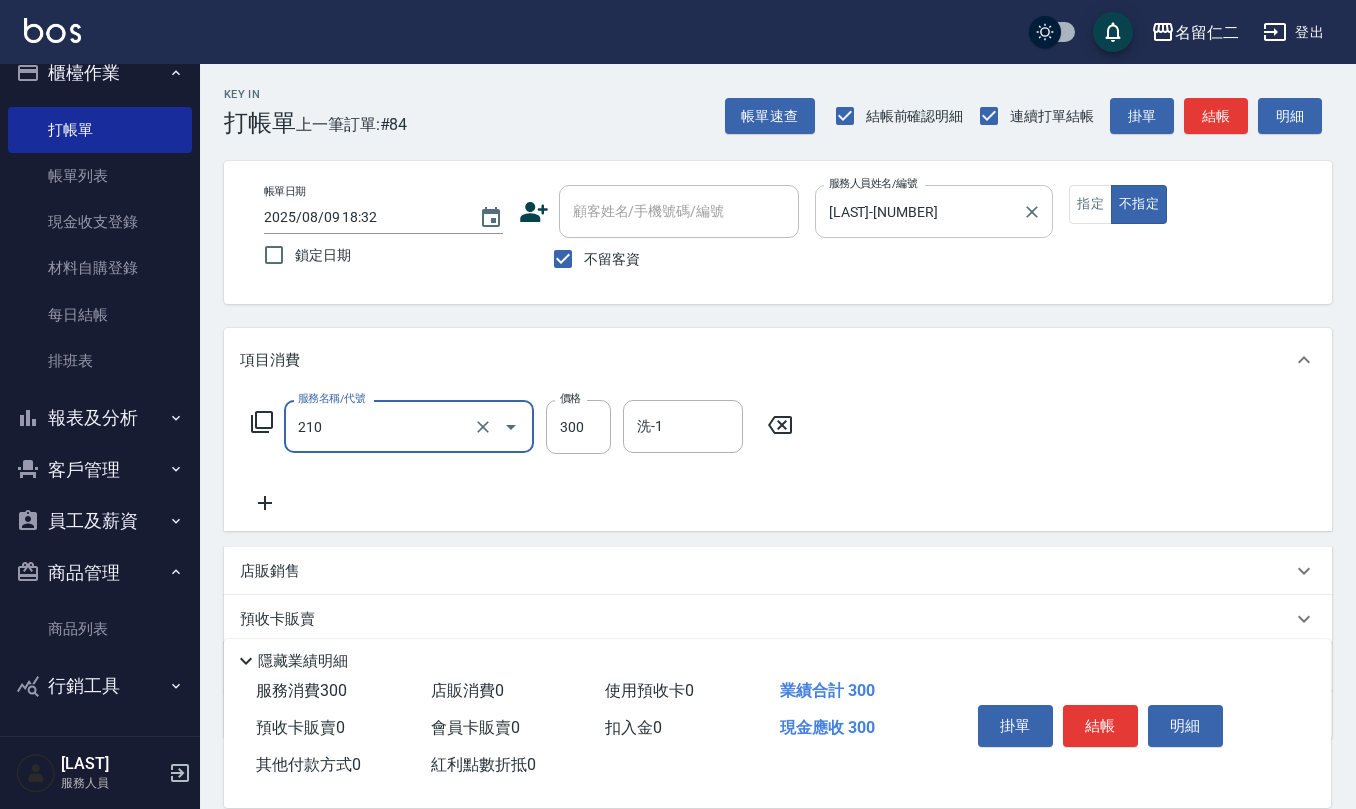type on "歐娜洗髮精(210)" 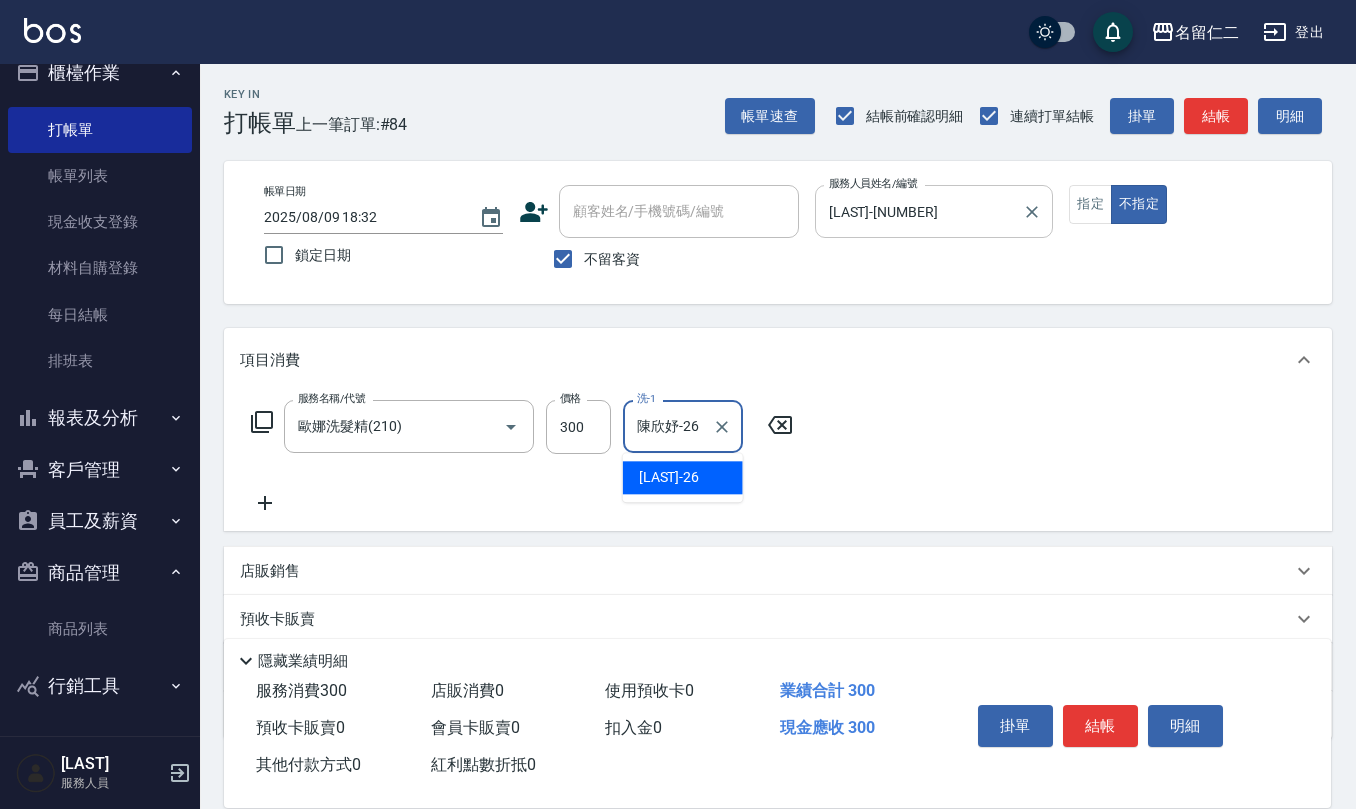 type on "陳欣妤-26" 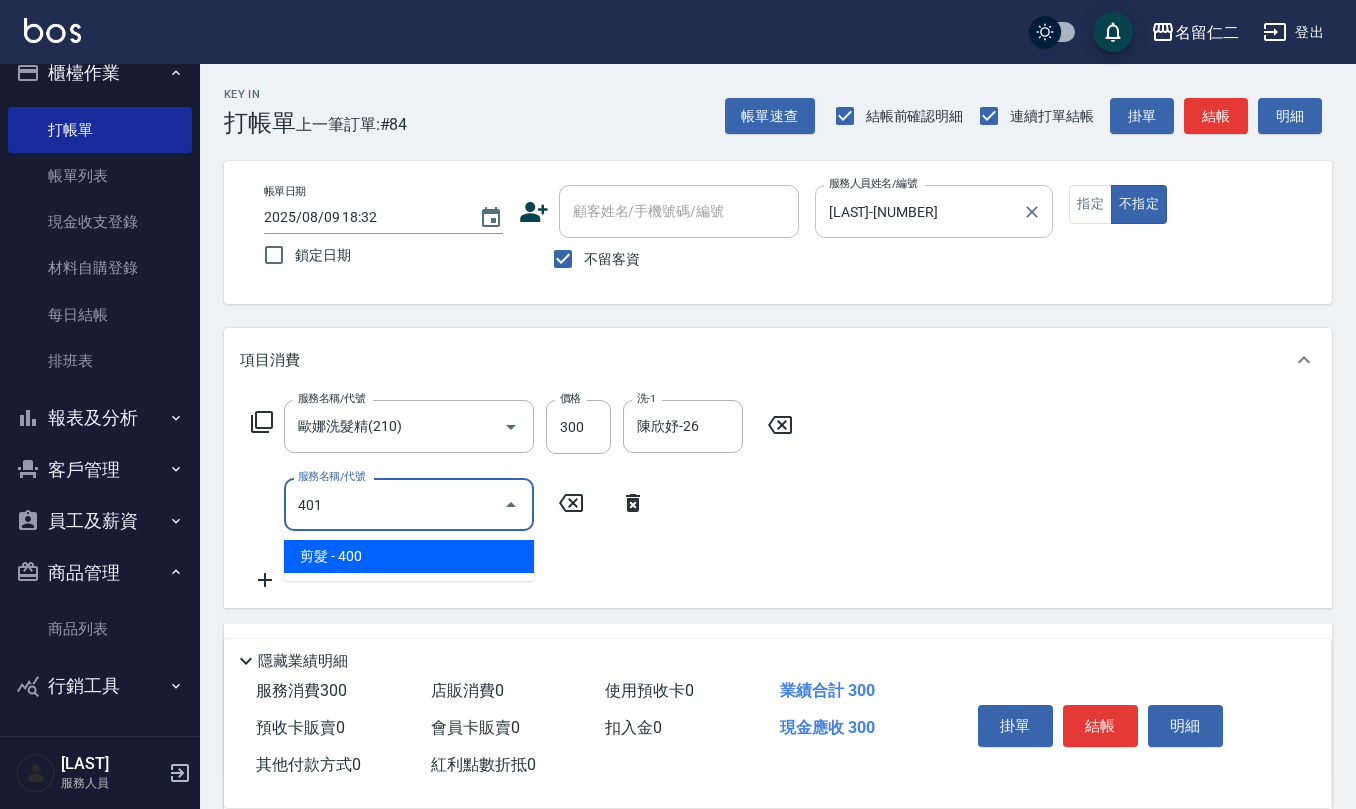 type on "剪髮(401)" 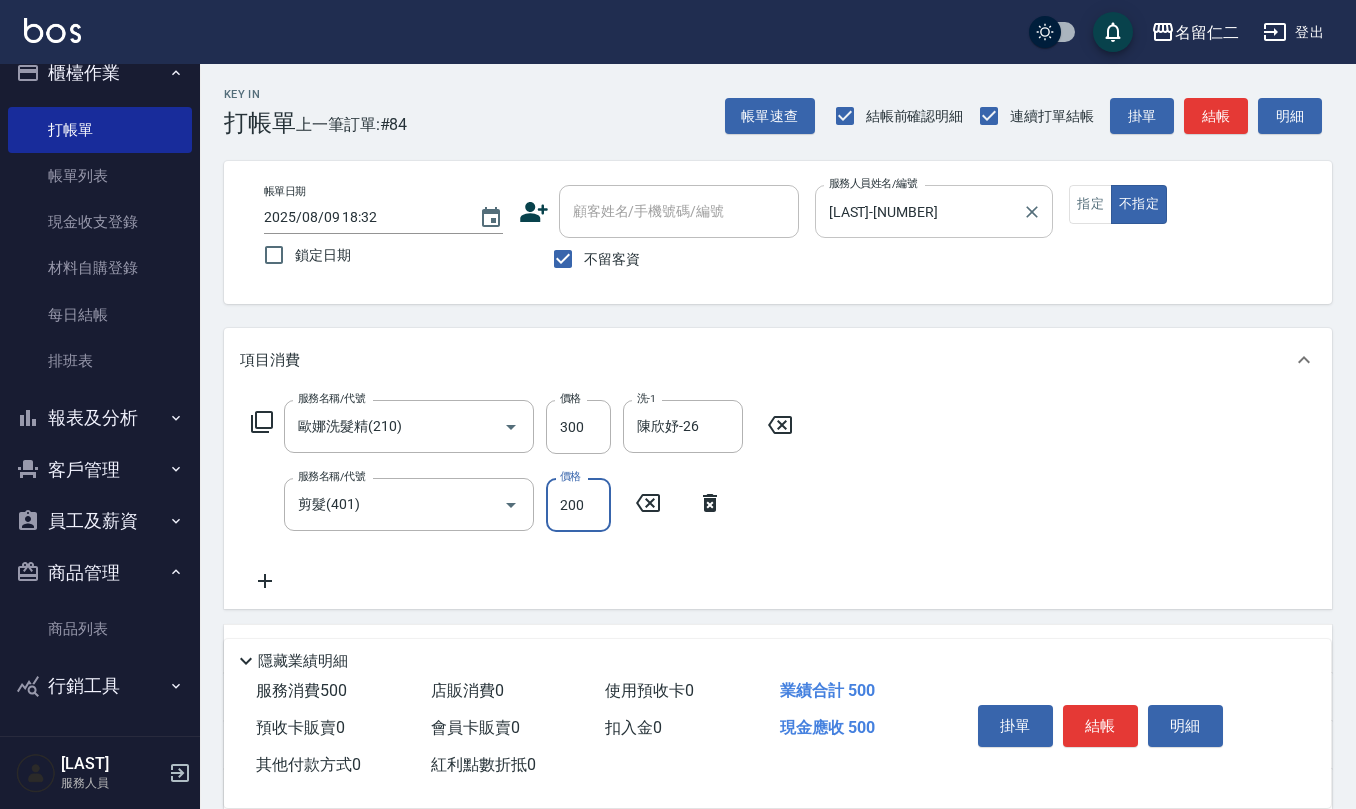 type on "200" 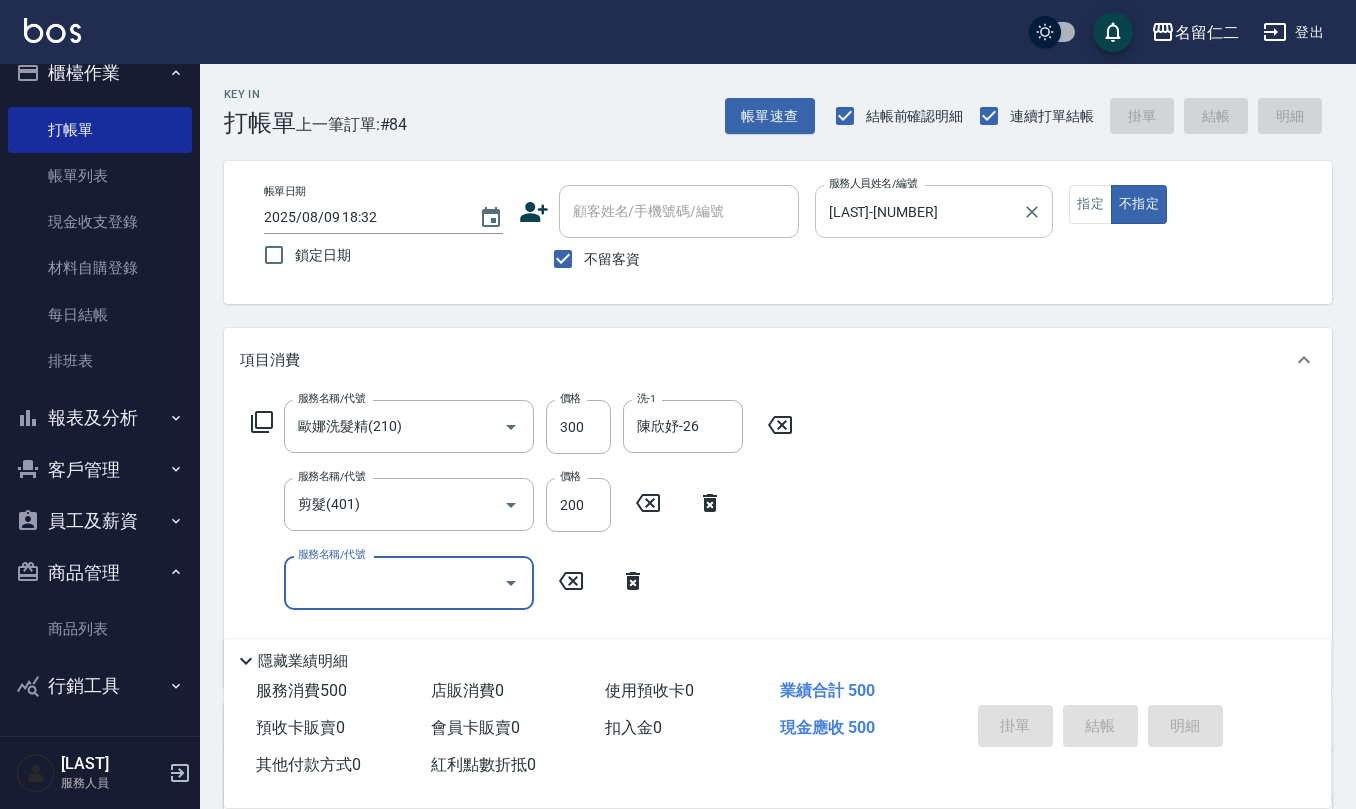 type 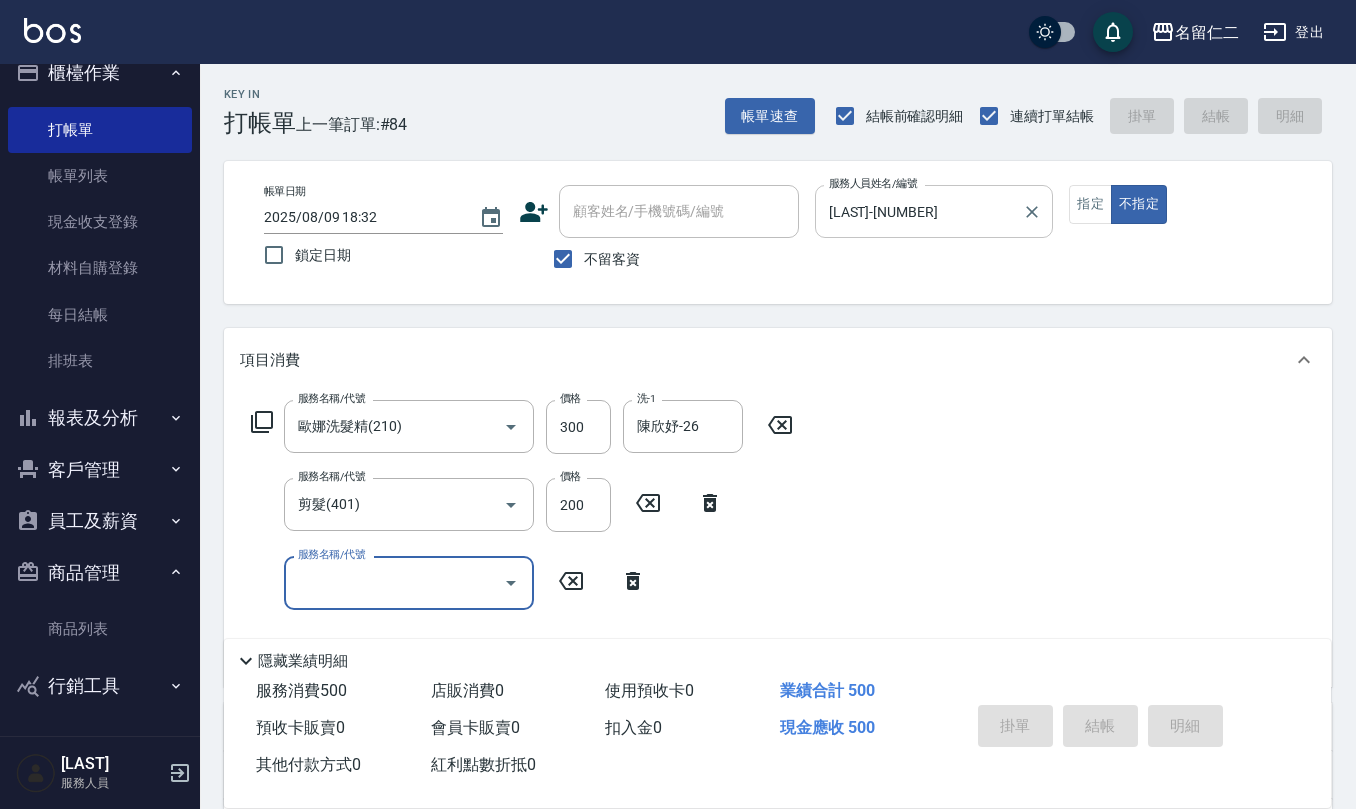 type 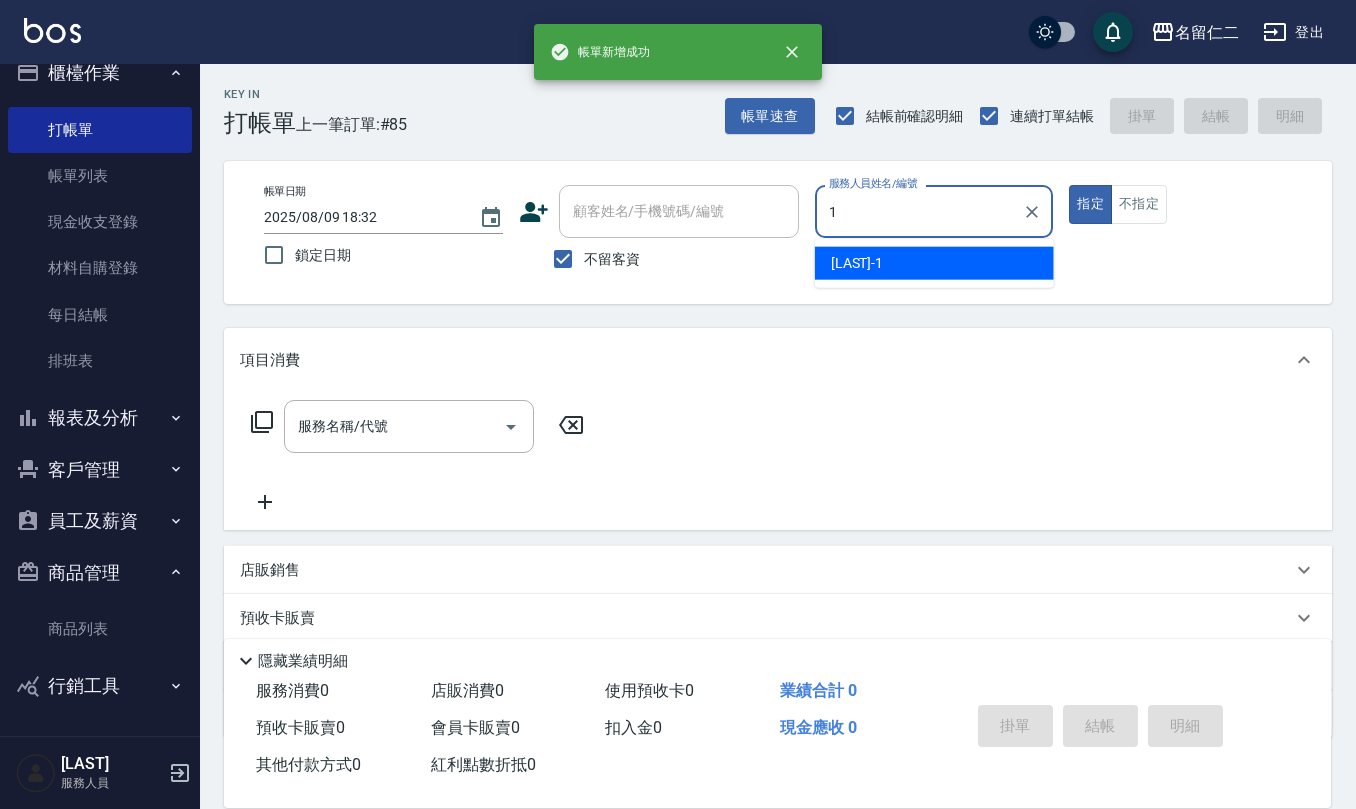 type on "蔡桂如-1" 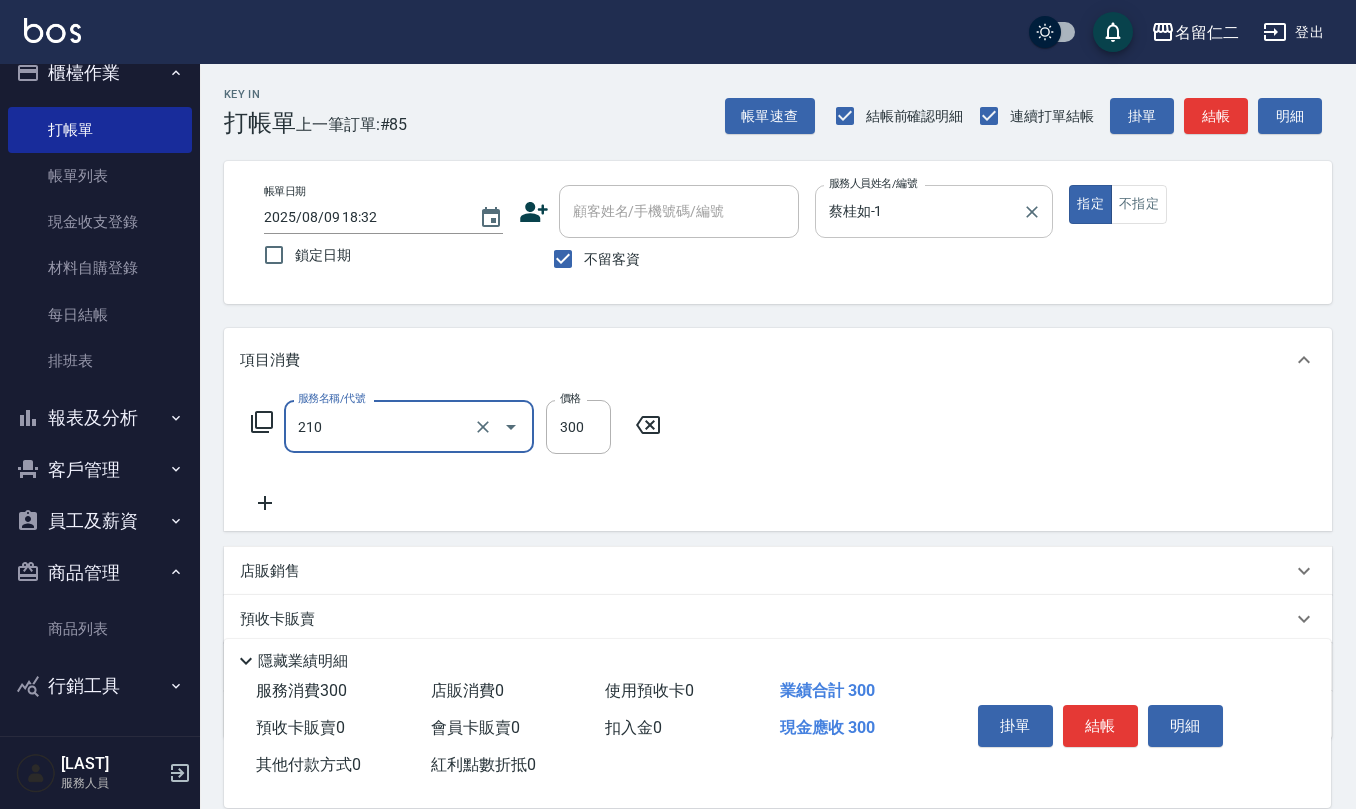type on "歐娜洗髮精(210)" 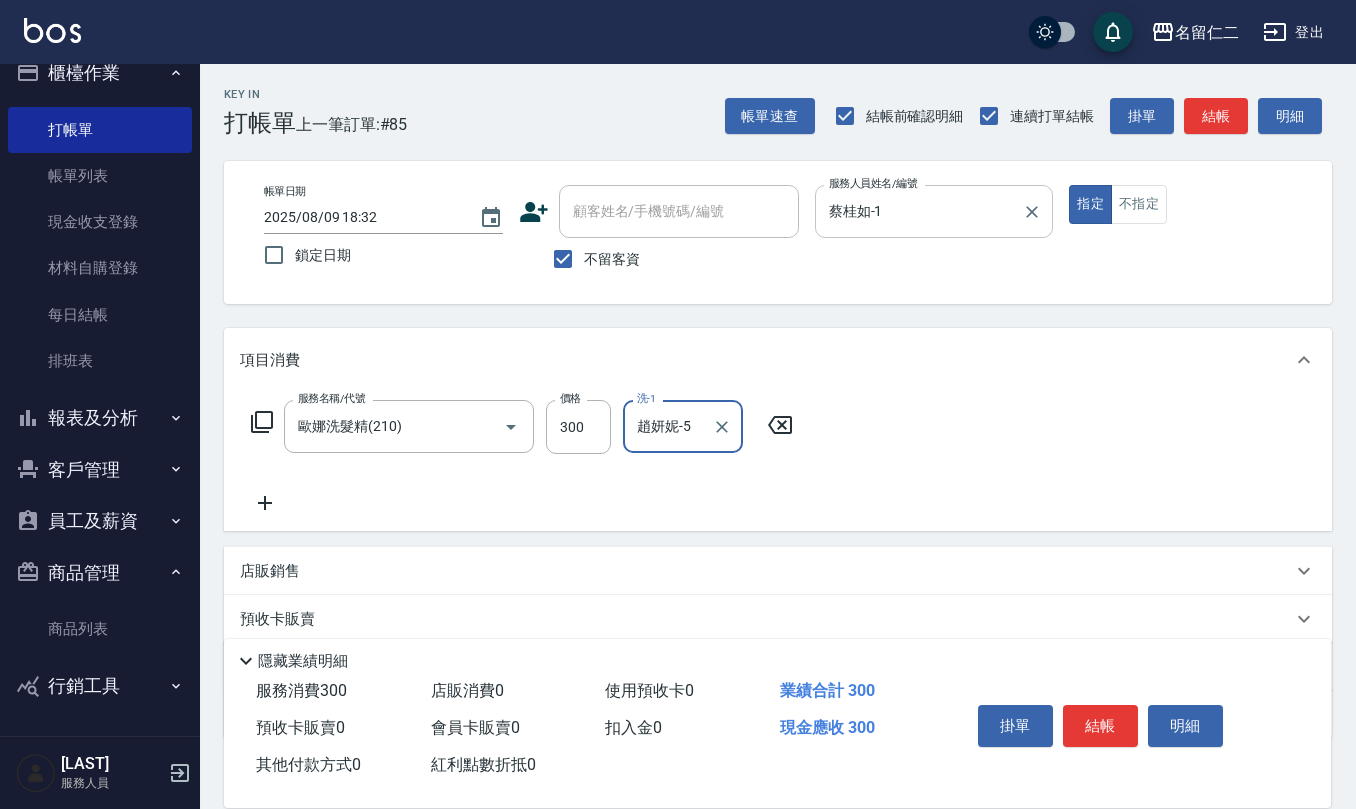 type on "趙妍妮-5" 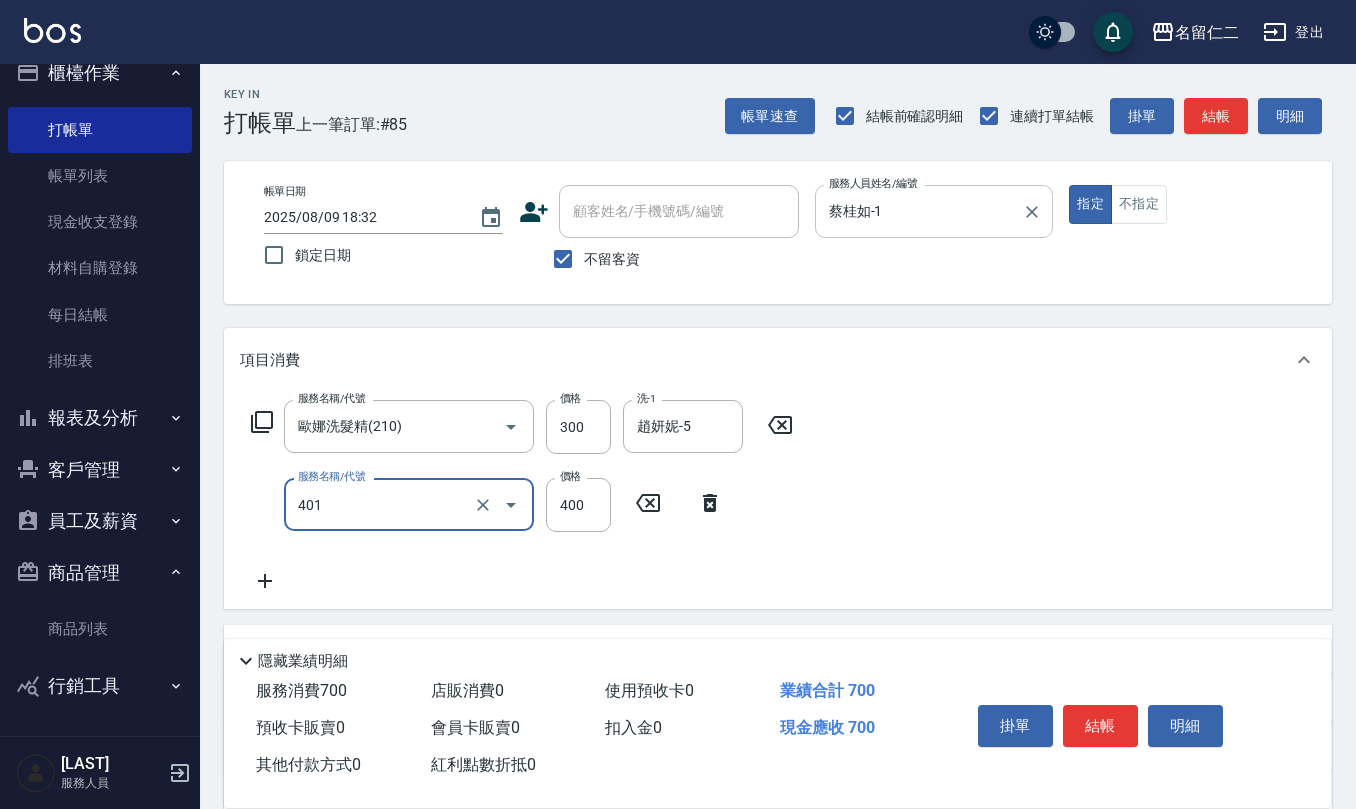 type on "剪髮(401)" 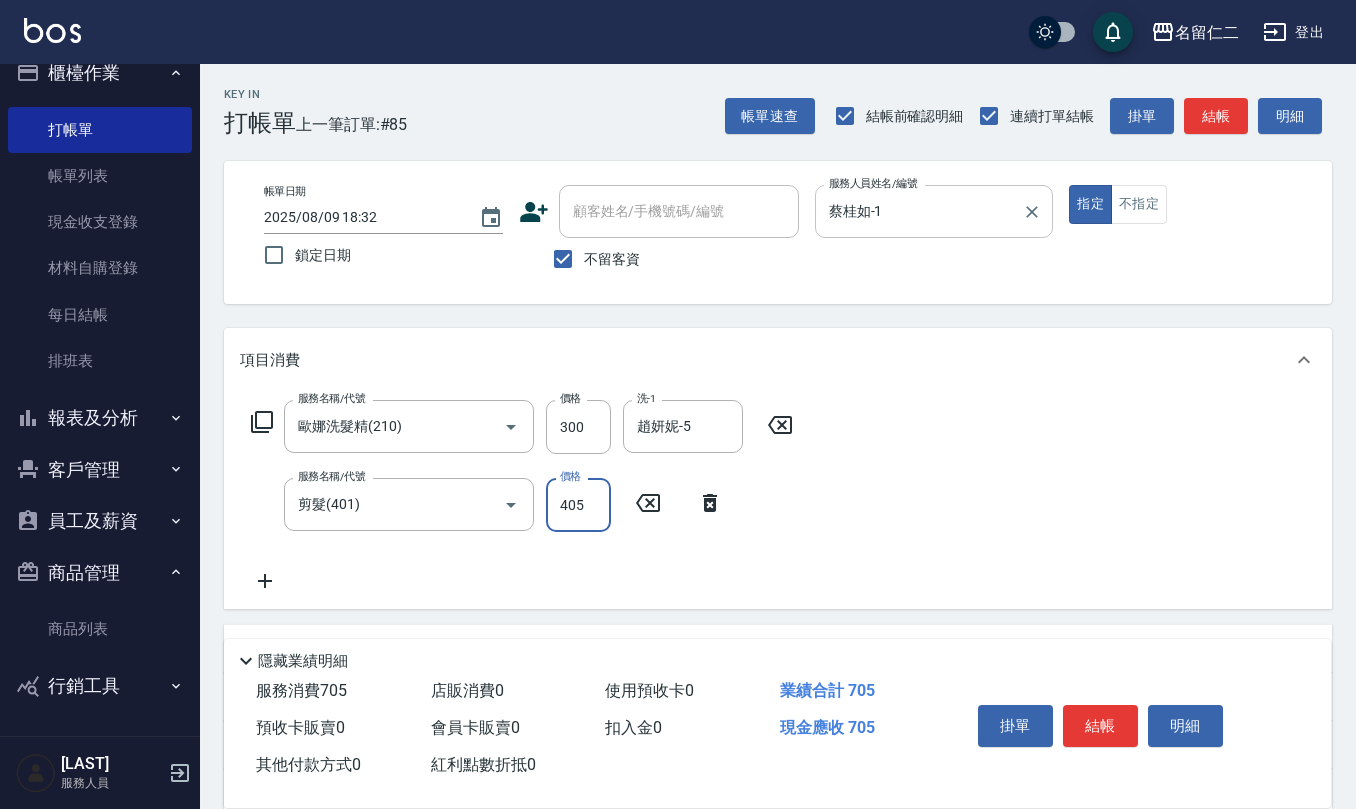 type on "405" 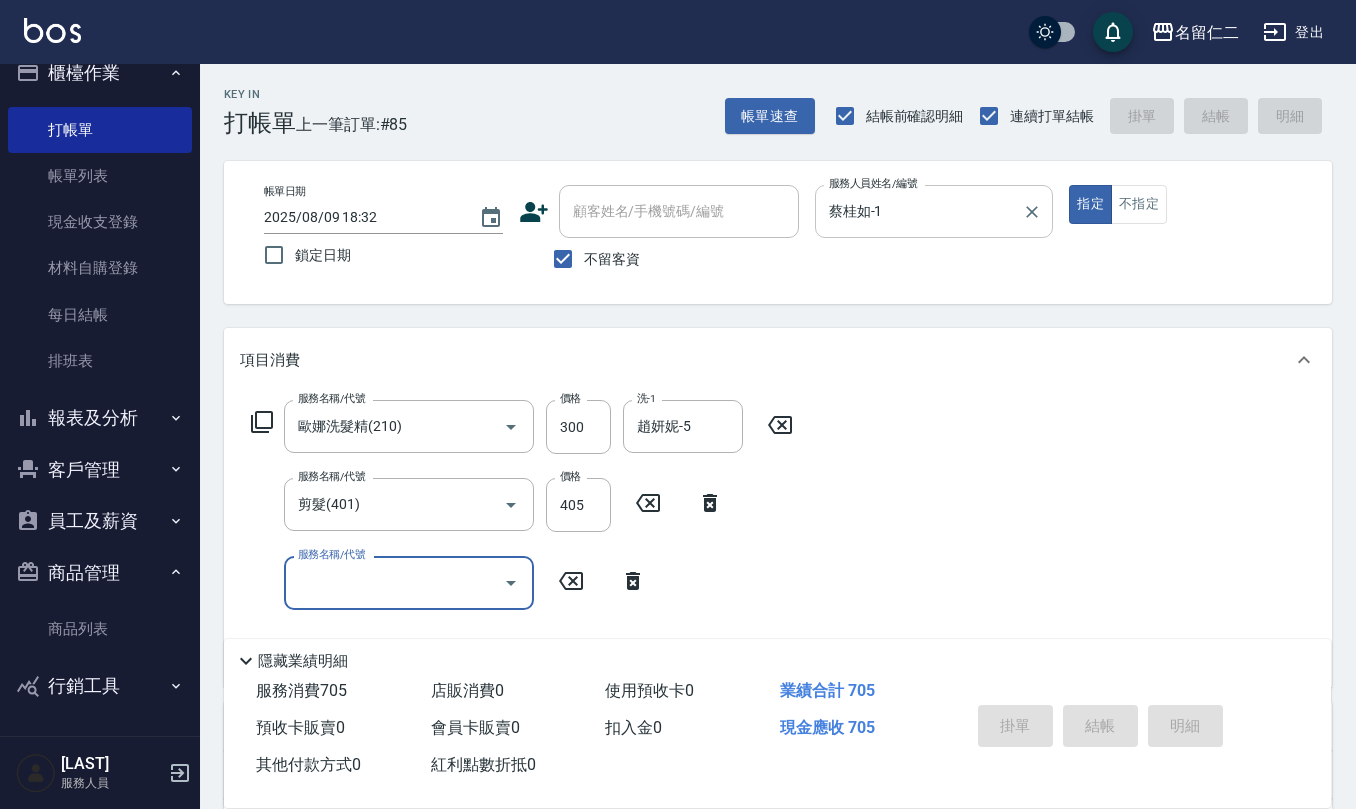 type on "[DATE] [TIME]" 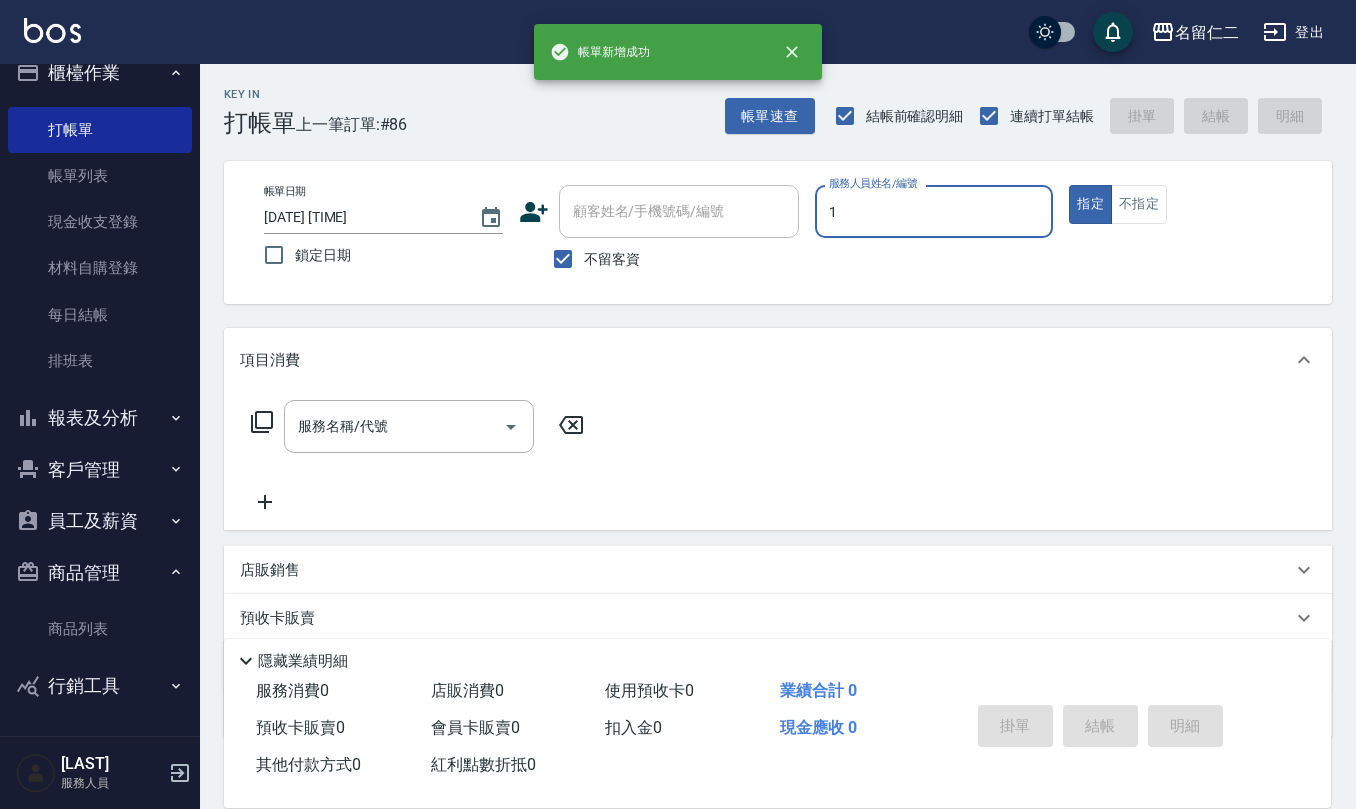 type on "蔡桂如-1" 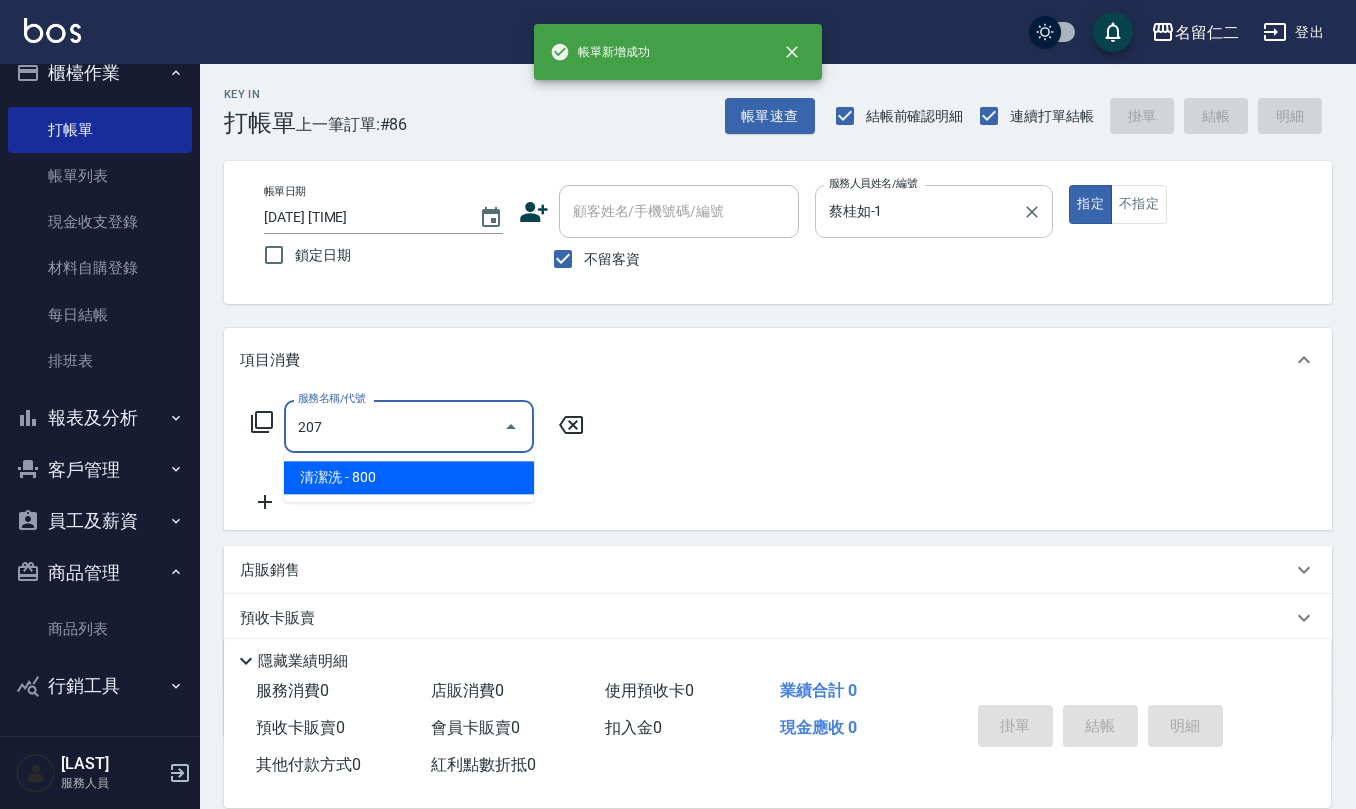 type on "清潔洗(207)" 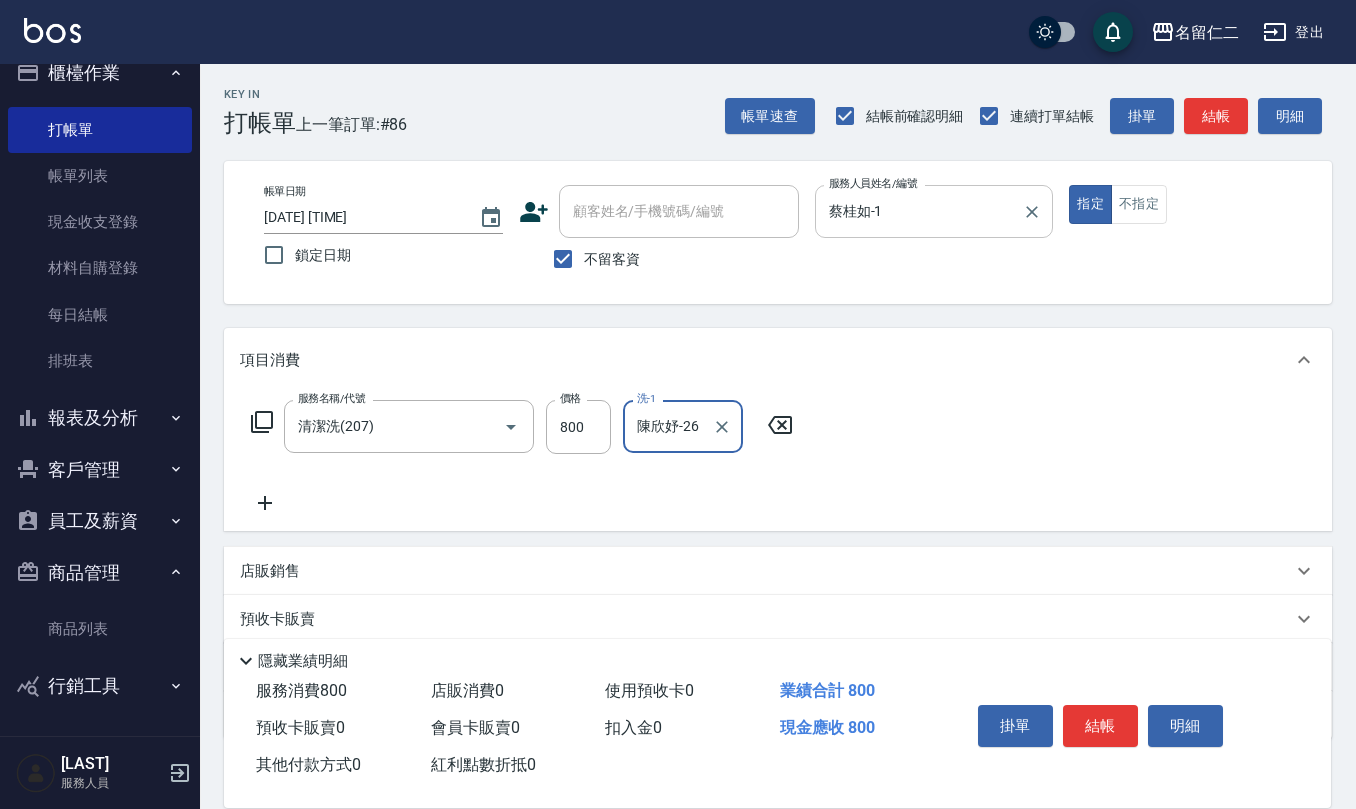 type on "陳欣妤-26" 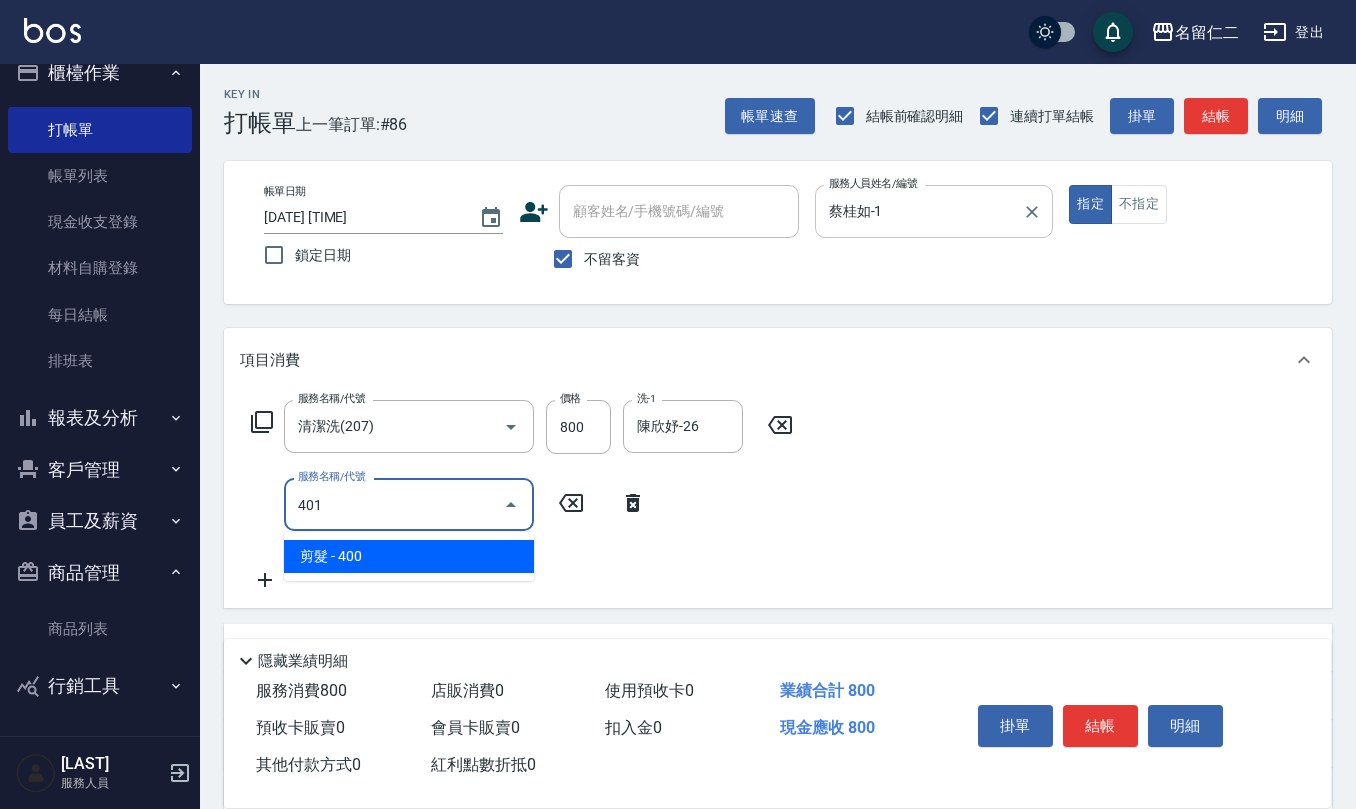 type on "剪髮(401)" 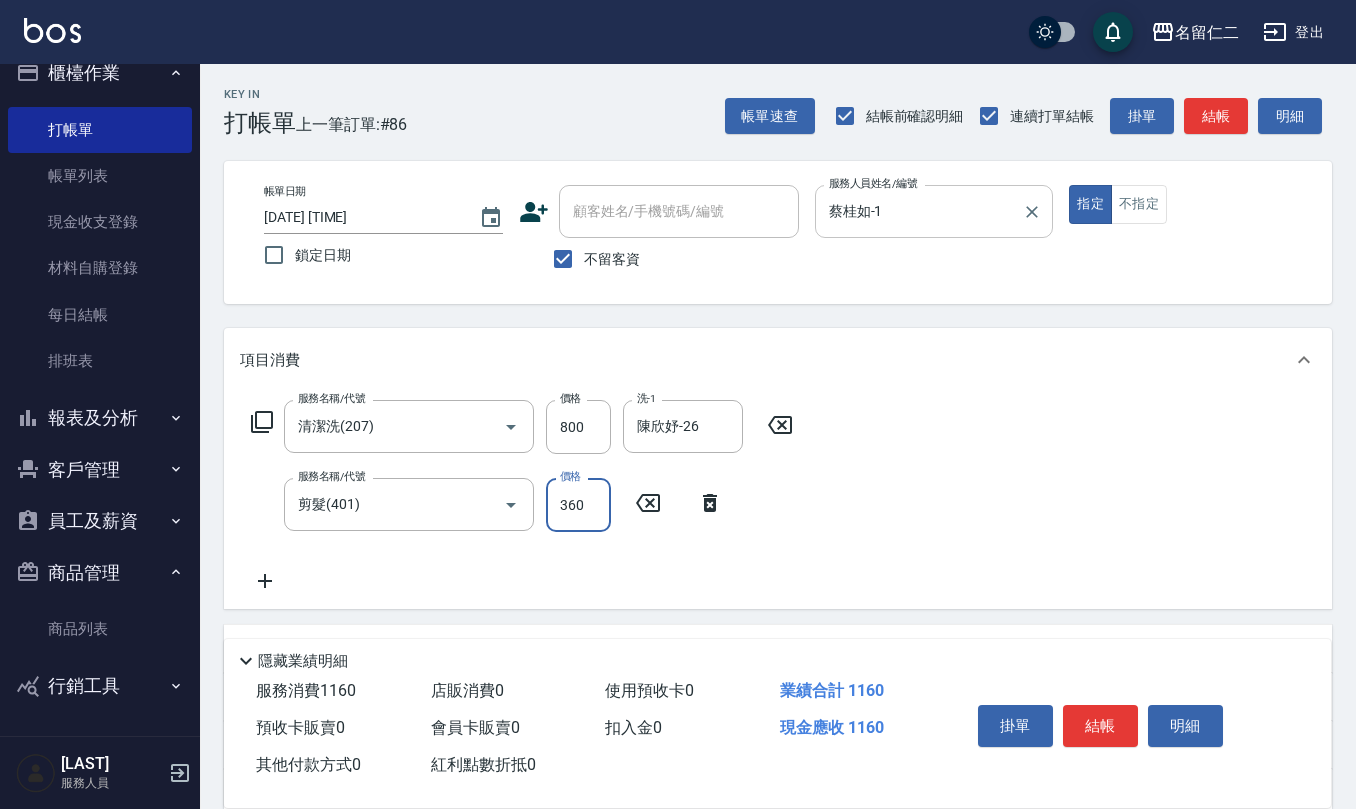 type on "360" 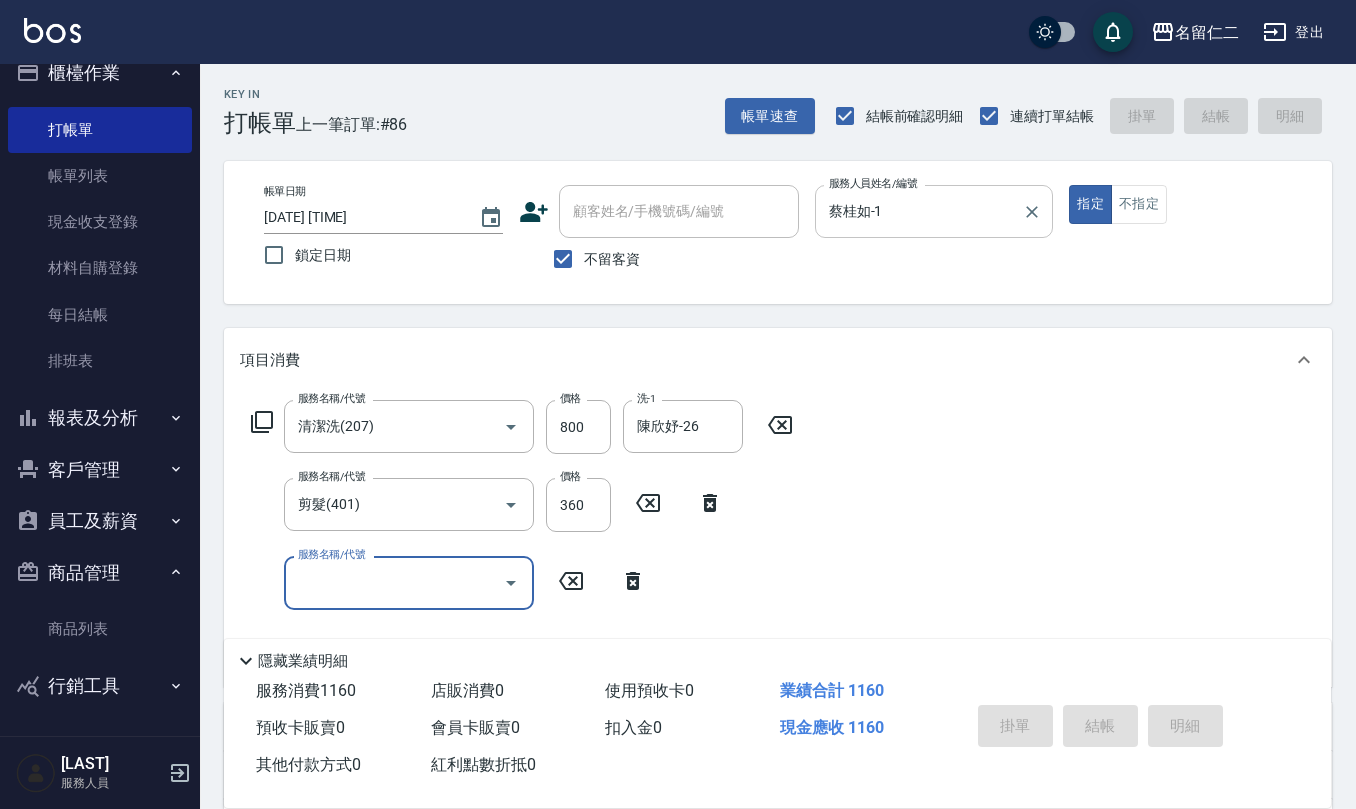 type 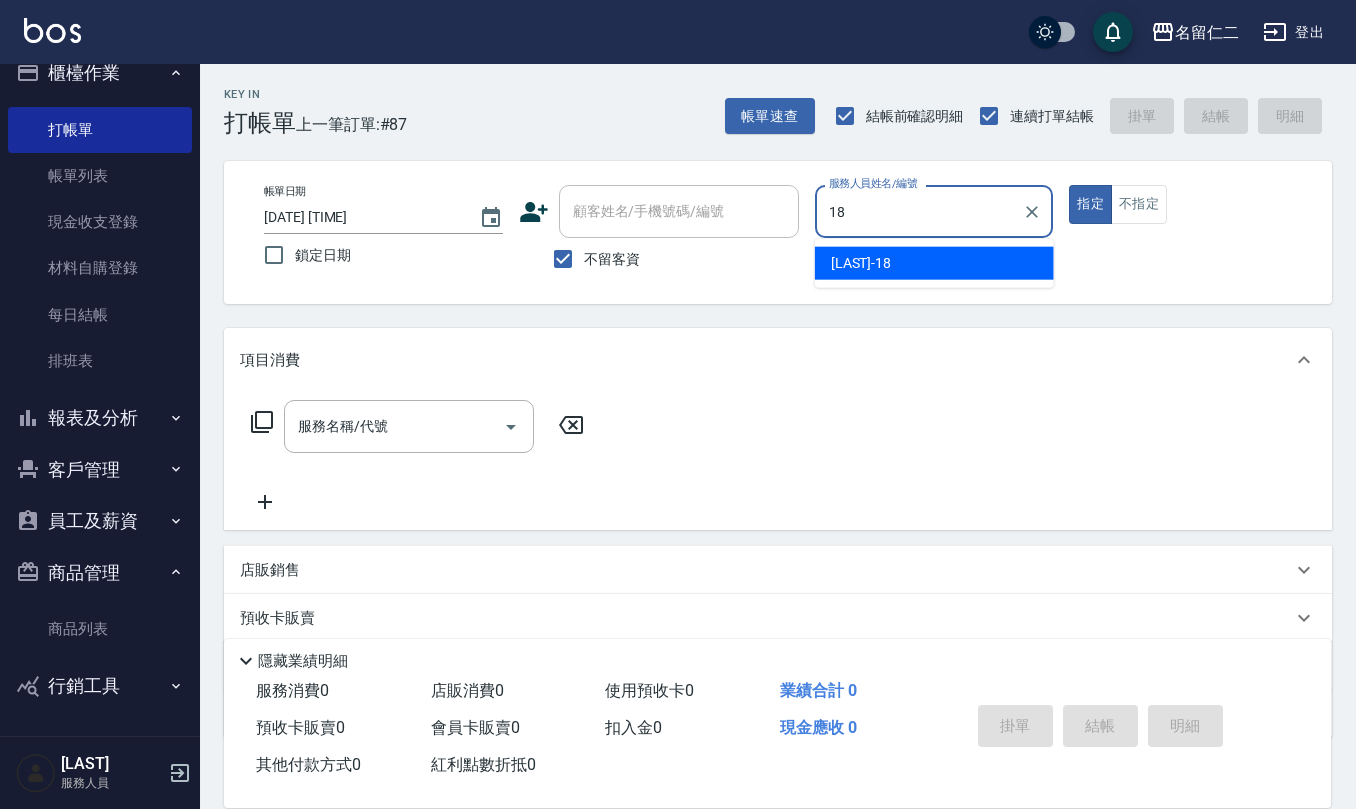 type on "吳婉如-18" 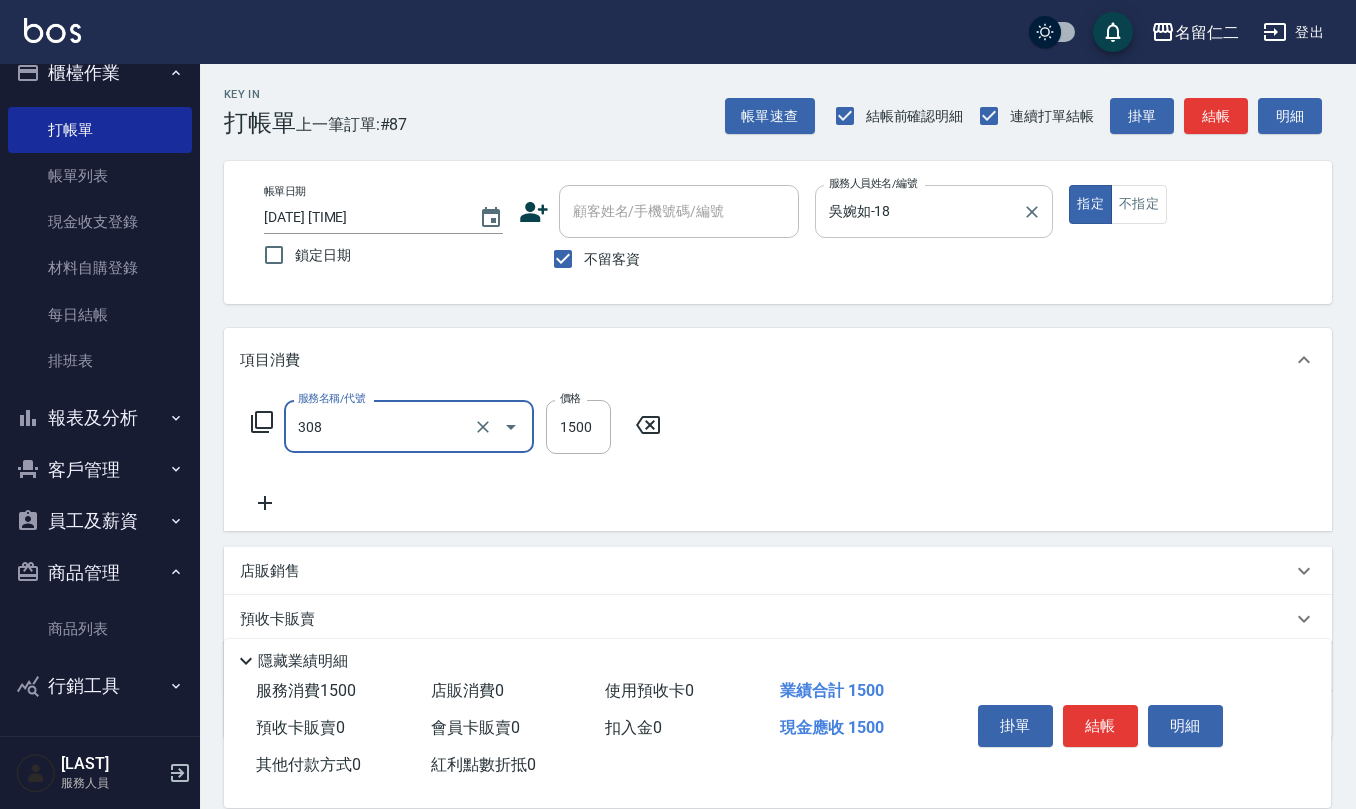 type on "效能離子燙1500(308)" 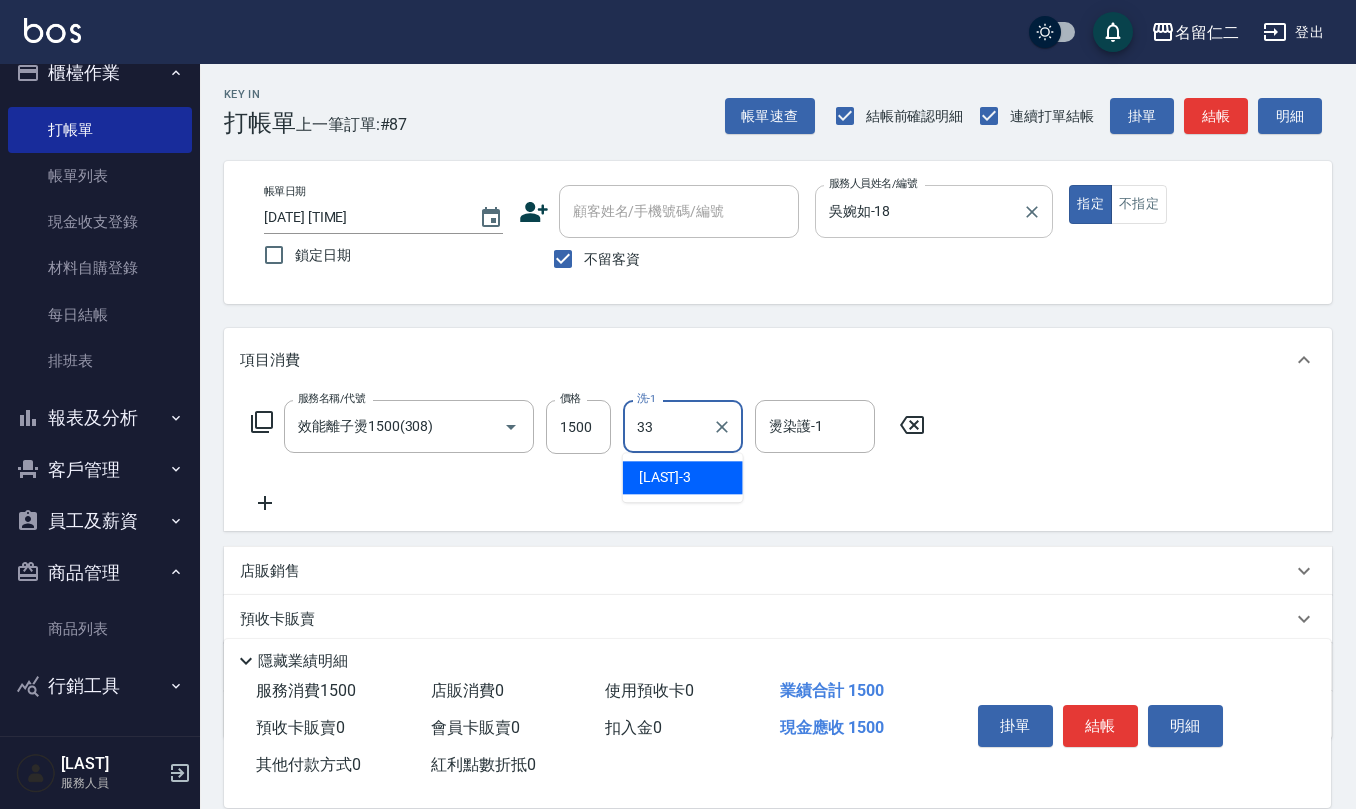 type on "竹儀-33" 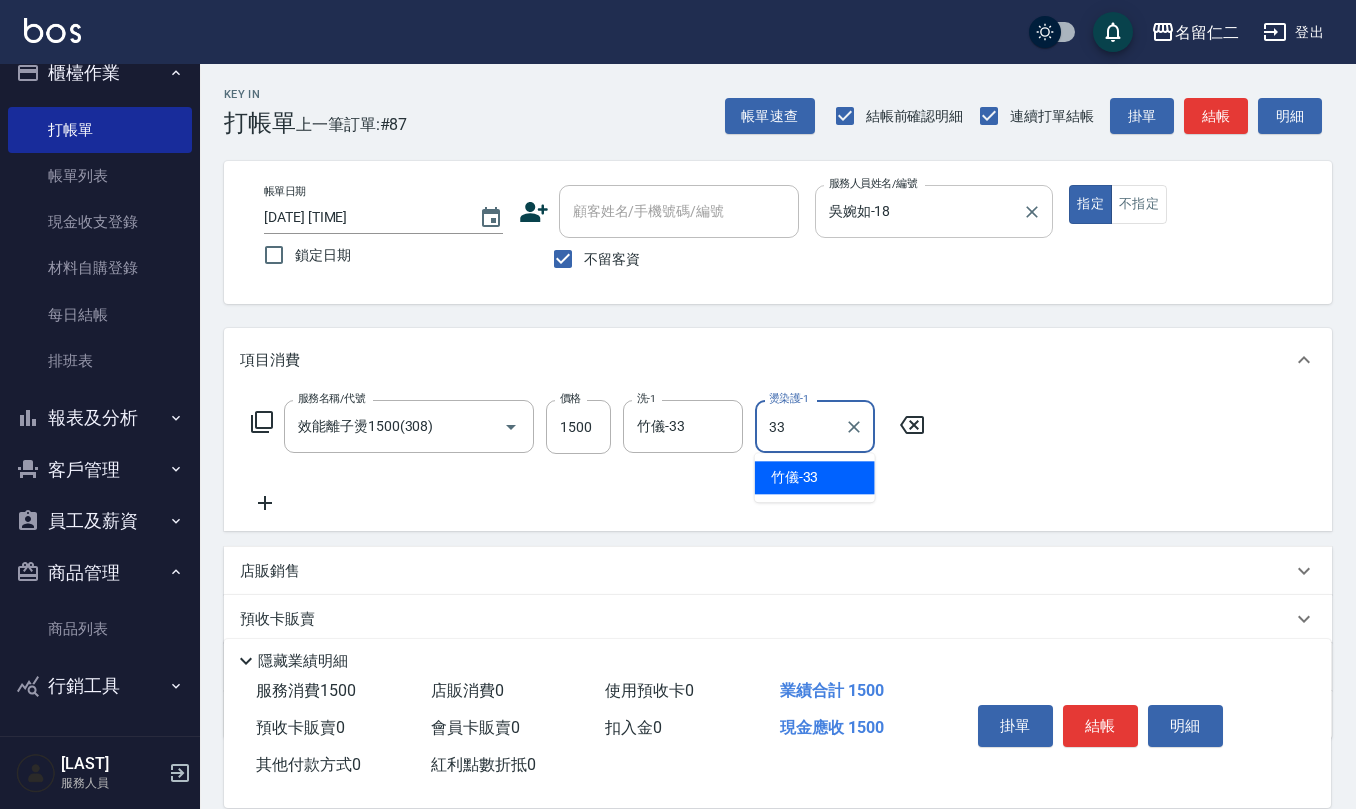 type on "竹儀-33" 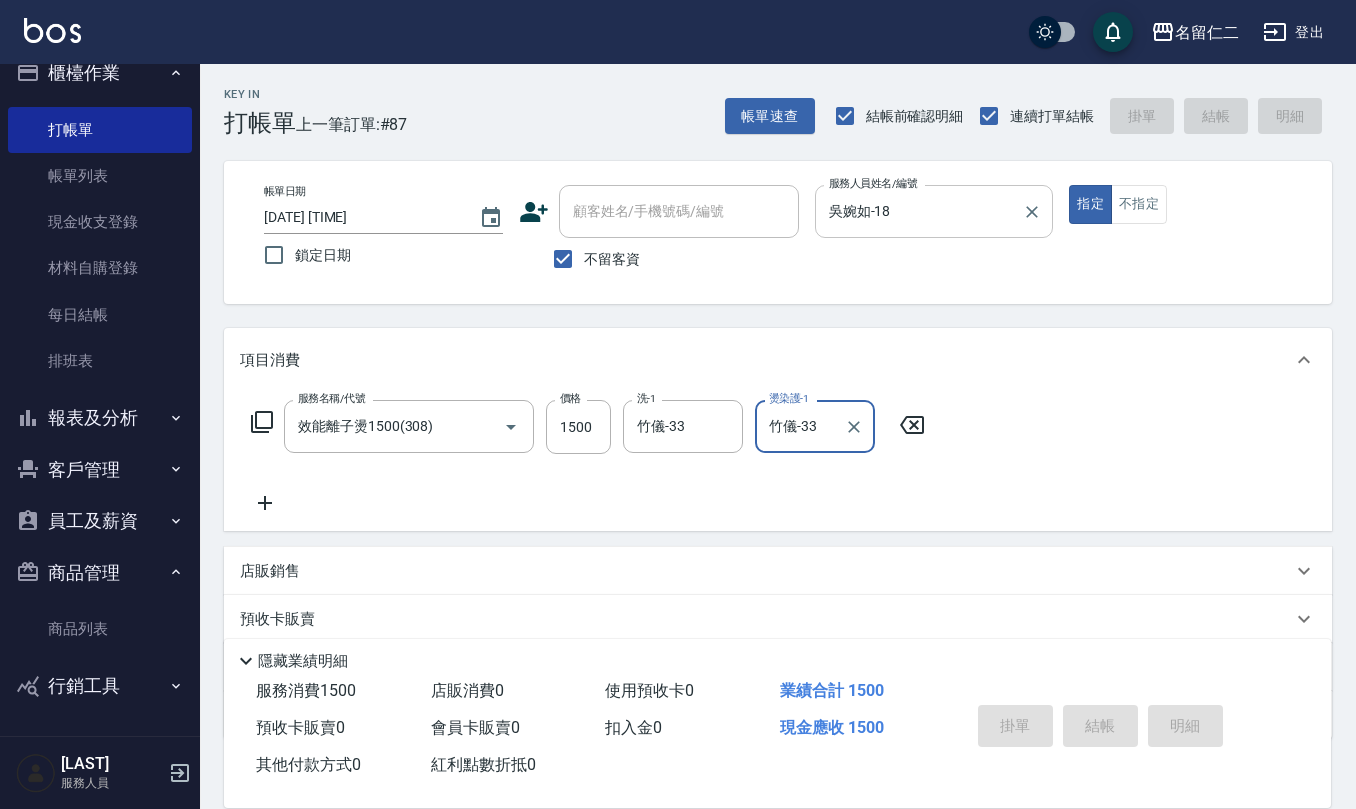 type 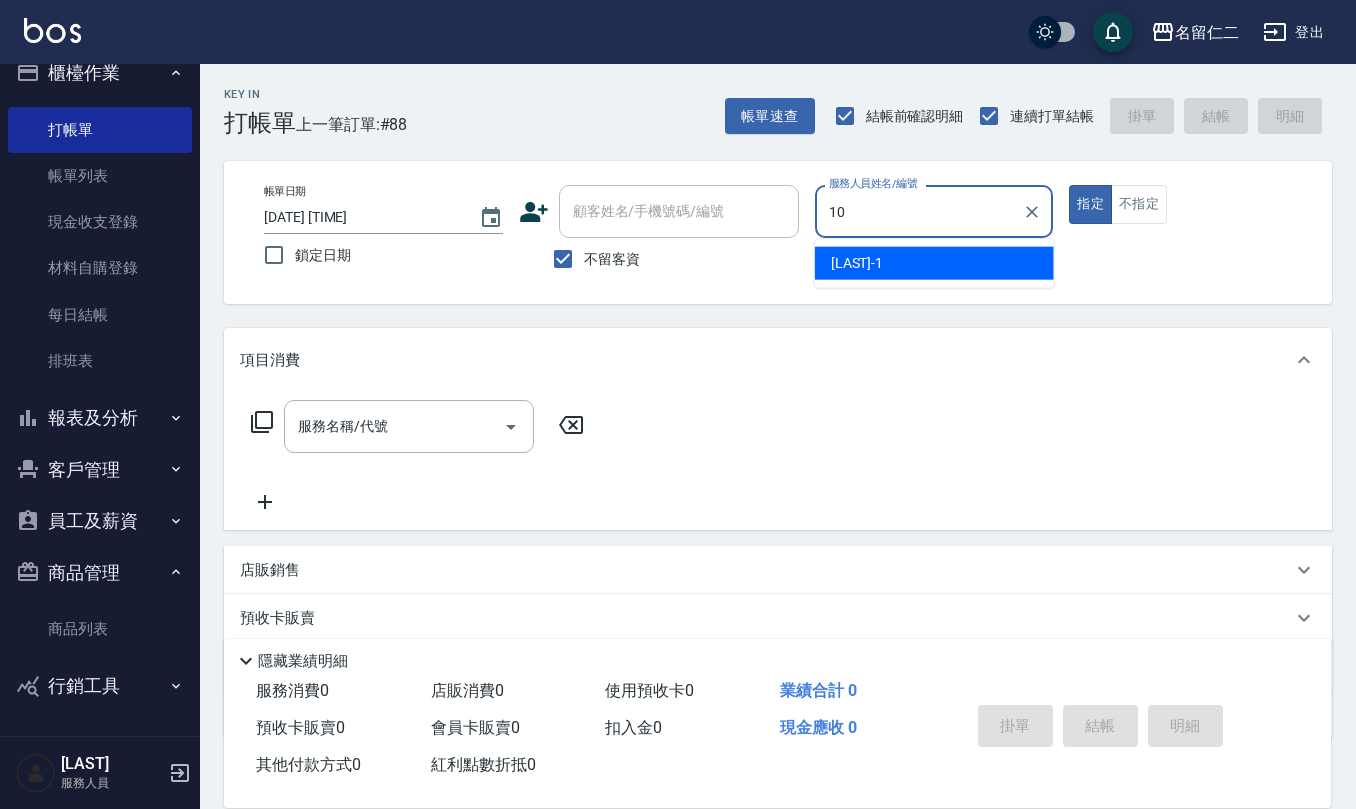 type on "胡淑雲-10" 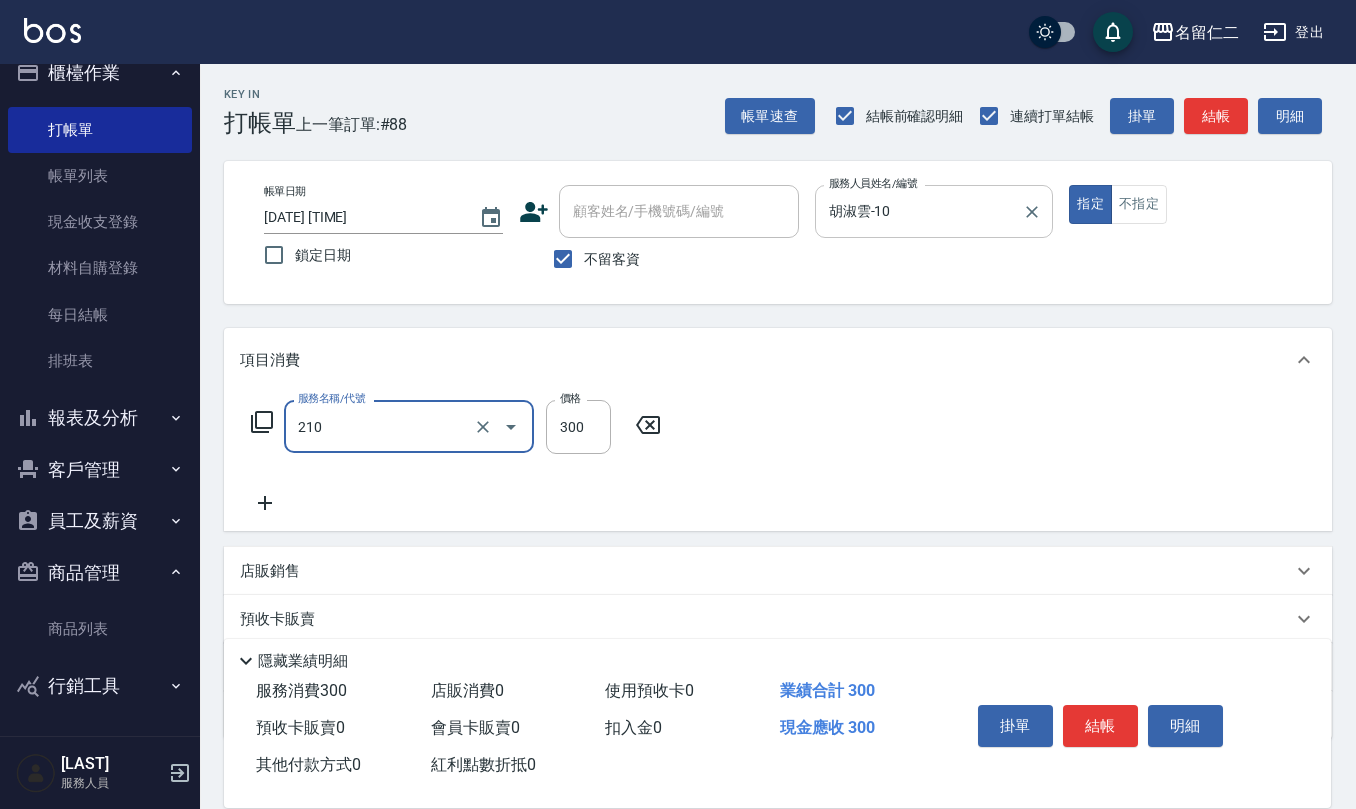 type on "歐娜洗髮精(210)" 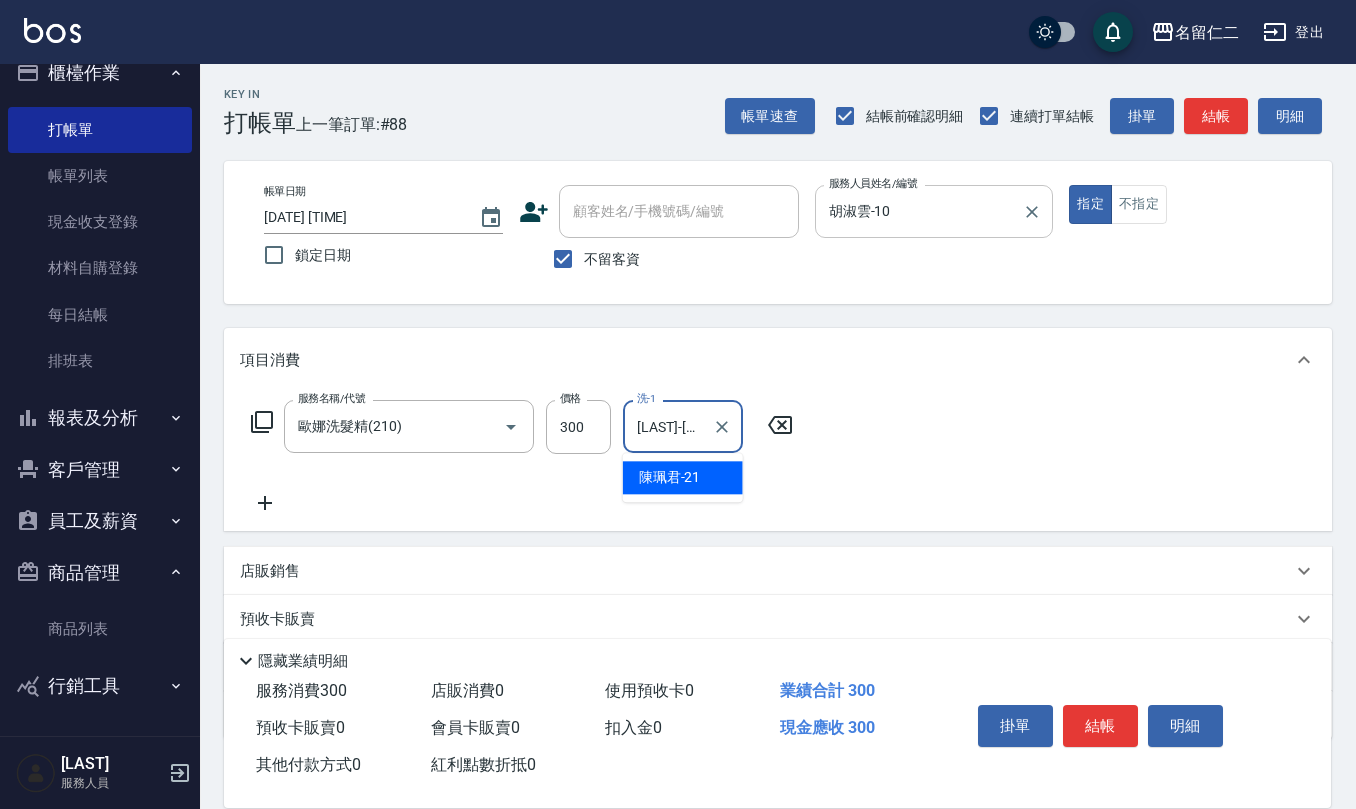 type on "[LAST]-[NUMBER]" 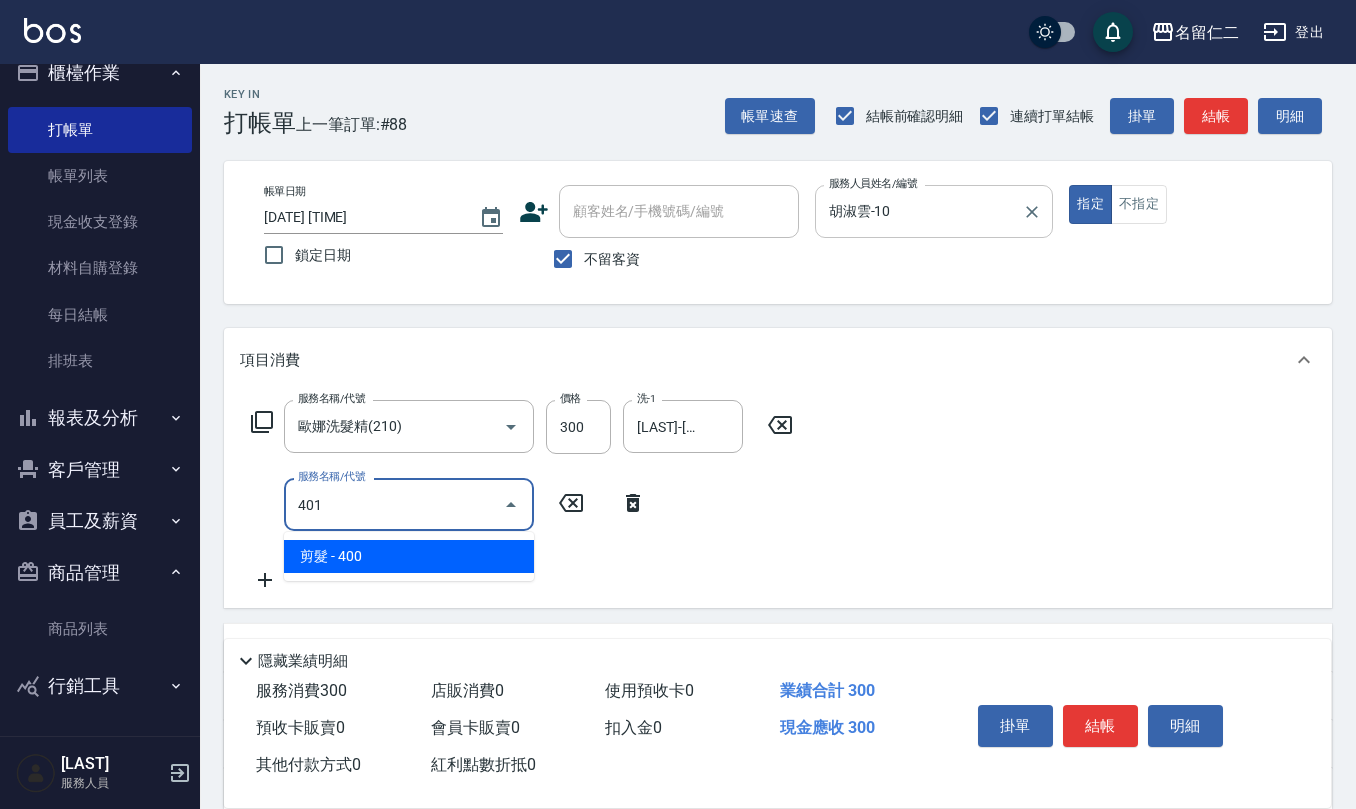 type on "剪髮(401)" 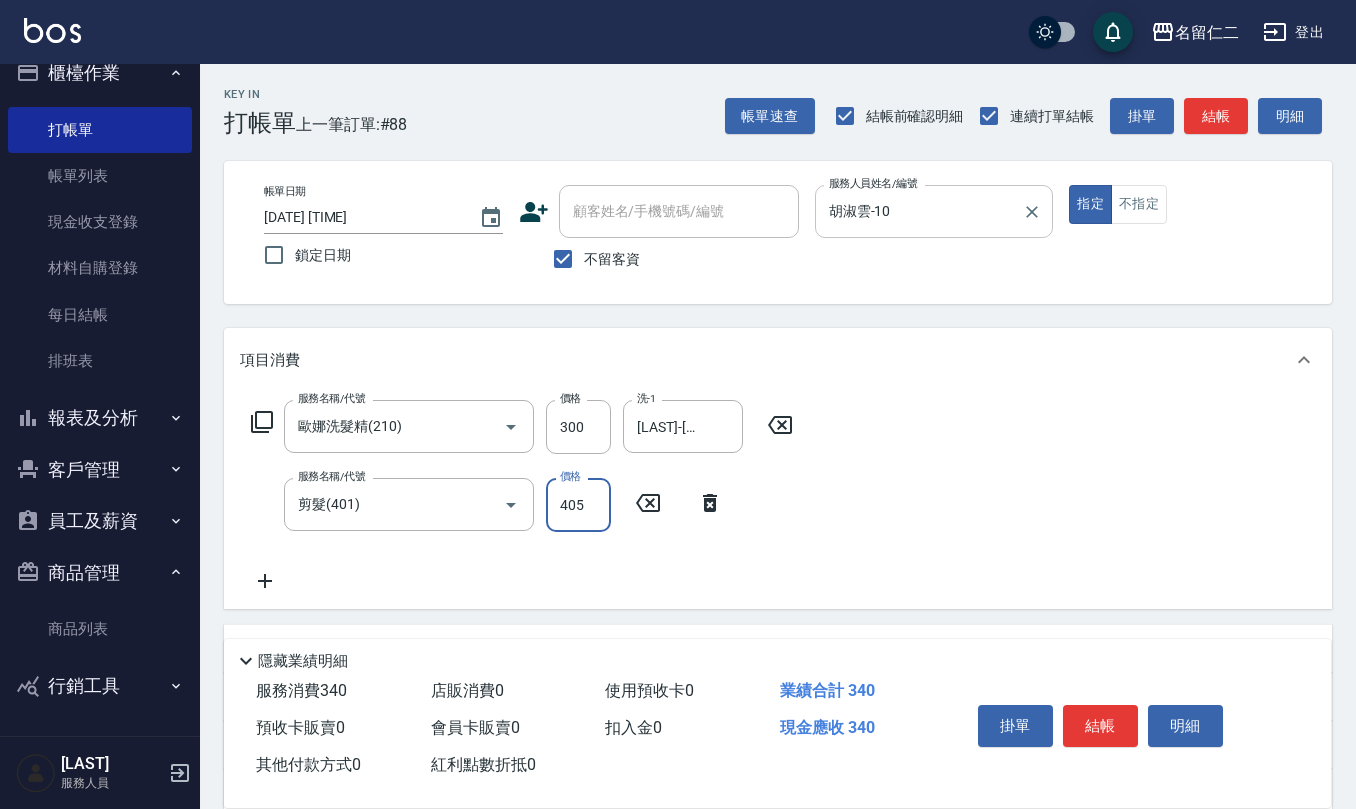 type on "405" 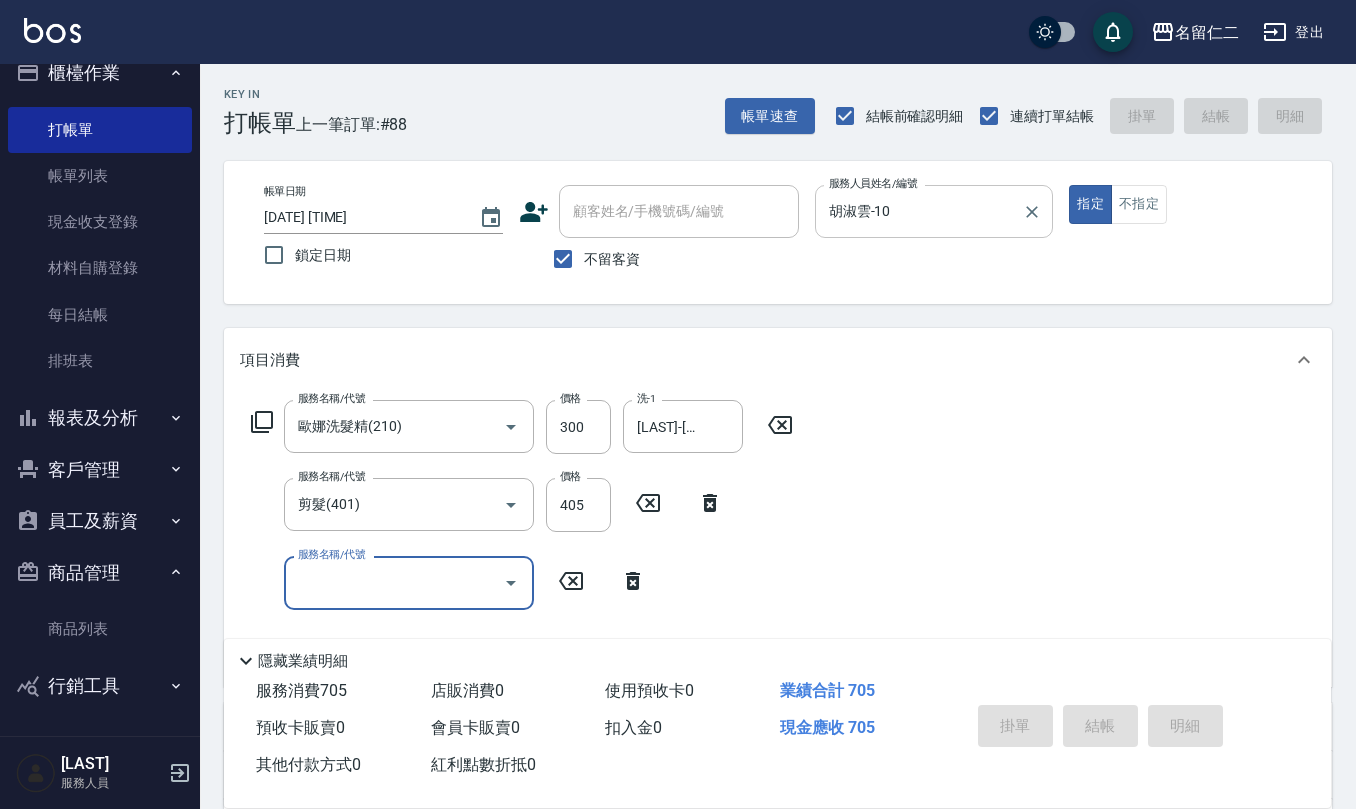 type 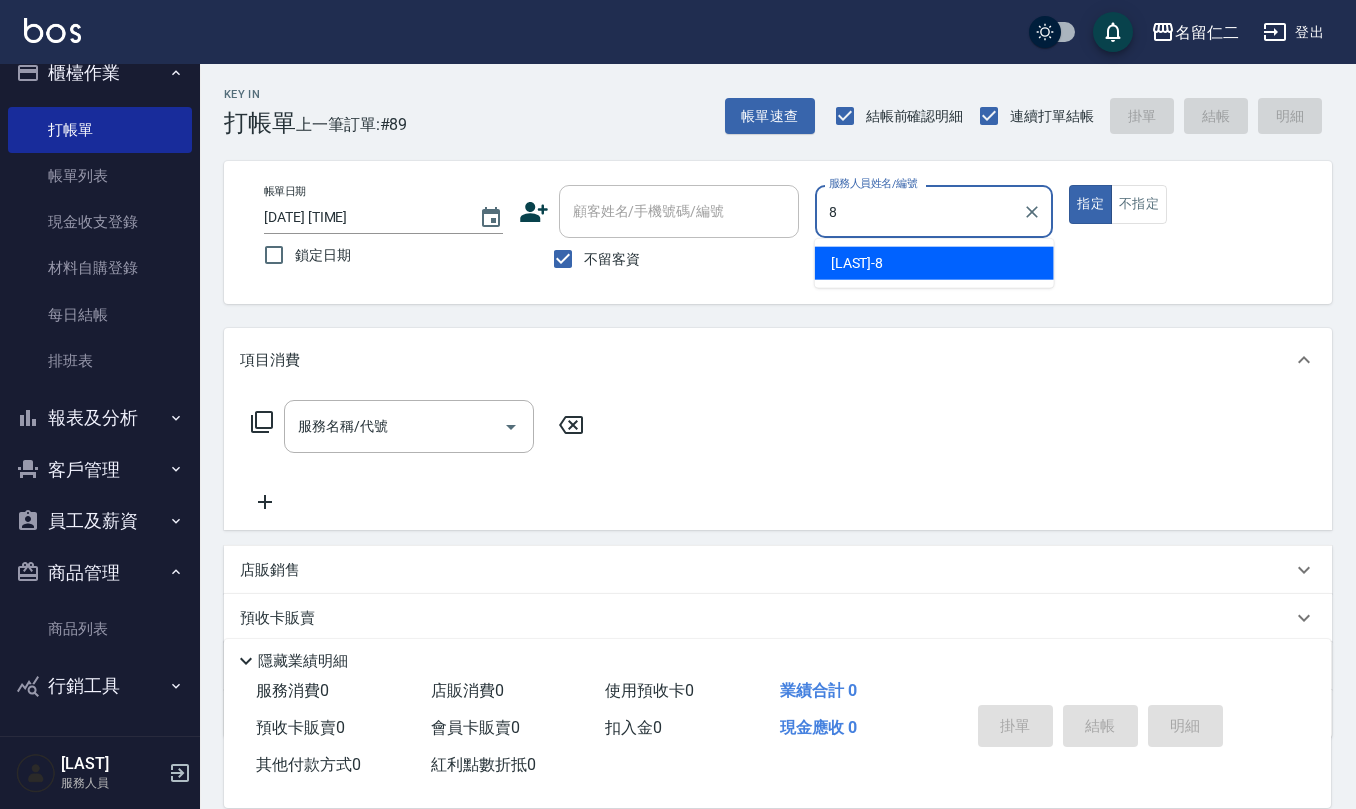 type on "[LAST]-[NUMBER]" 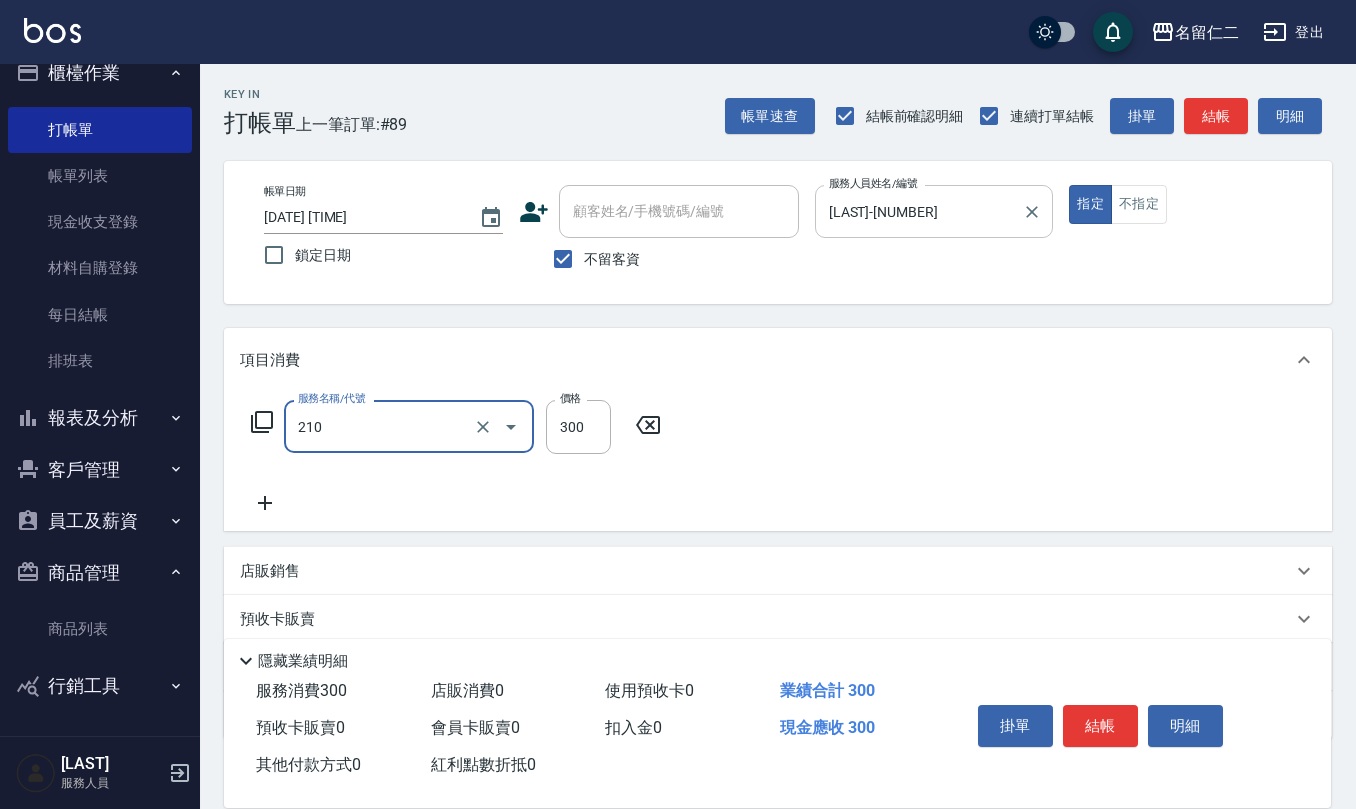 type on "歐娜洗髮精(210)" 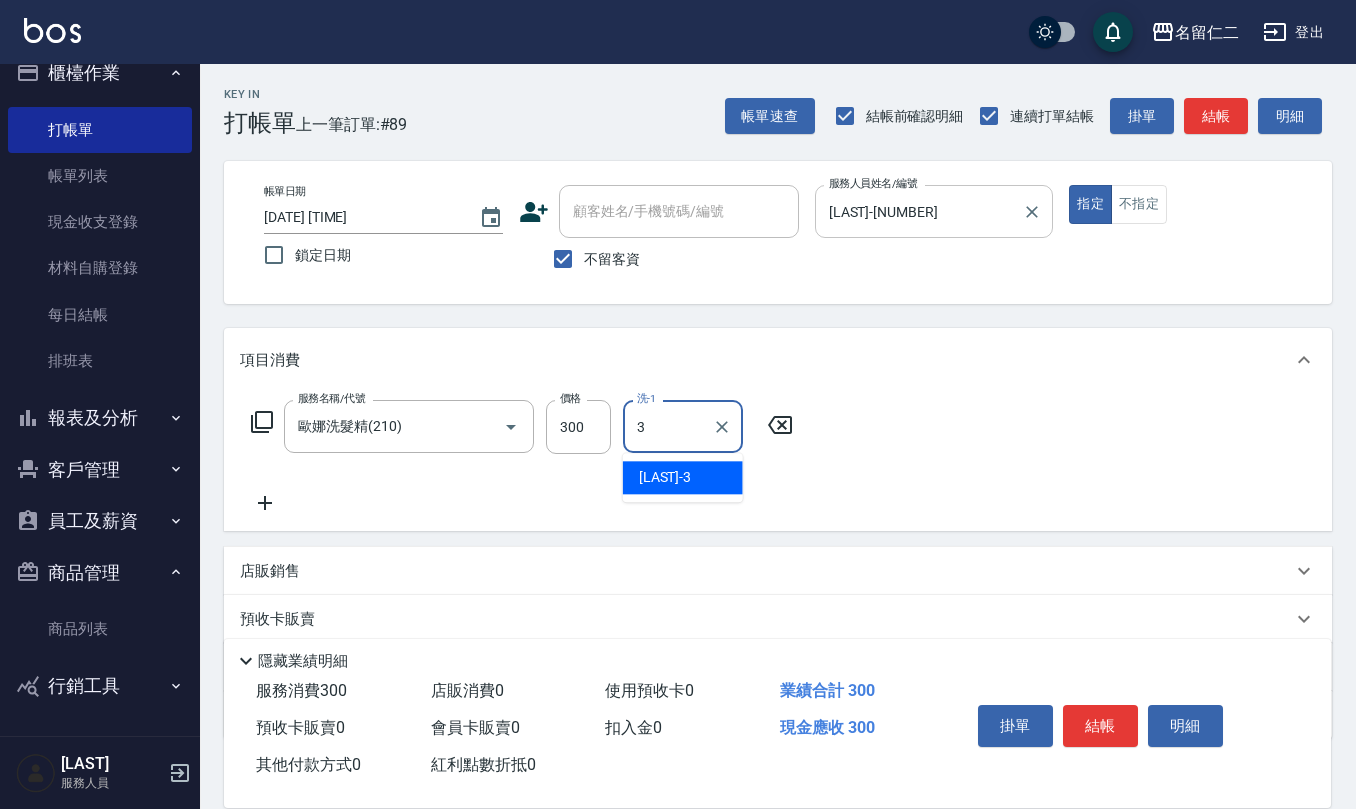 type on "陳旅玨-3" 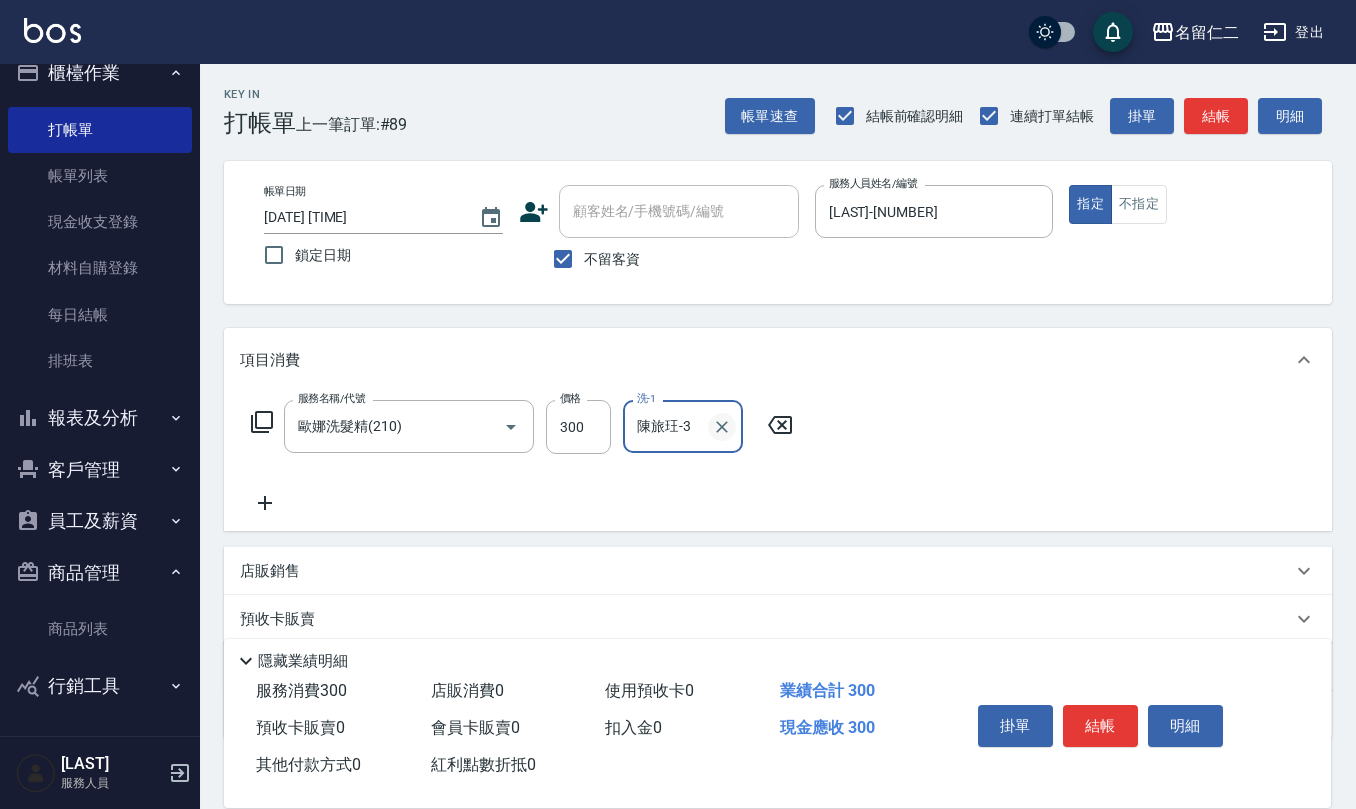 click 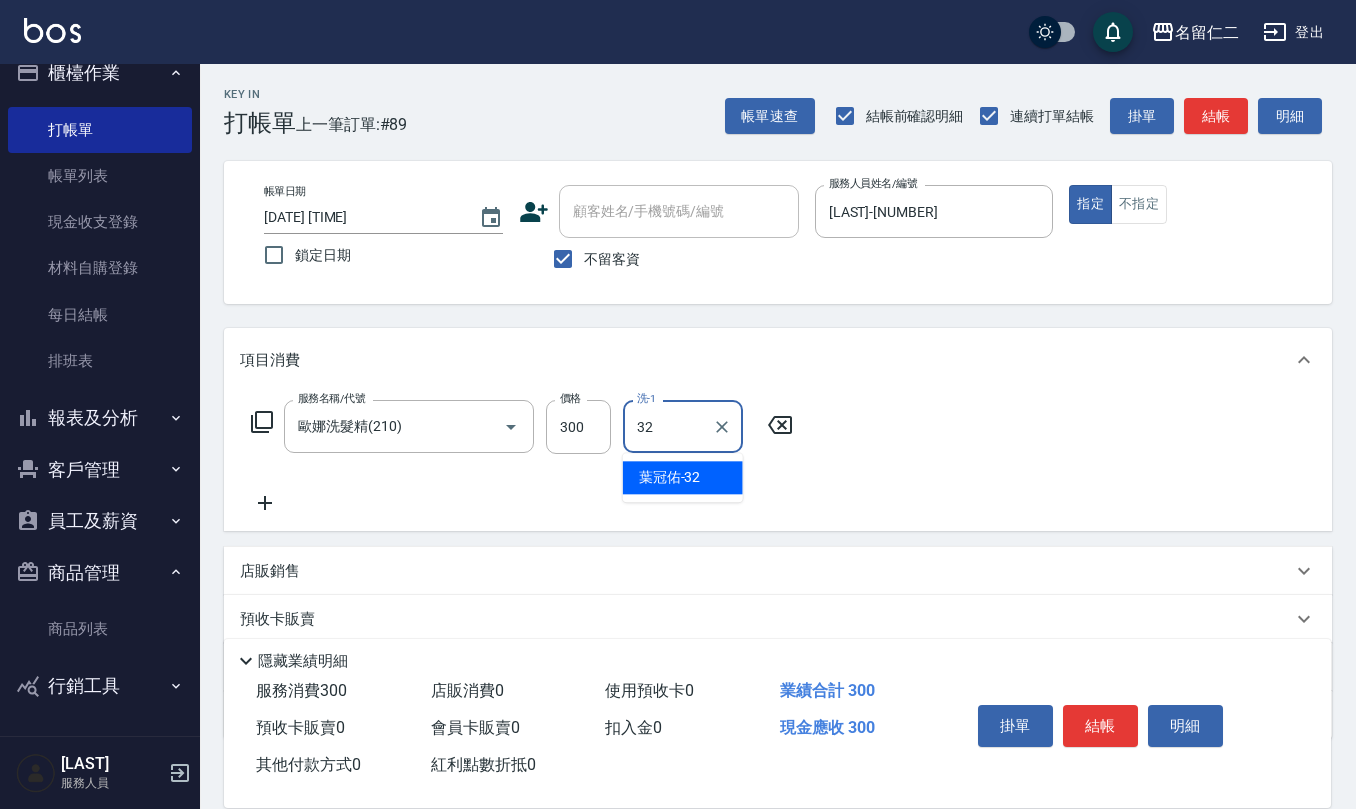 type on "[LAST]-[NUMBER]" 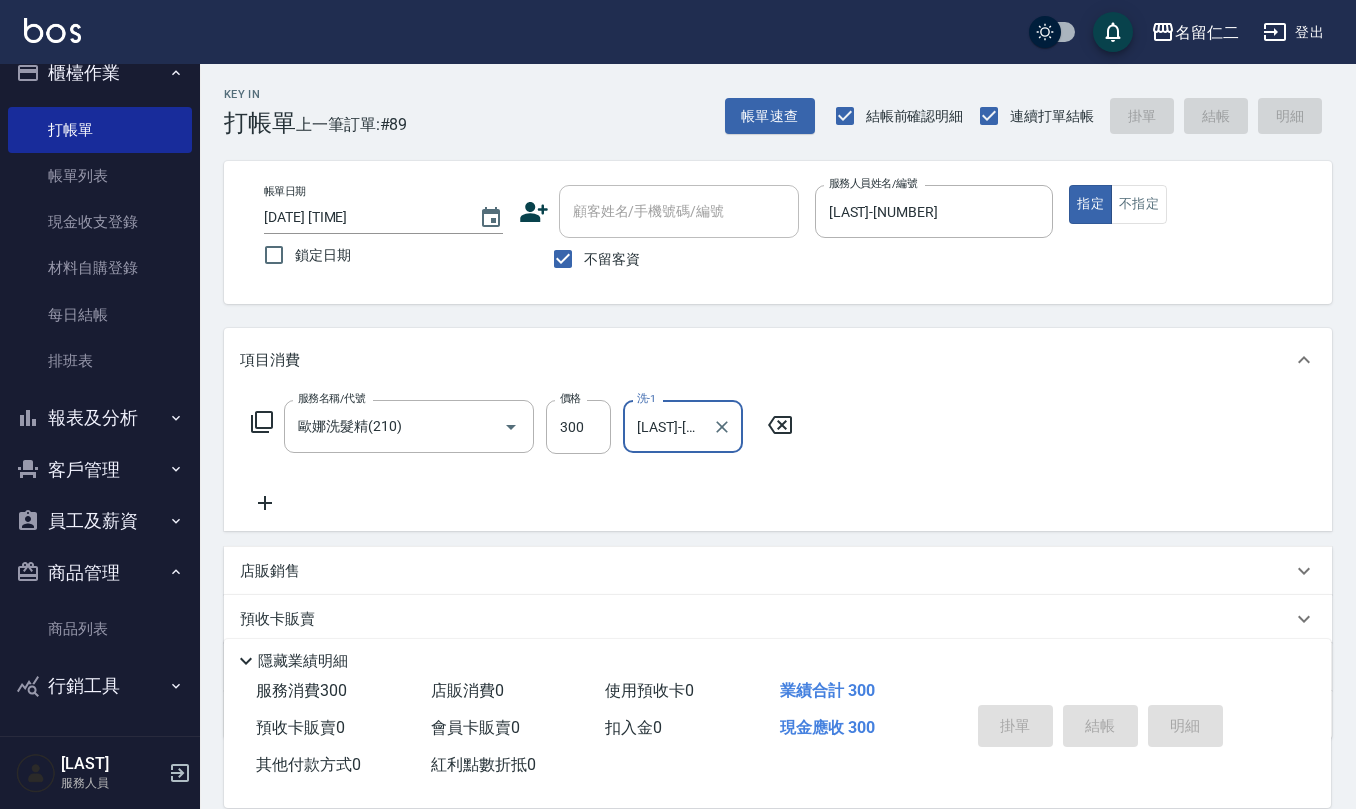 type 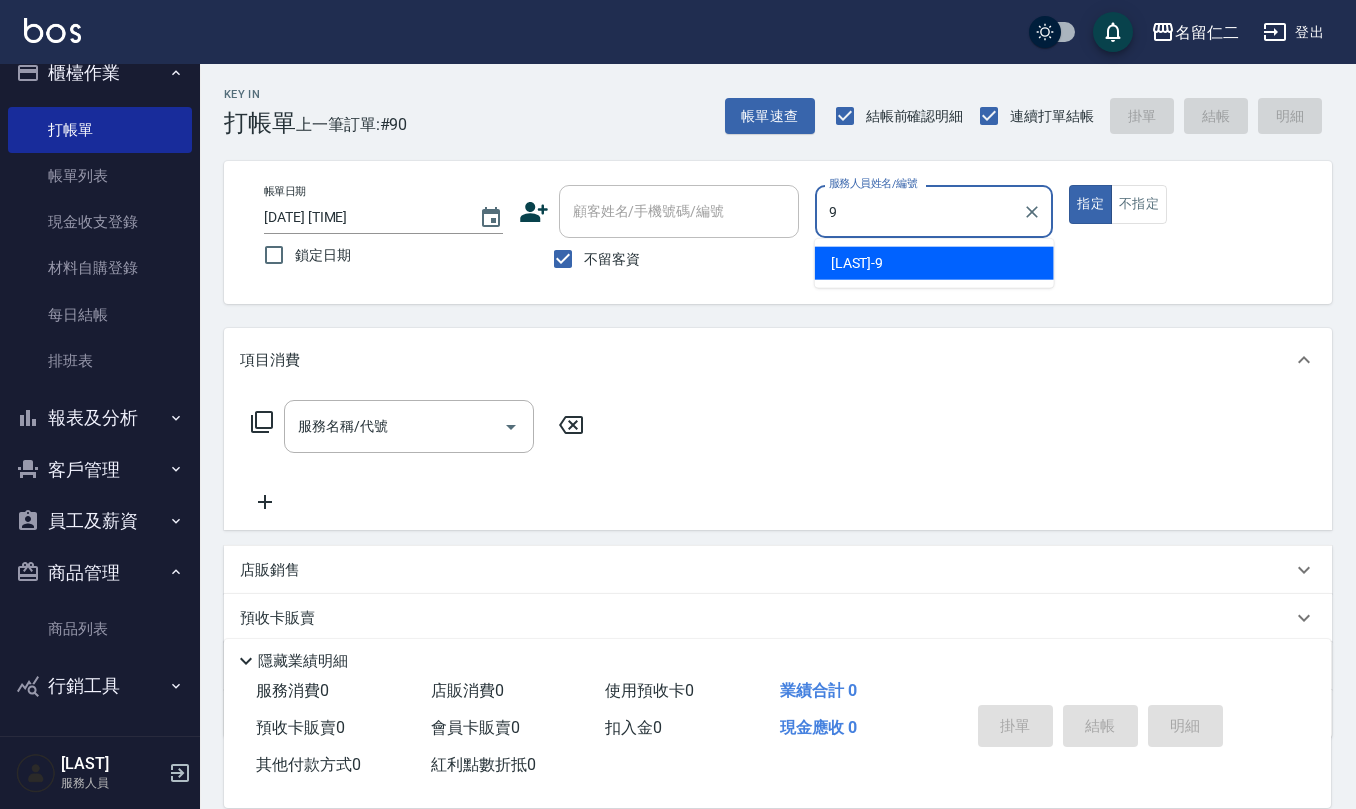type on "江依潔-9" 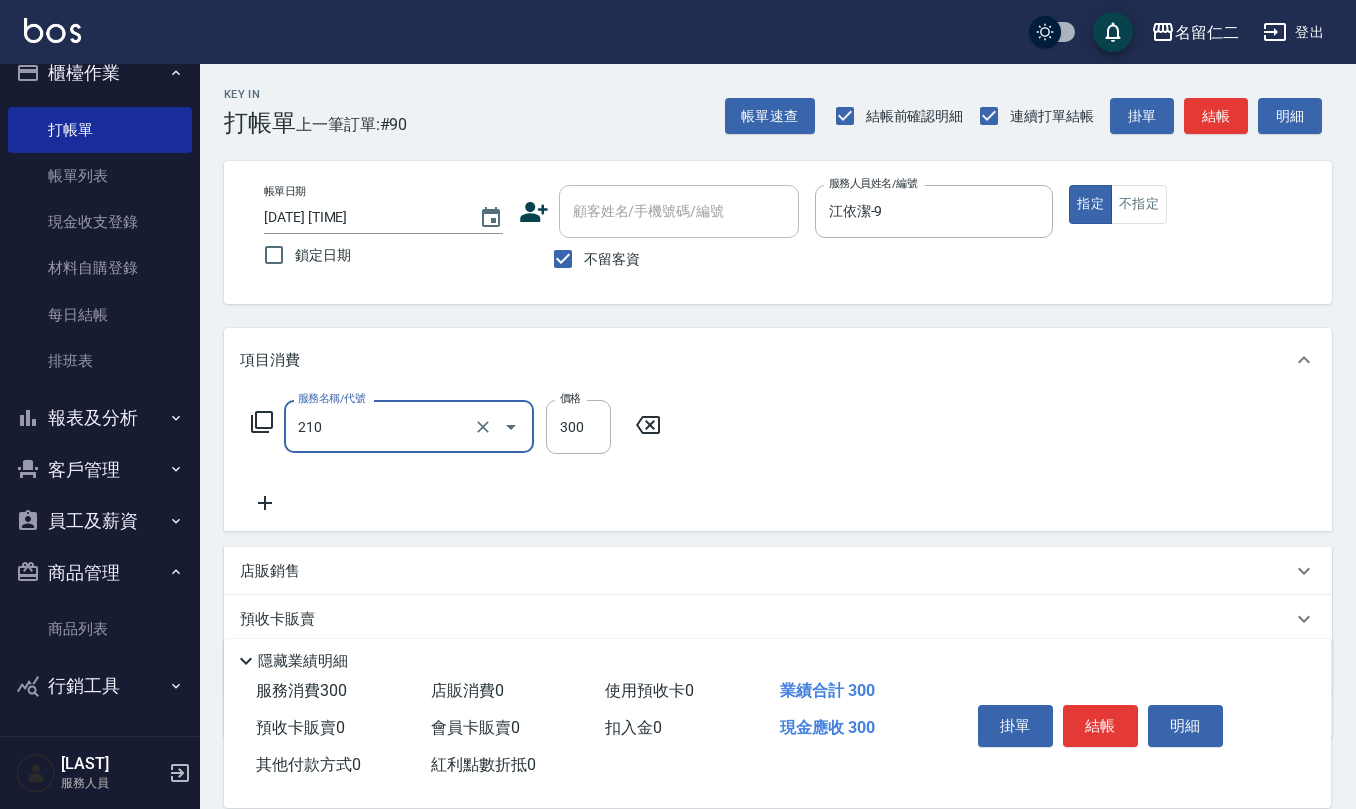 type on "歐娜洗髮精(210)" 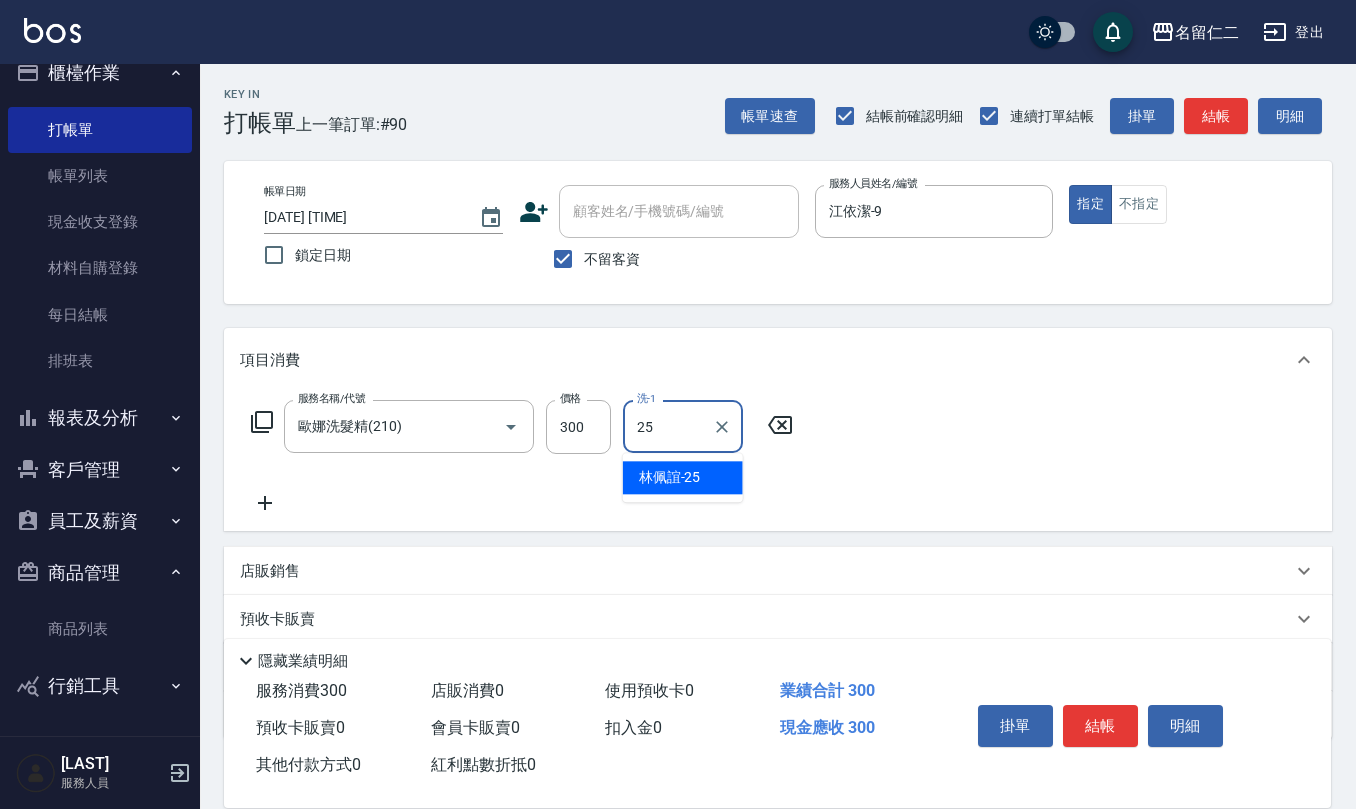 type on "林佩誼-25" 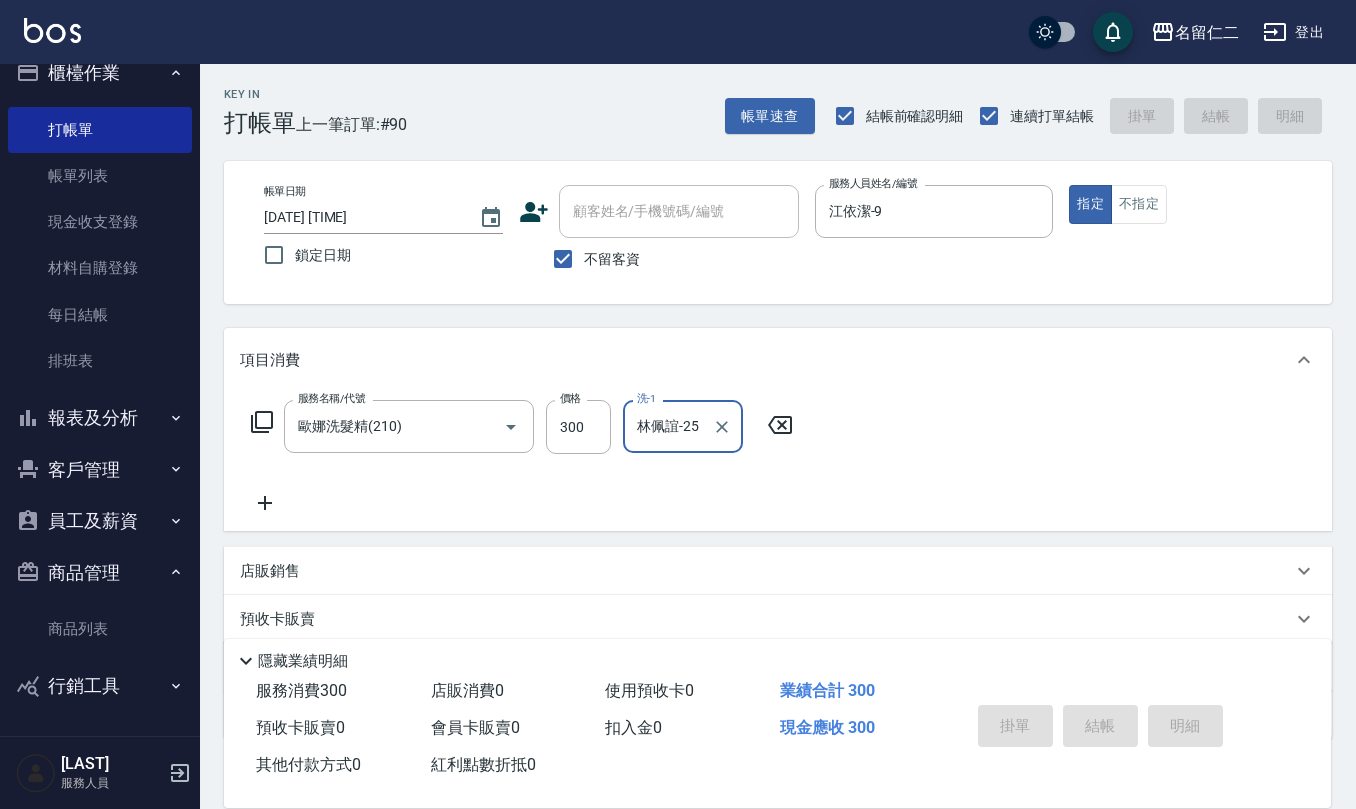 type 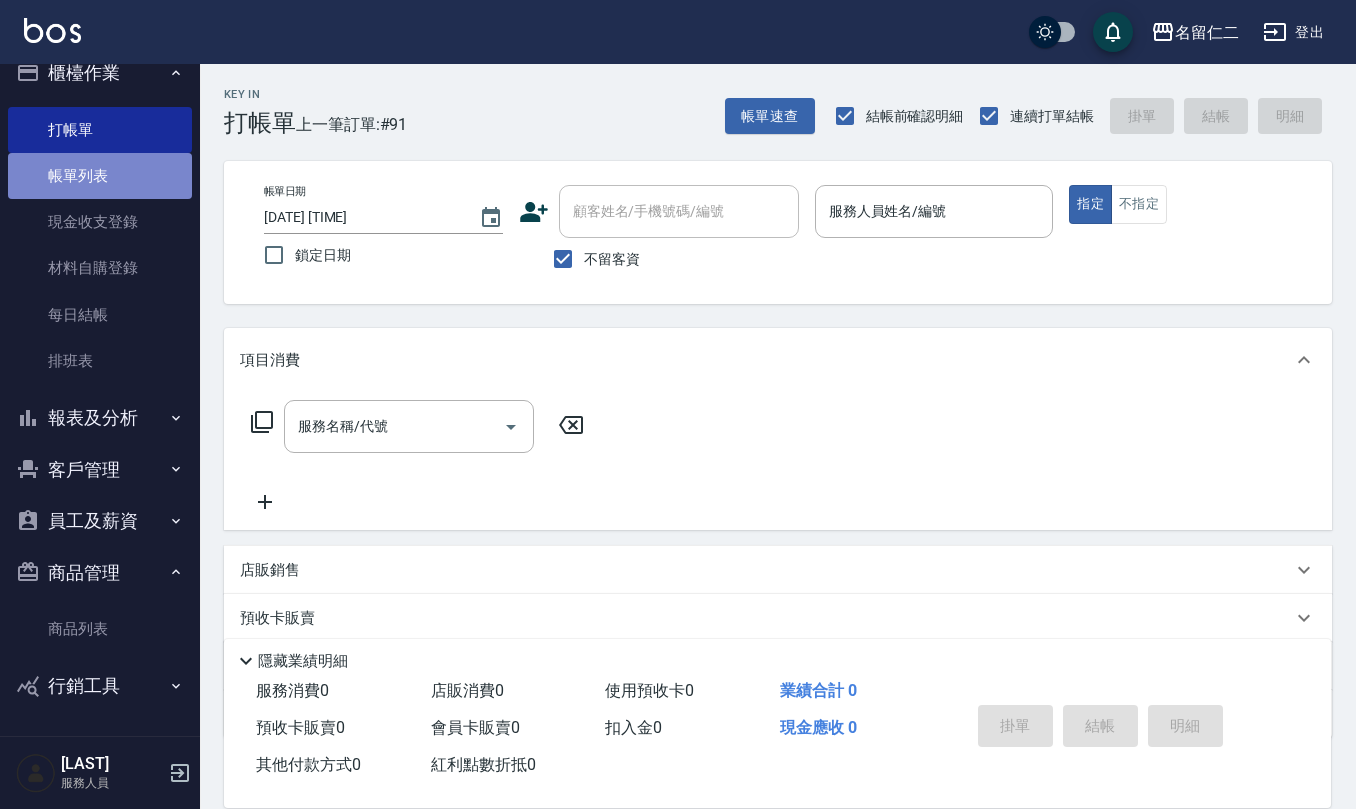 click on "帳單列表" at bounding box center (100, 176) 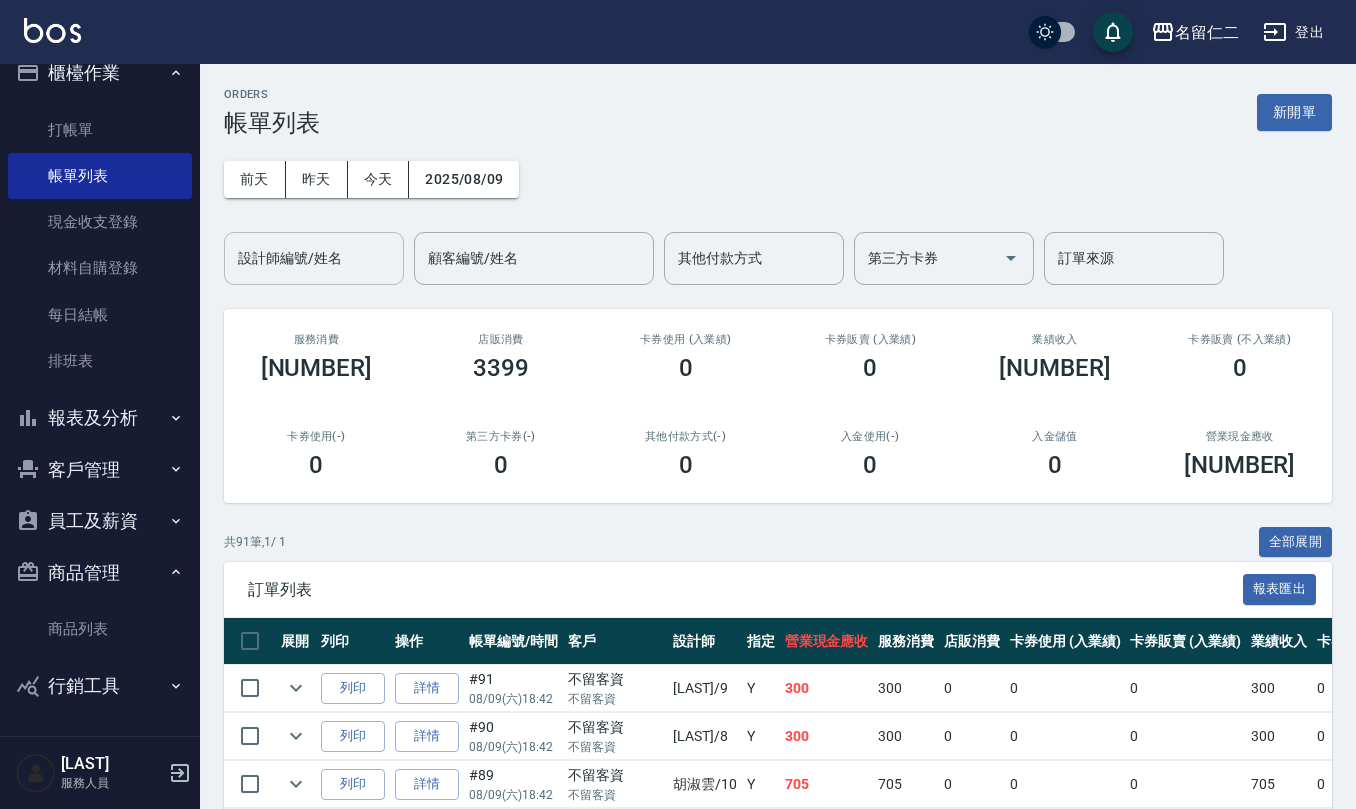 click on "設計師編號/姓名" at bounding box center [314, 258] 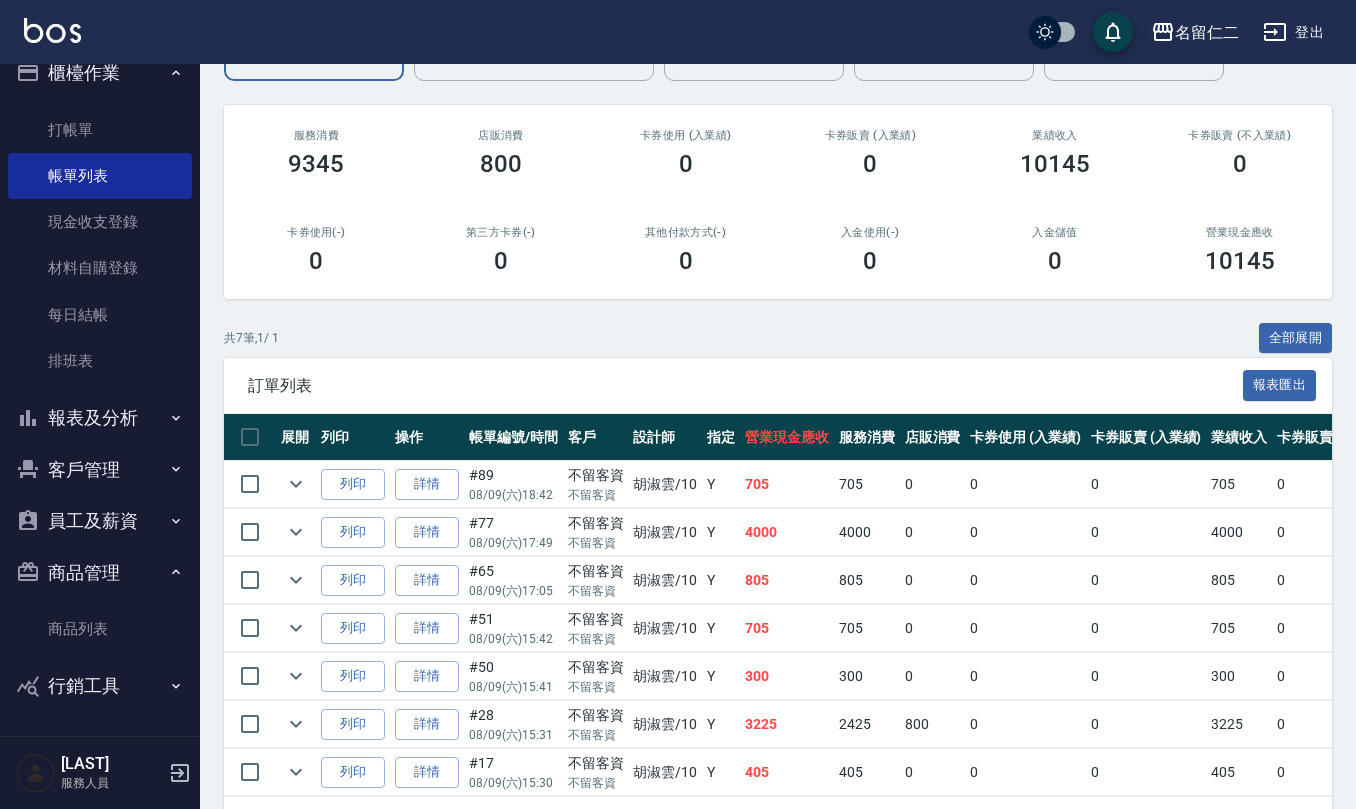 scroll, scrollTop: 266, scrollLeft: 0, axis: vertical 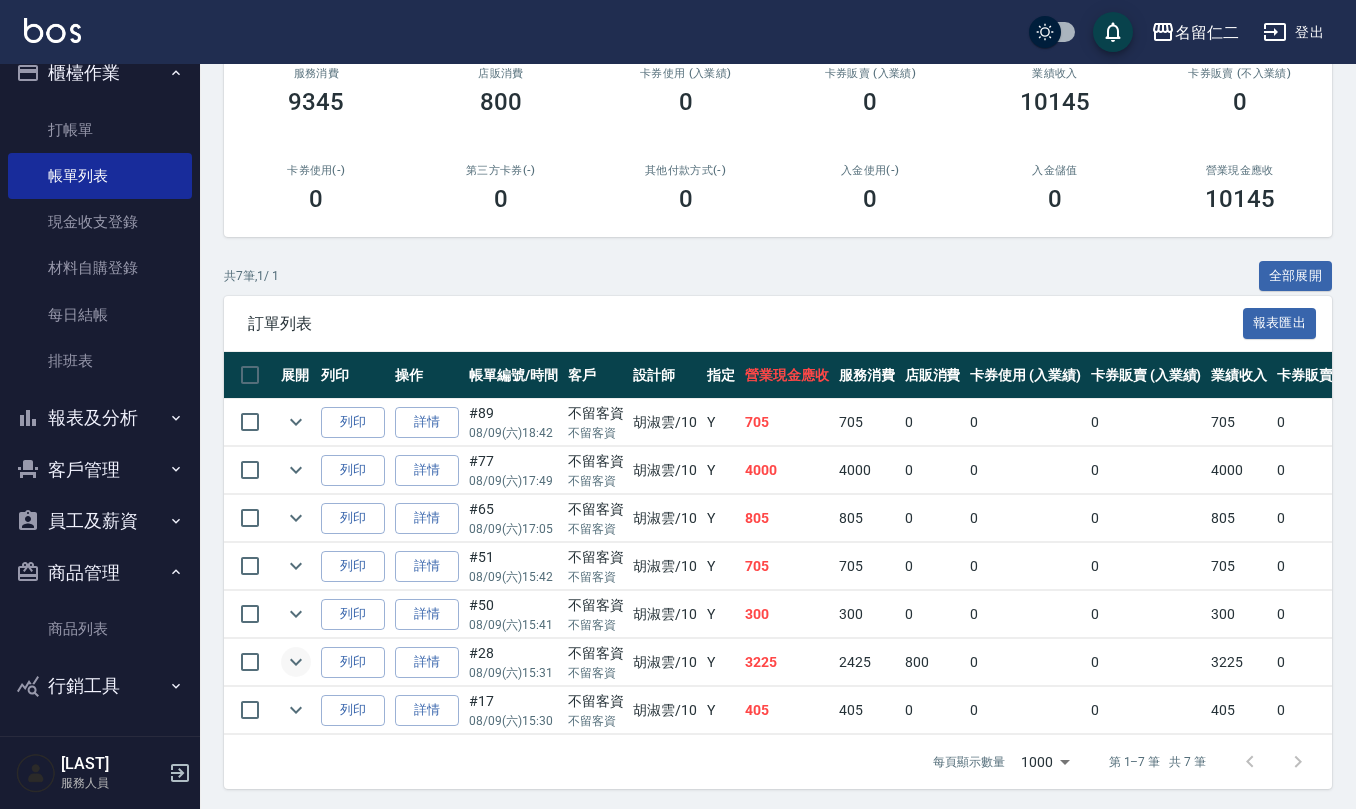 type on "胡淑雲-10" 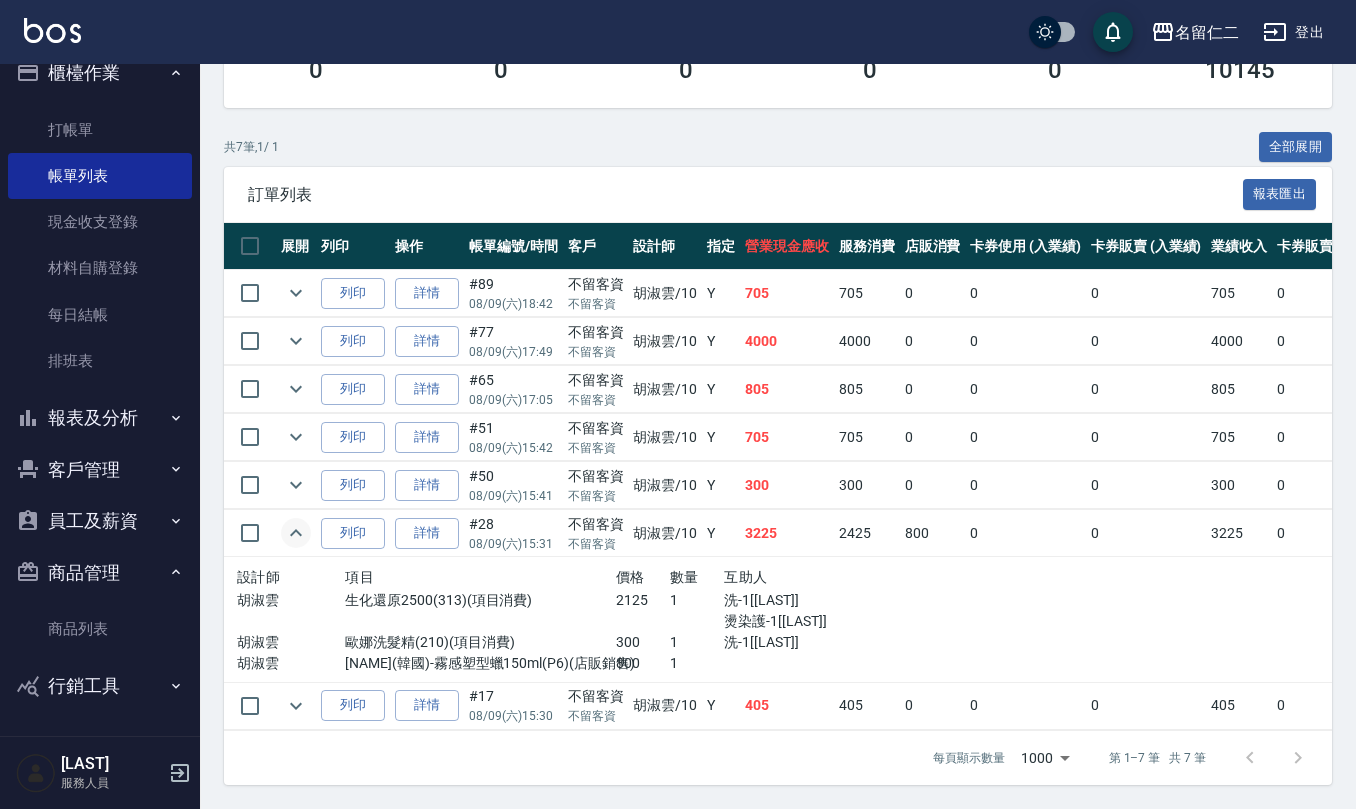 scroll, scrollTop: 400, scrollLeft: 0, axis: vertical 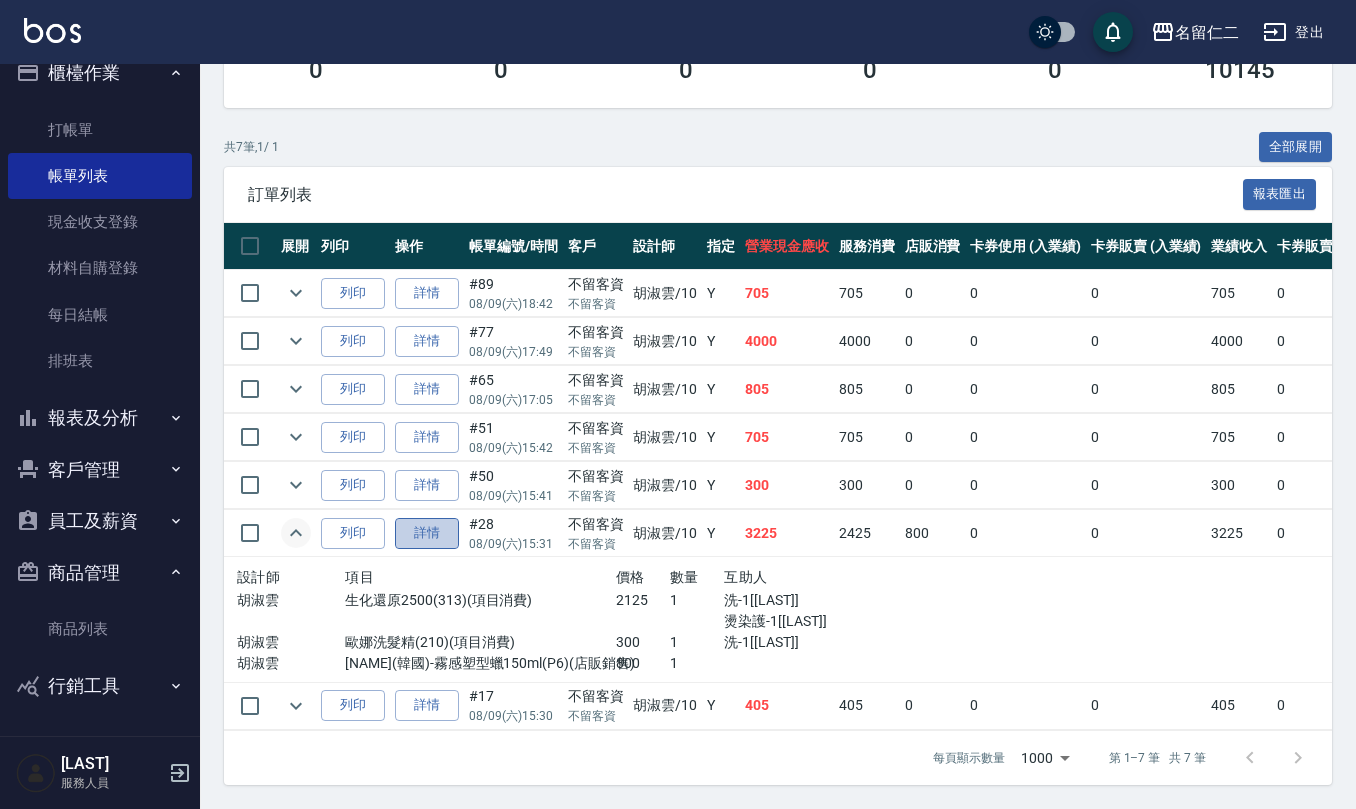 click on "詳情" at bounding box center [427, 533] 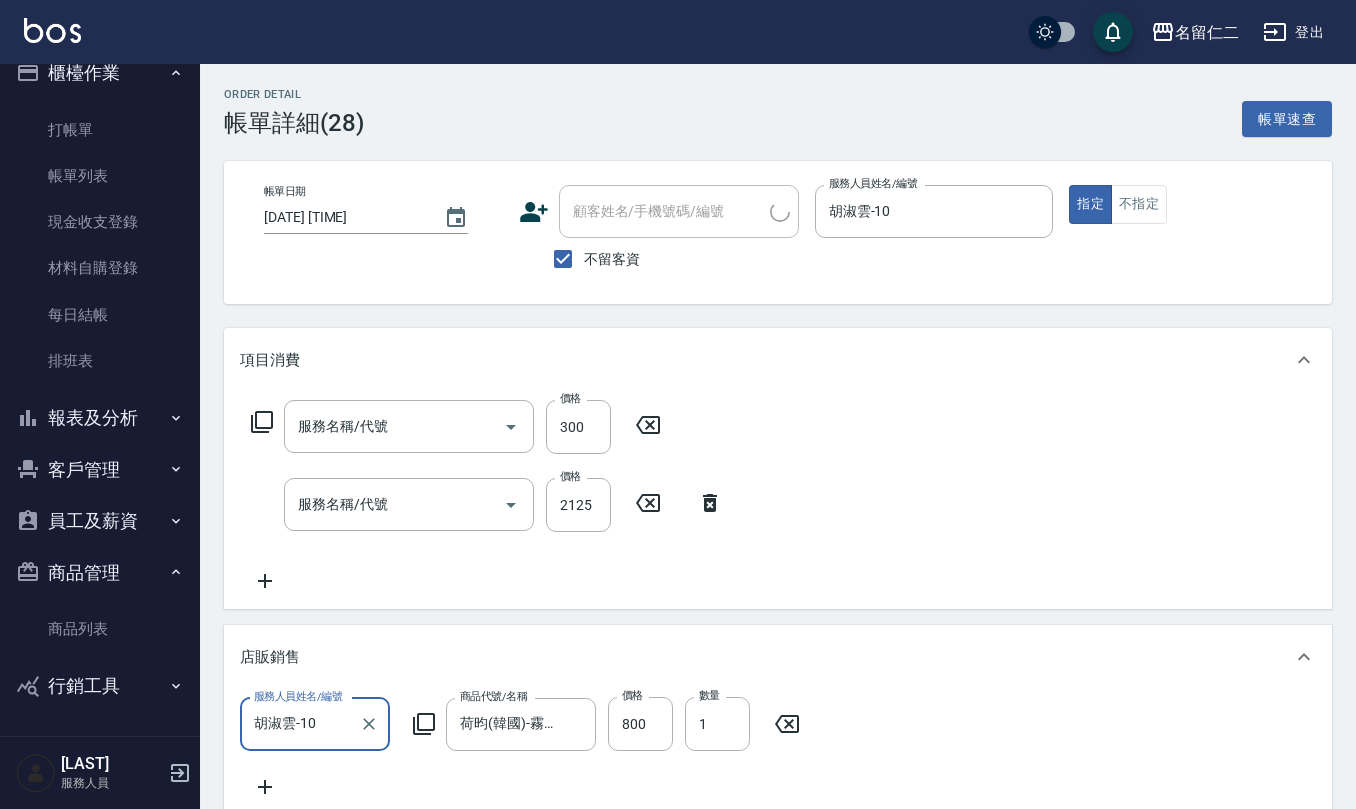 type on "[DATE] [TIME]" 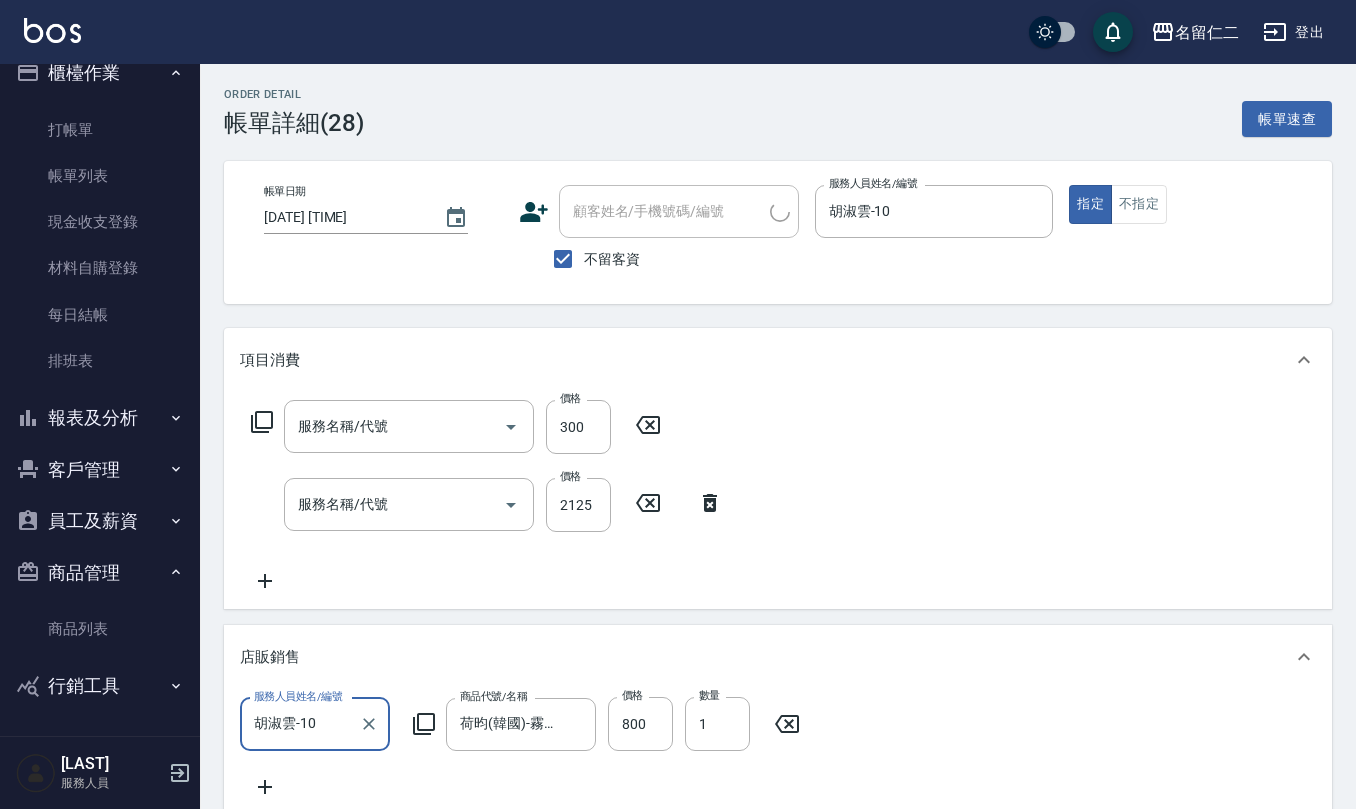 checkbox on "true" 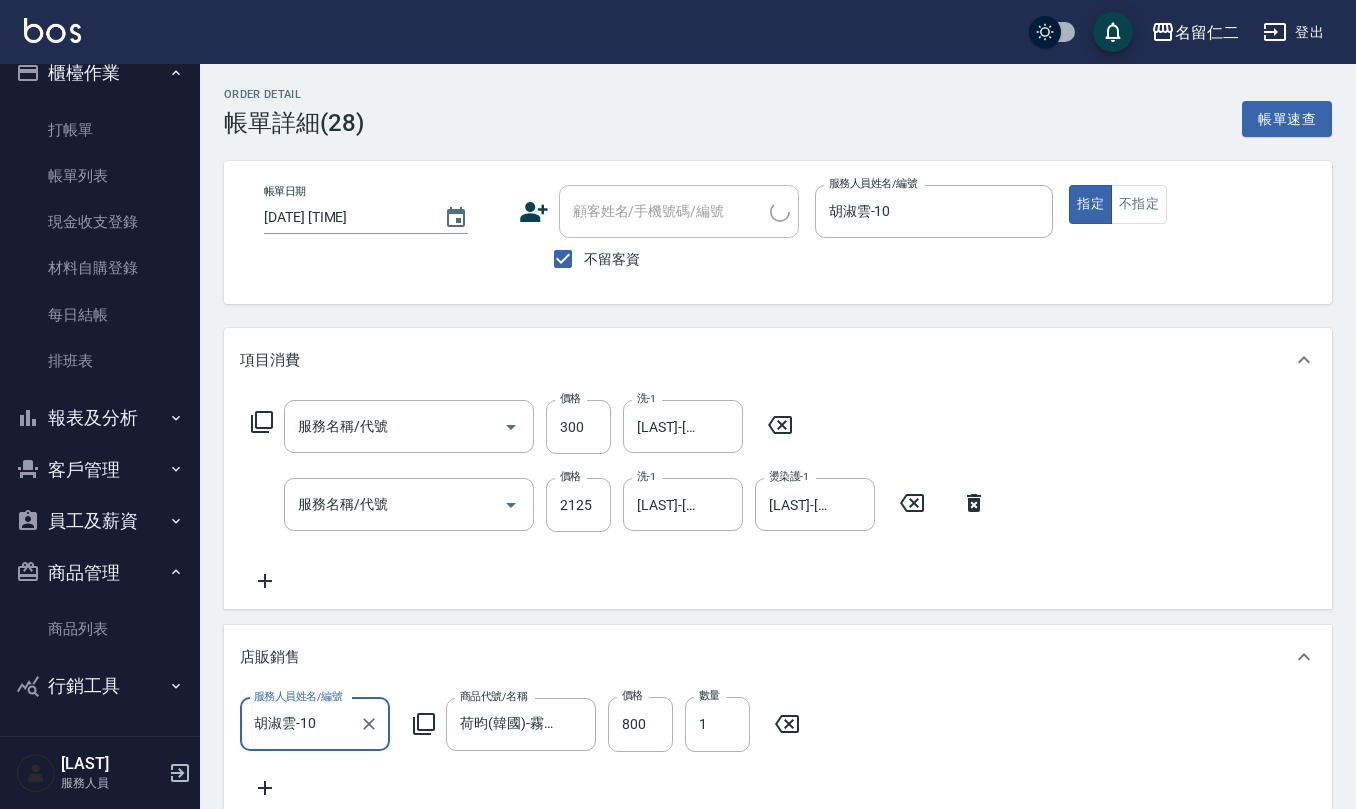 type on "歐娜洗髮精(210)" 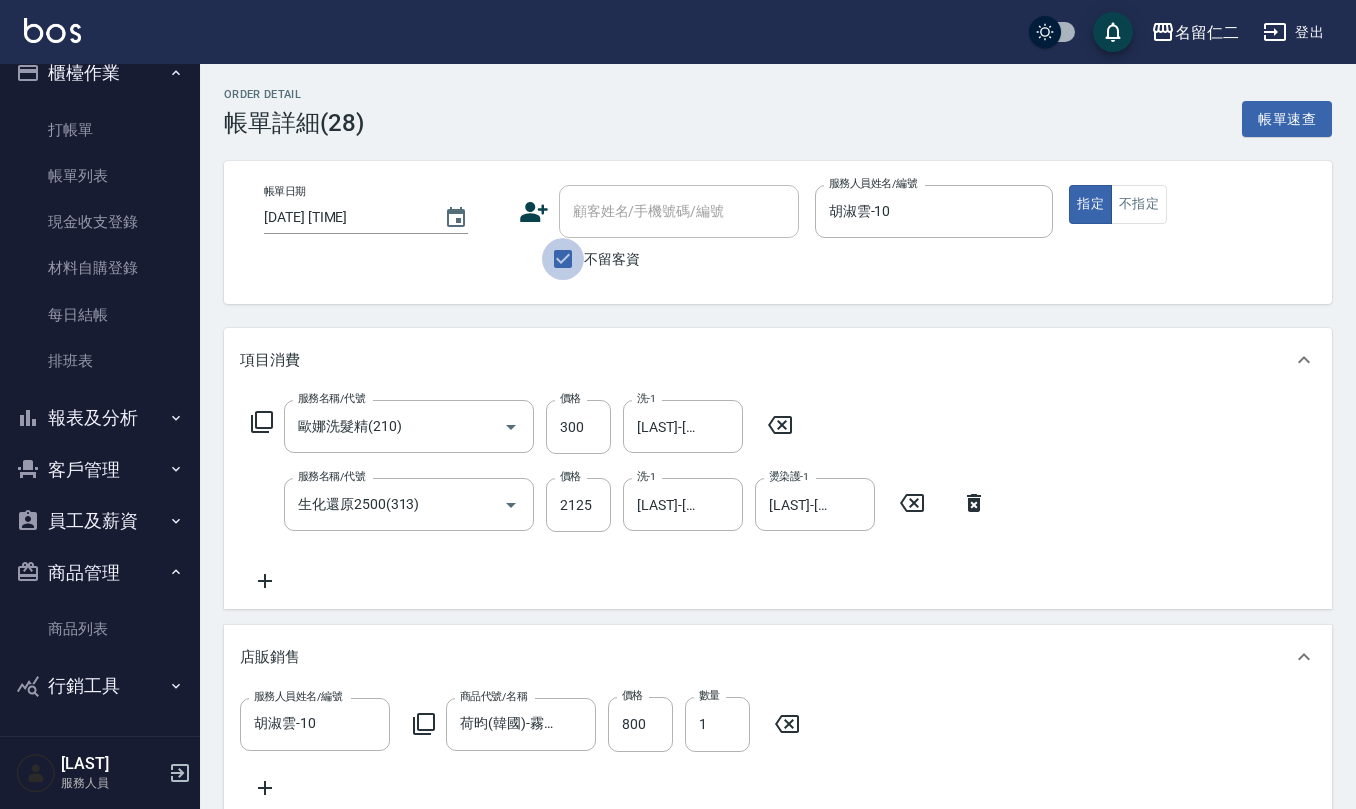 click on "不留客資" at bounding box center (563, 259) 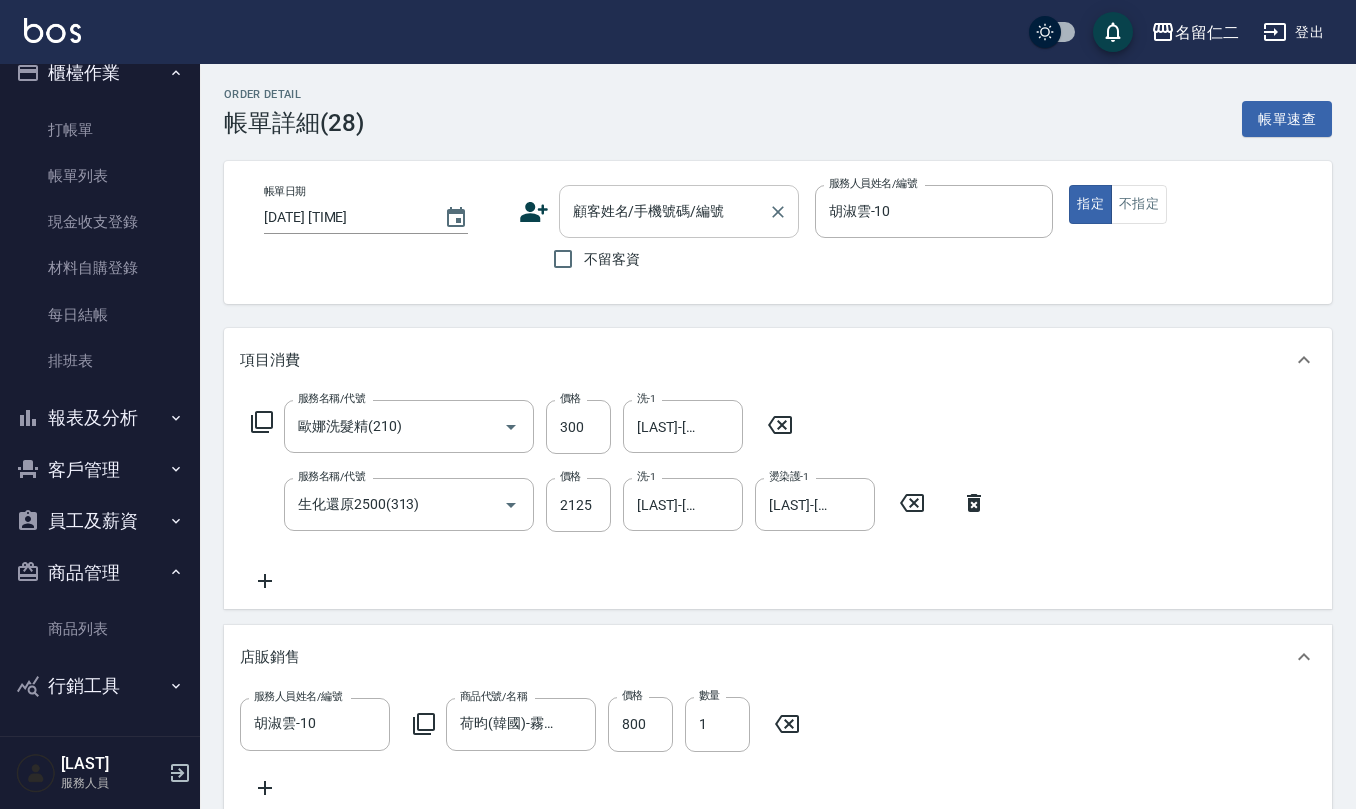 click on "顧客姓名/手機號碼/編號" at bounding box center [664, 211] 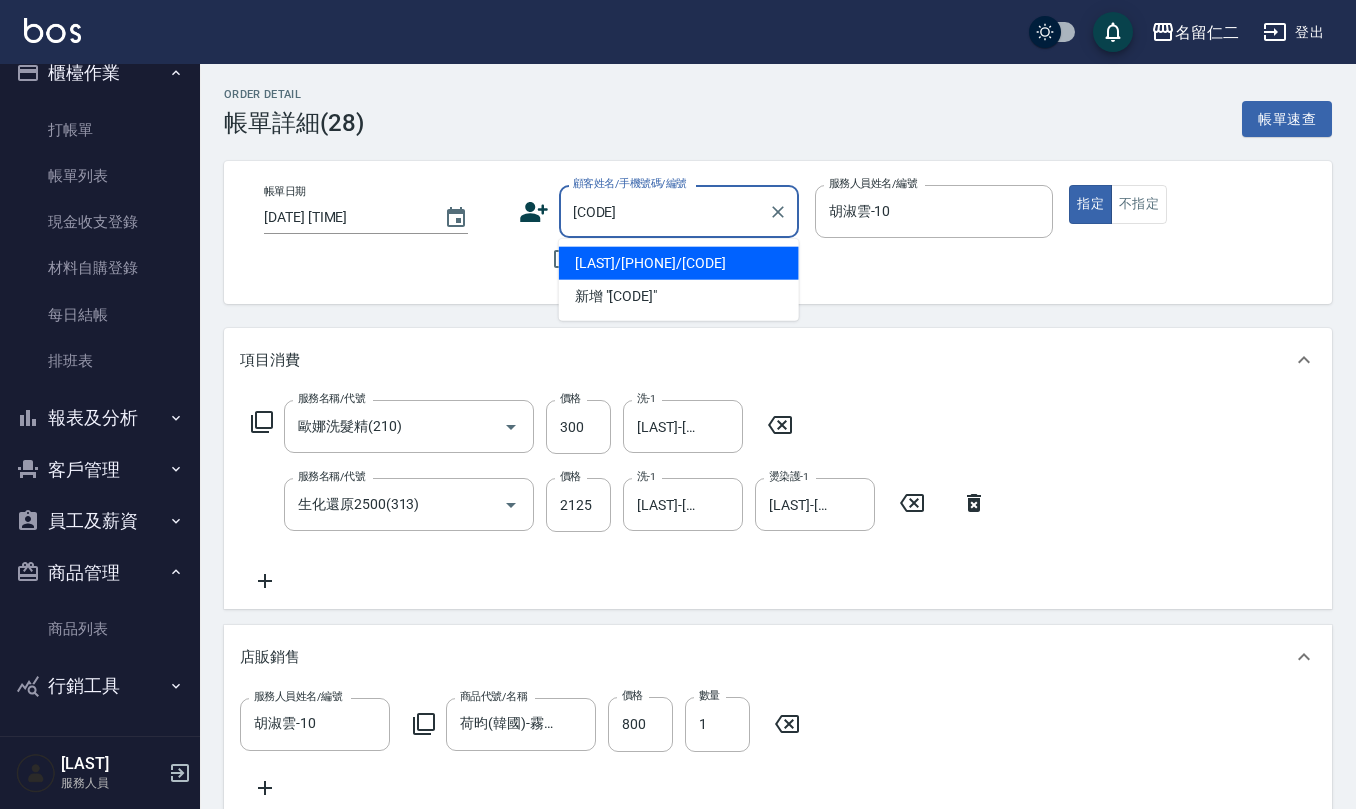 click on "[LAST]/[PHONE]/[CODE]" at bounding box center [679, 263] 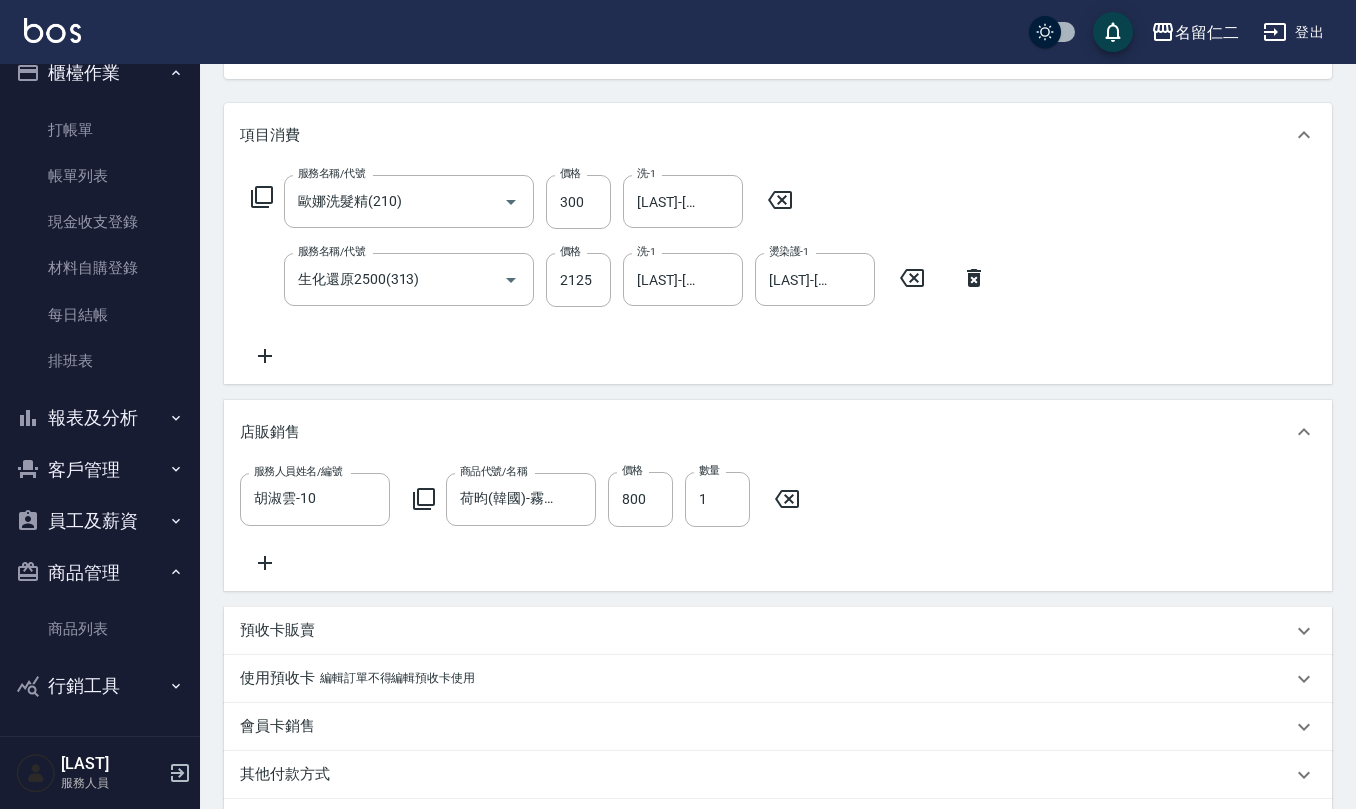 scroll, scrollTop: 494, scrollLeft: 0, axis: vertical 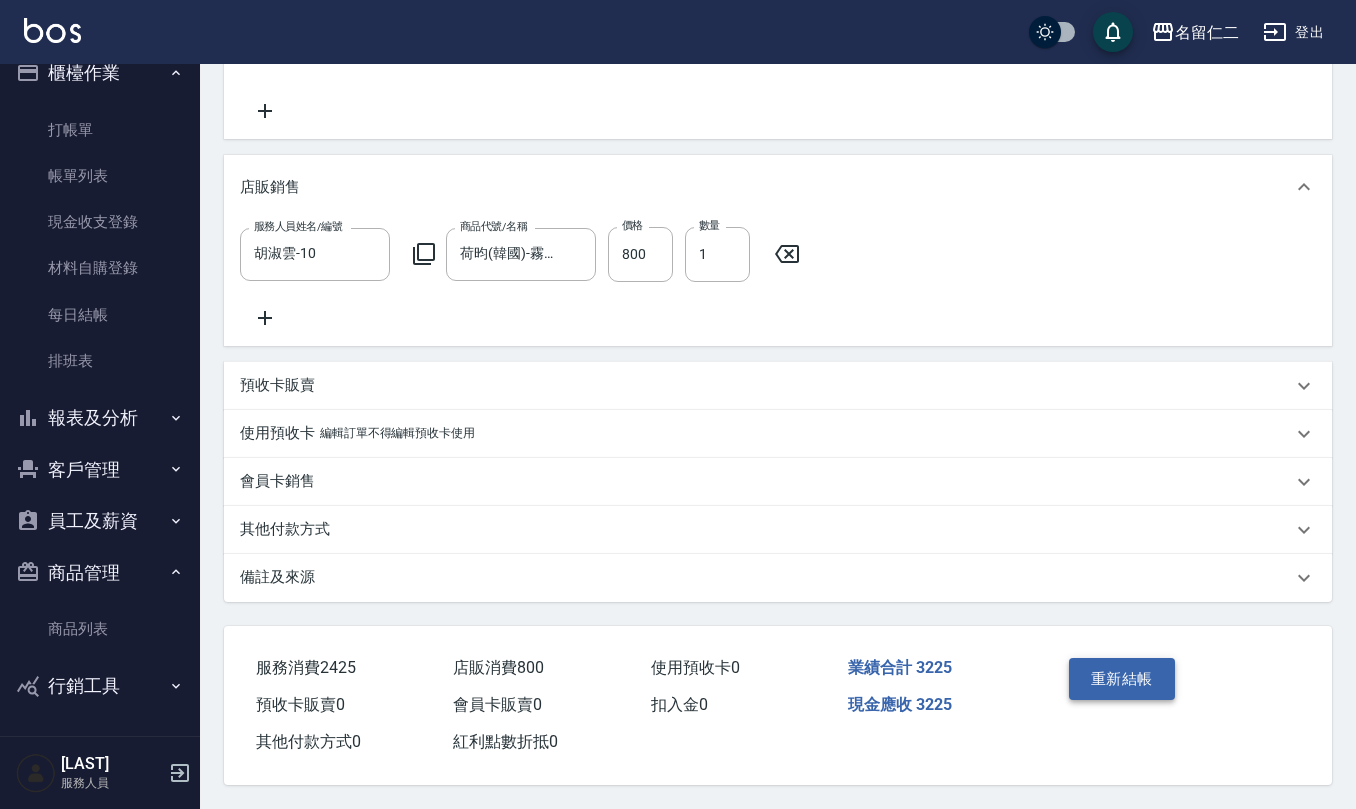 click on "重新結帳" at bounding box center (1122, 679) 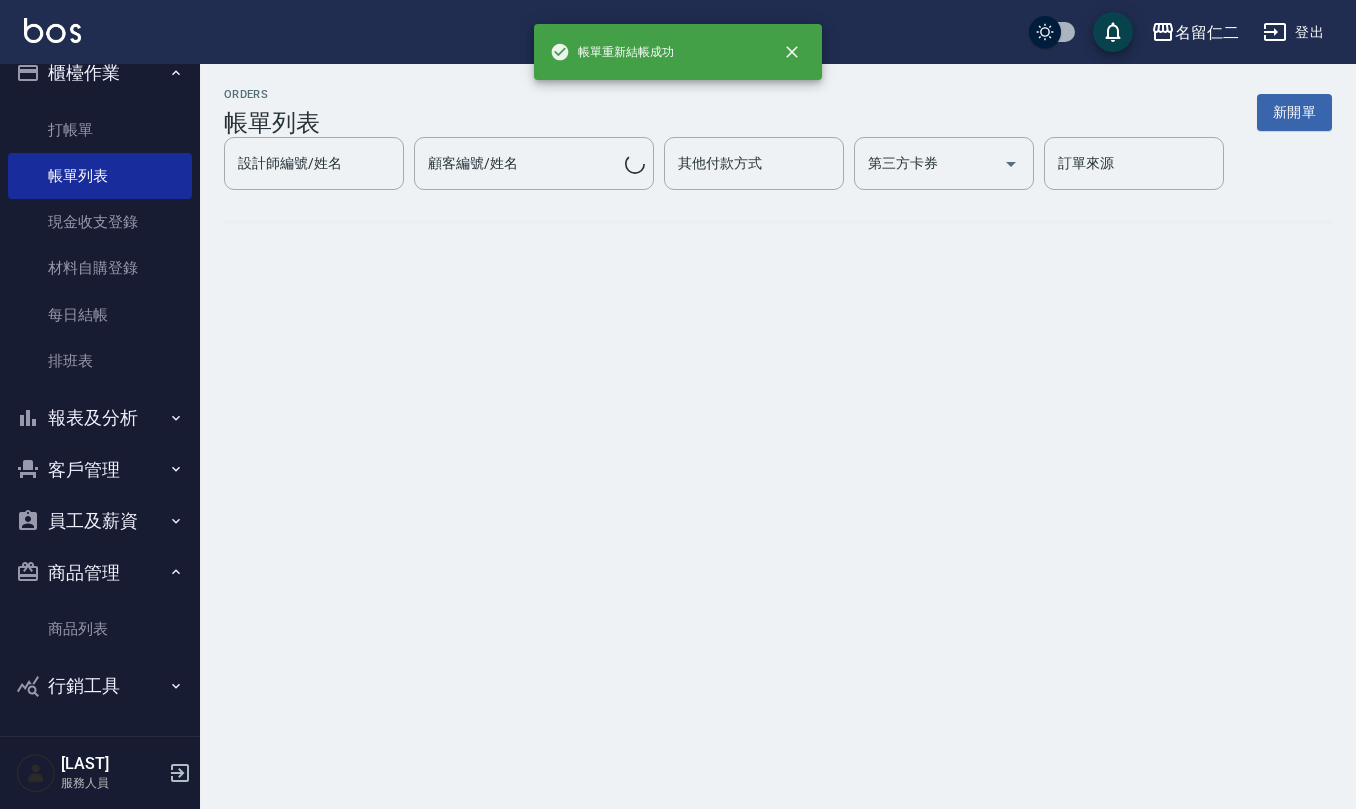 scroll, scrollTop: 0, scrollLeft: 0, axis: both 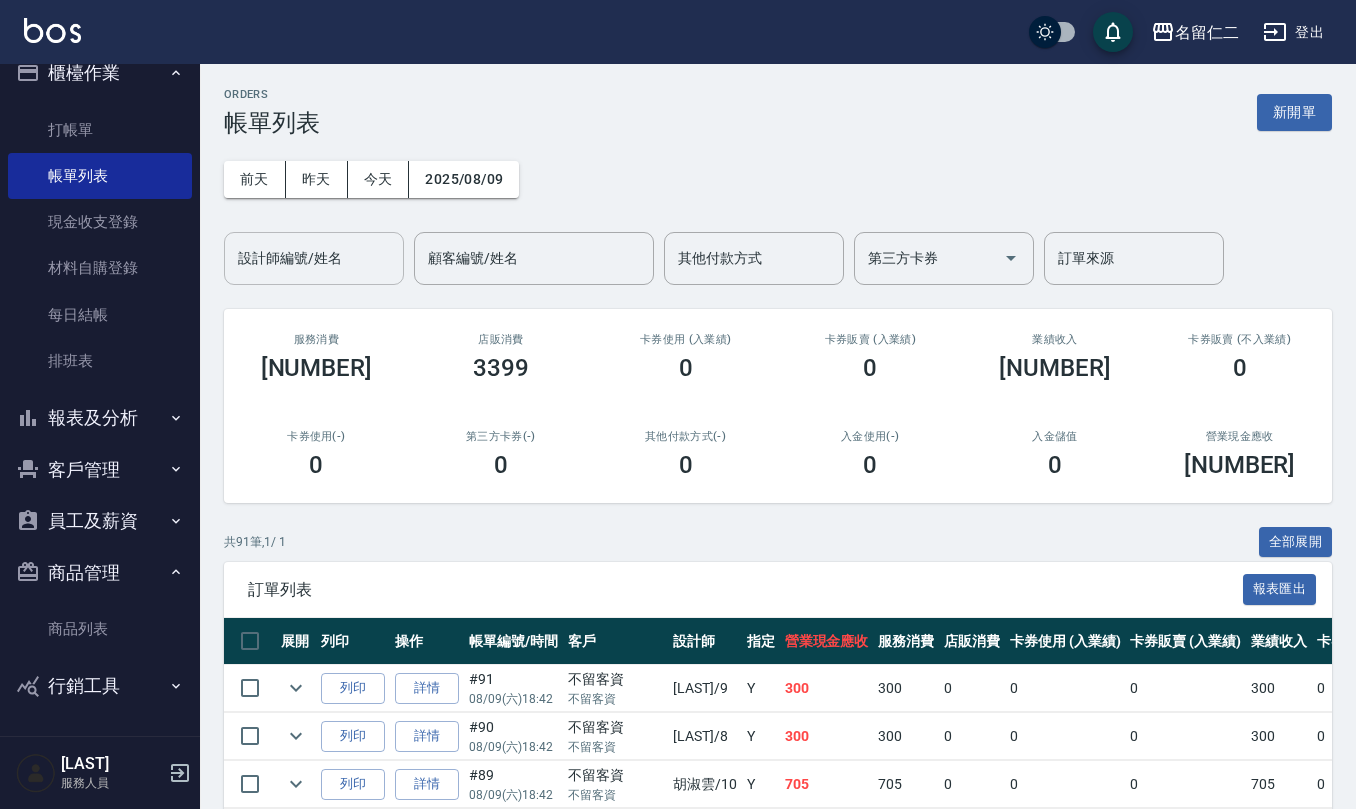 click on "設計師編號/姓名" at bounding box center [314, 258] 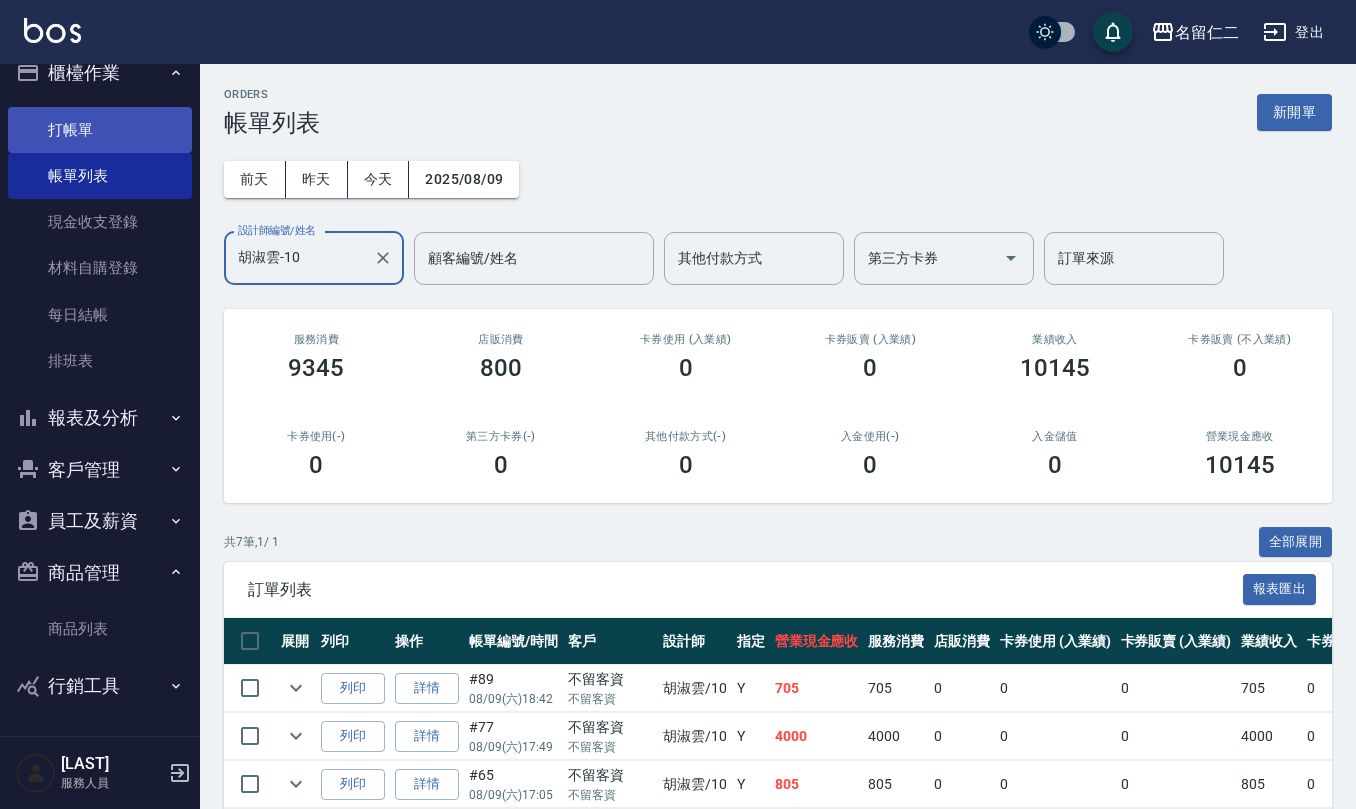 type on "胡淑雲-10" 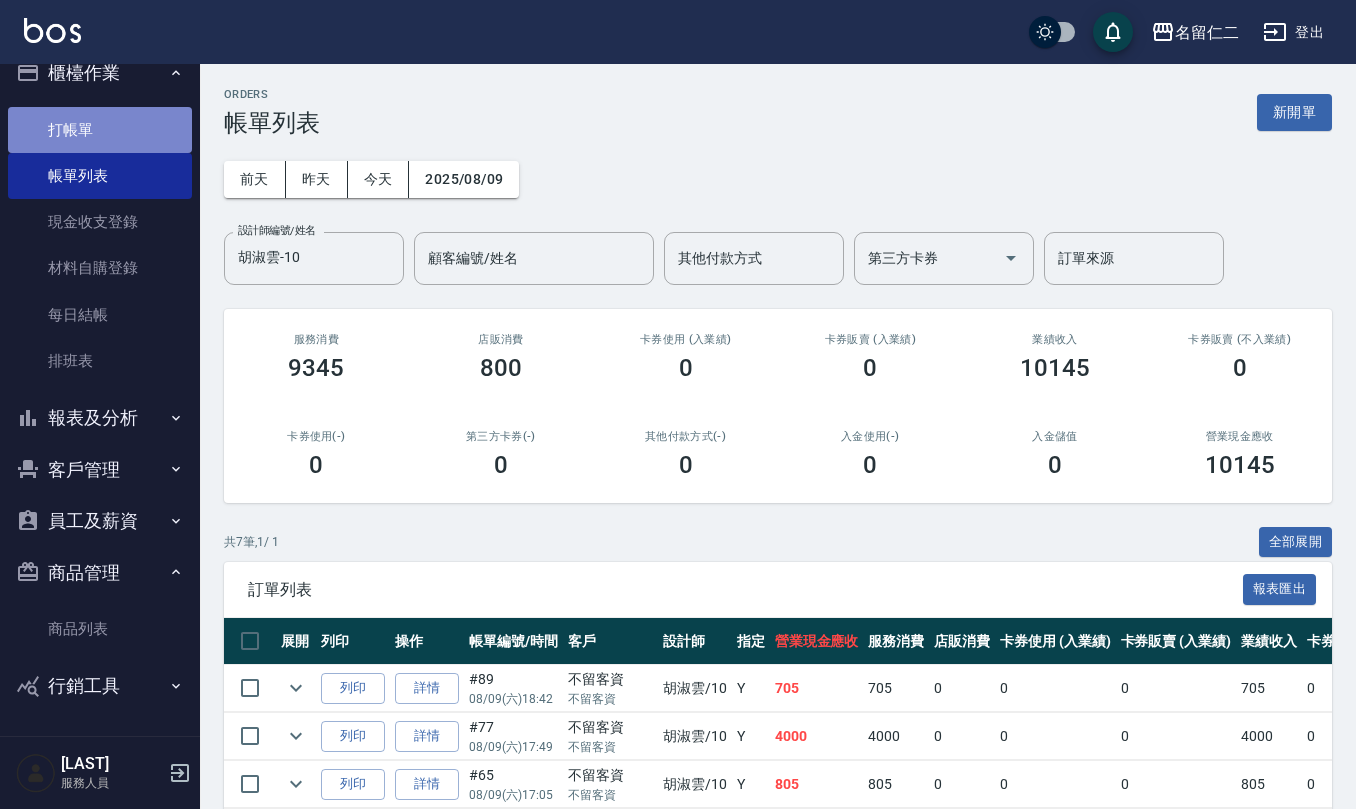 click on "打帳單" at bounding box center (100, 130) 